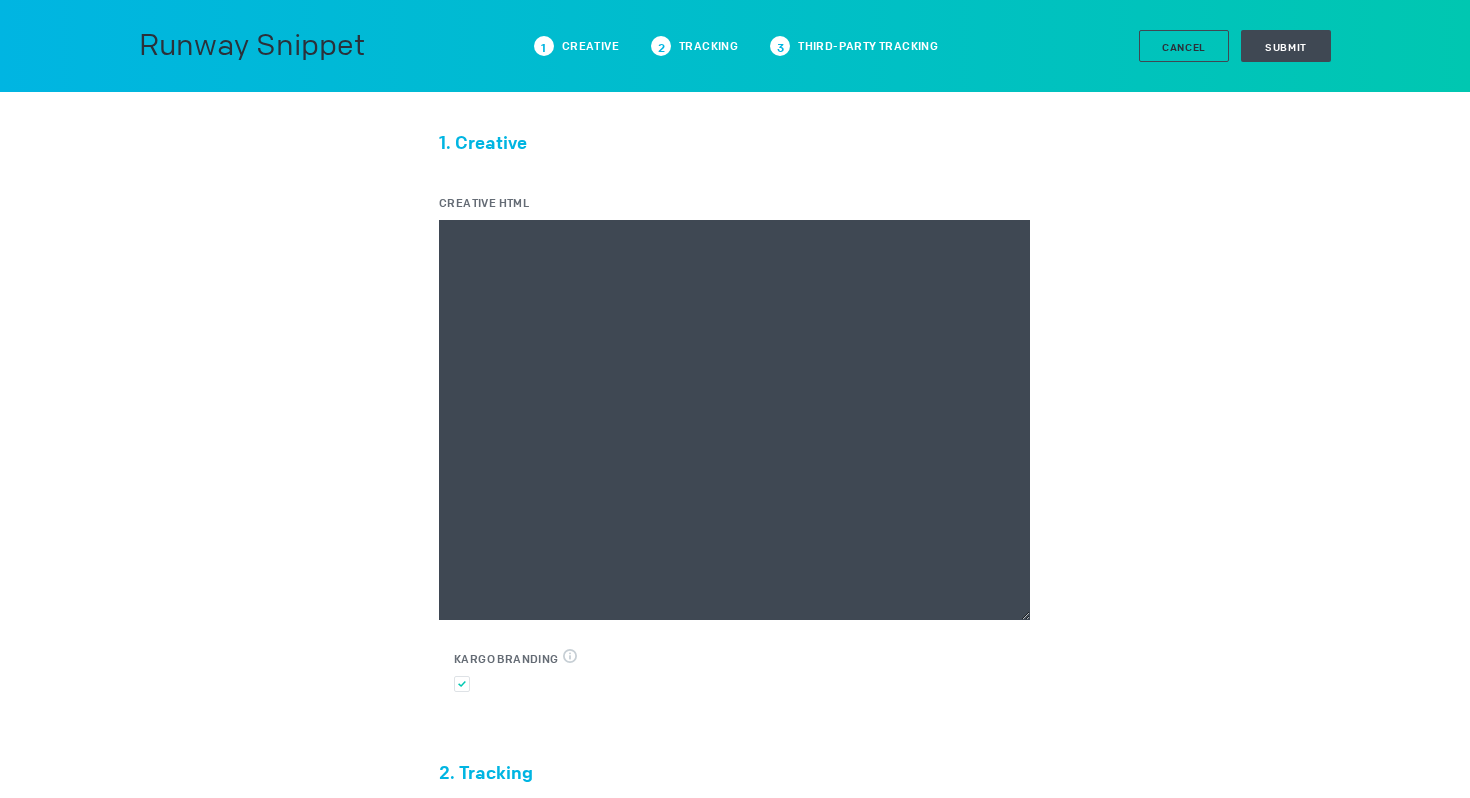 scroll, scrollTop: 0, scrollLeft: 0, axis: both 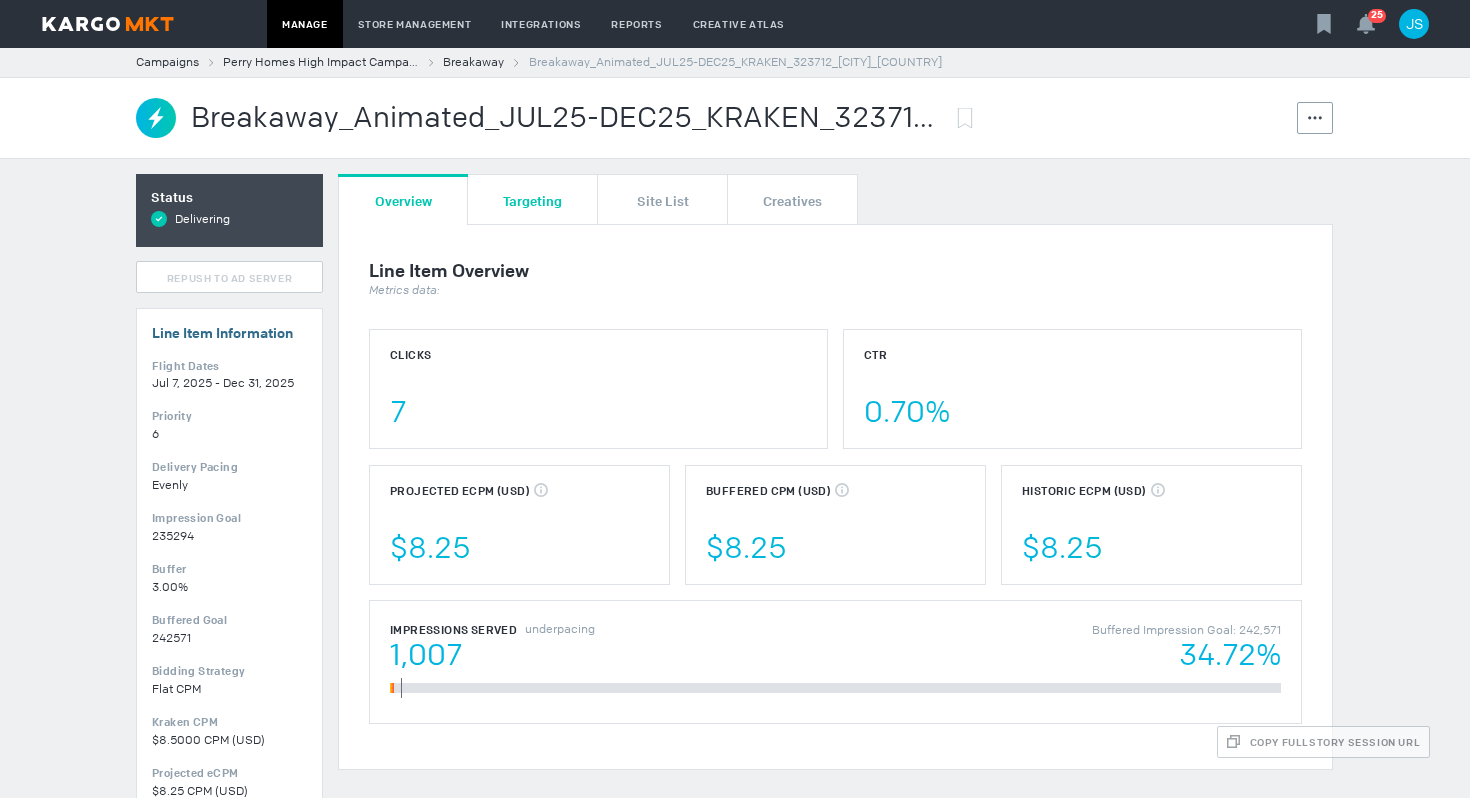 click on "Targeting" at bounding box center (532, 199) 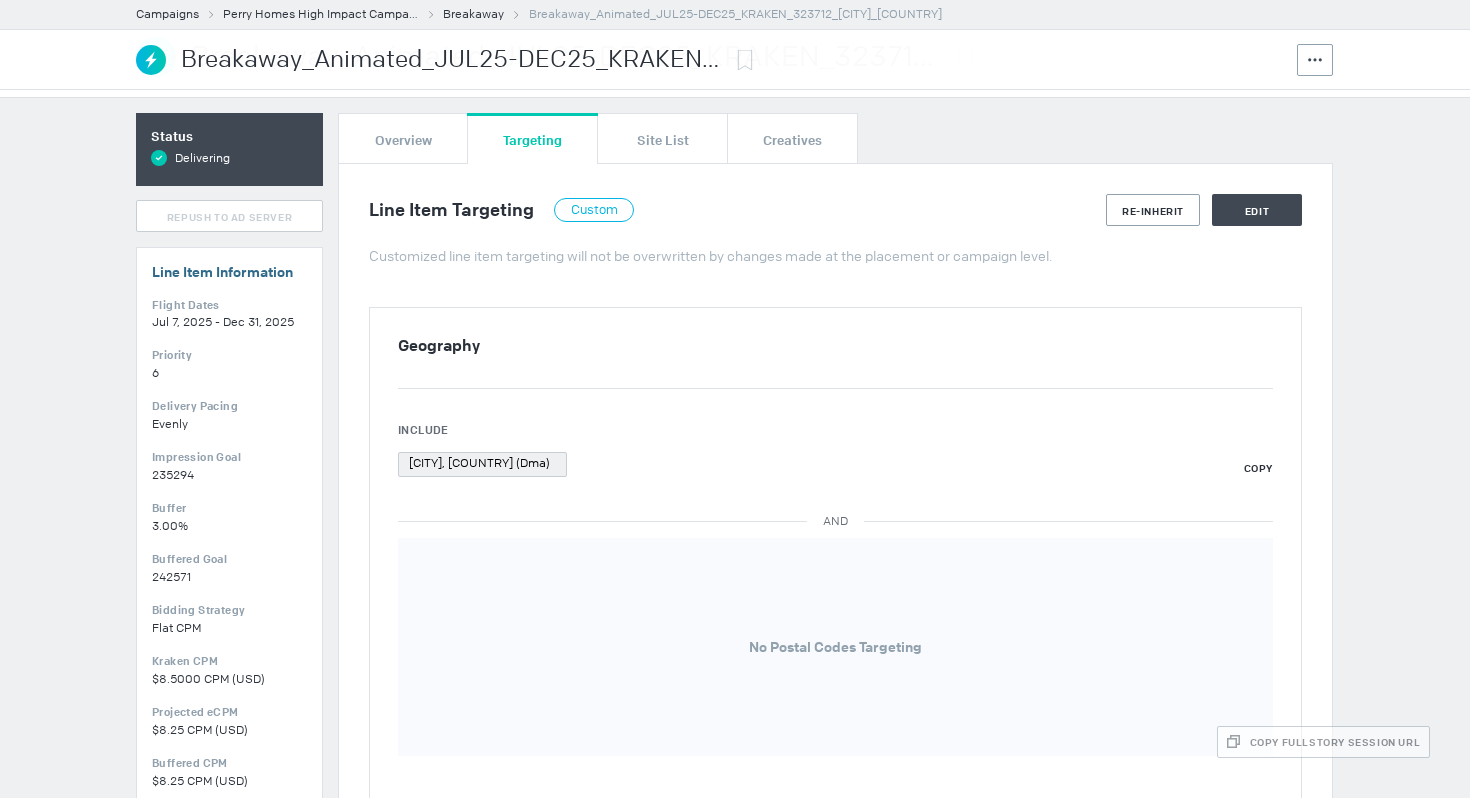 scroll, scrollTop: 0, scrollLeft: 0, axis: both 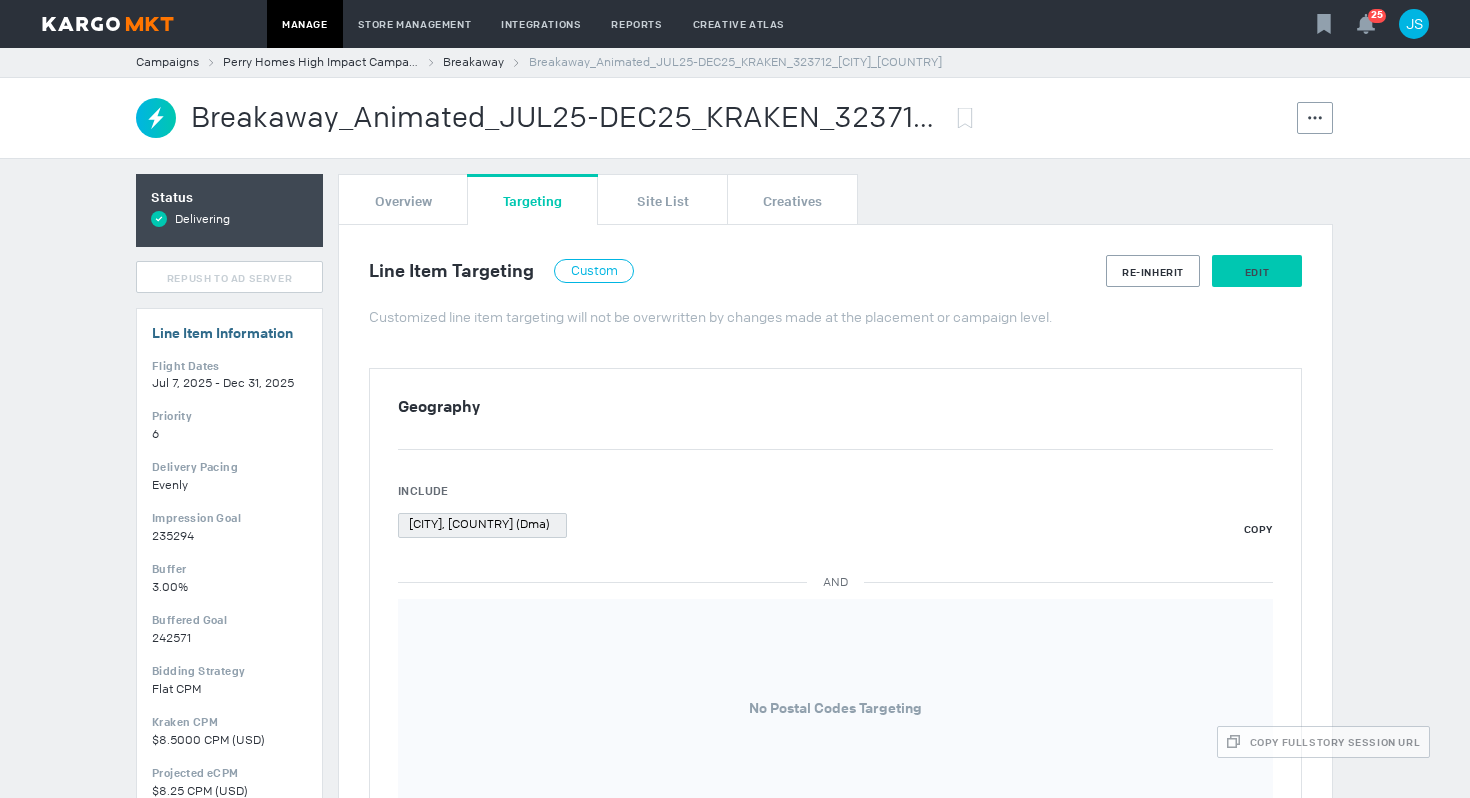 click on "Edit" at bounding box center [1257, 272] 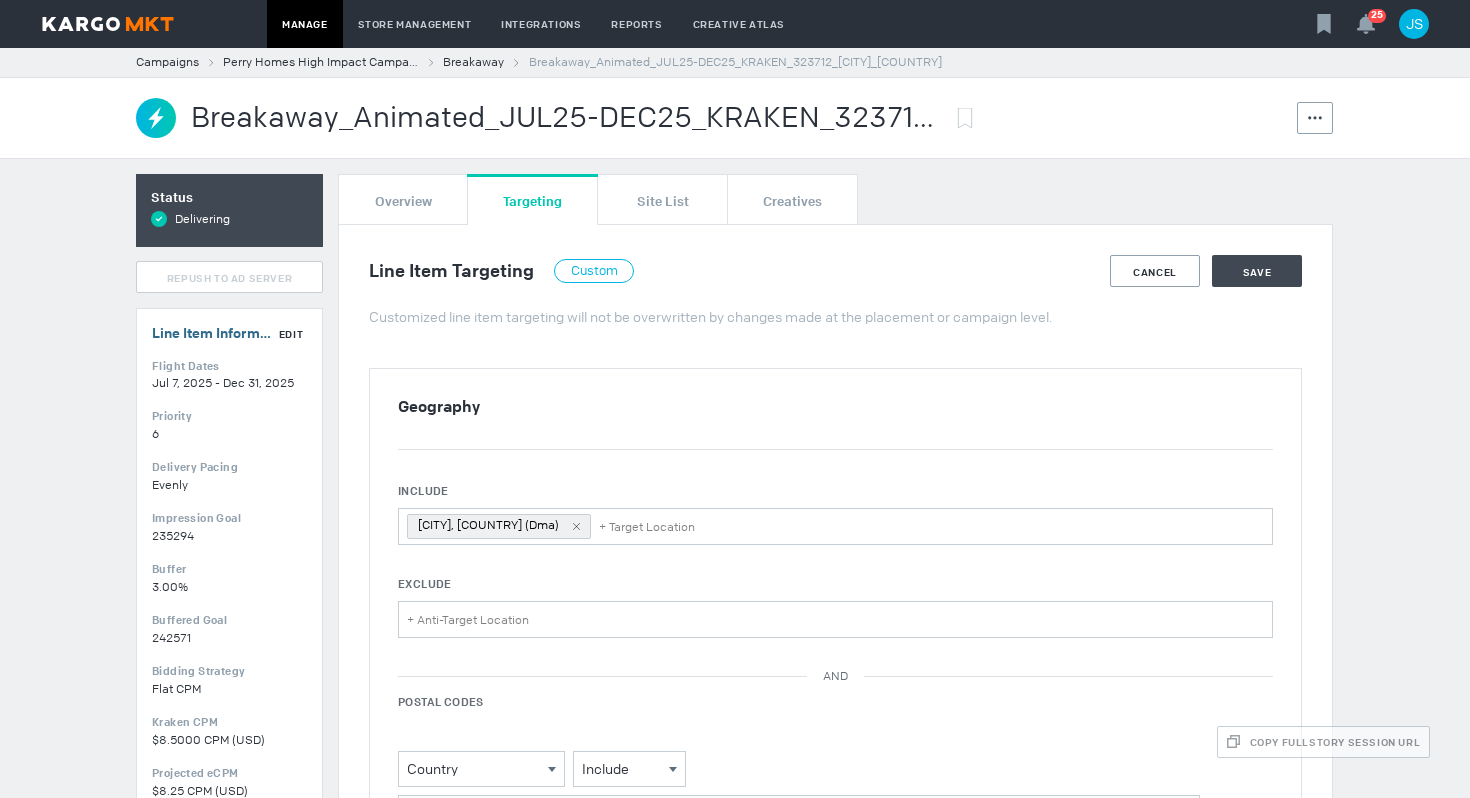 click on "Edit" at bounding box center (291, 334) 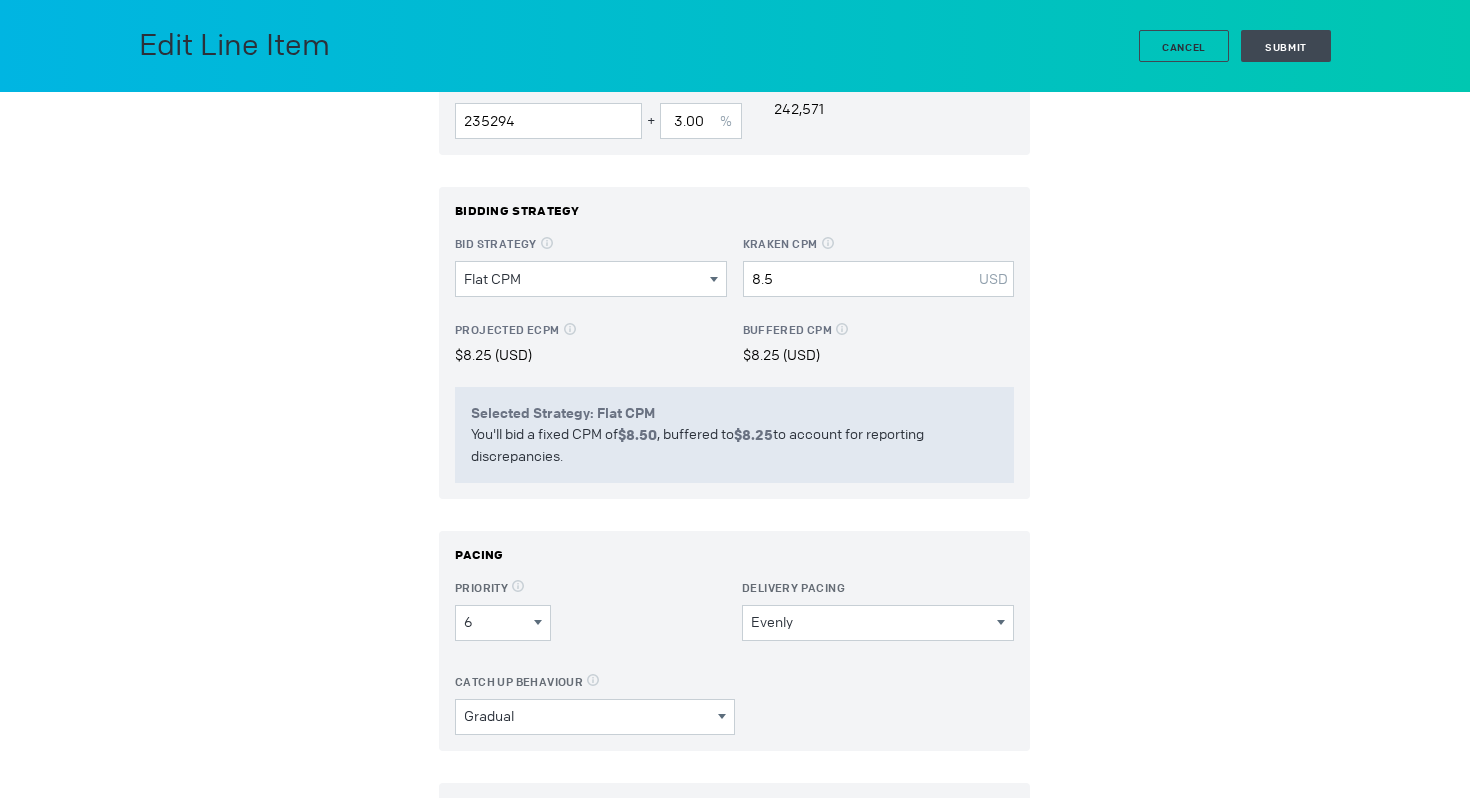 scroll, scrollTop: 403, scrollLeft: 0, axis: vertical 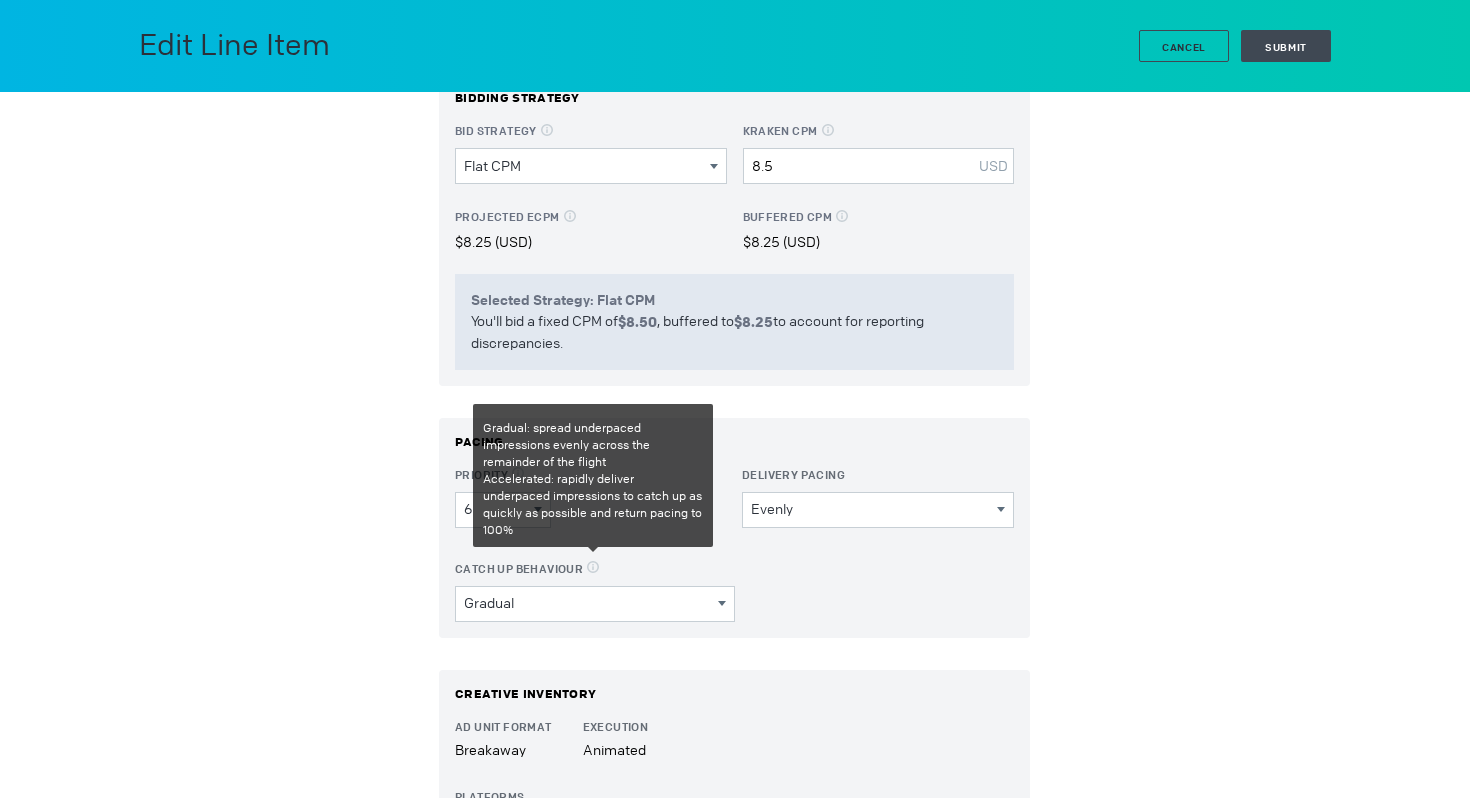 click on "Gradual: spread underpaced impressions evenly across the remainder of the flight
Accelerated: rapidly deliver underpaced impressions to catch up as quickly as possible and return pacing to 100%" at bounding box center (593, 479) 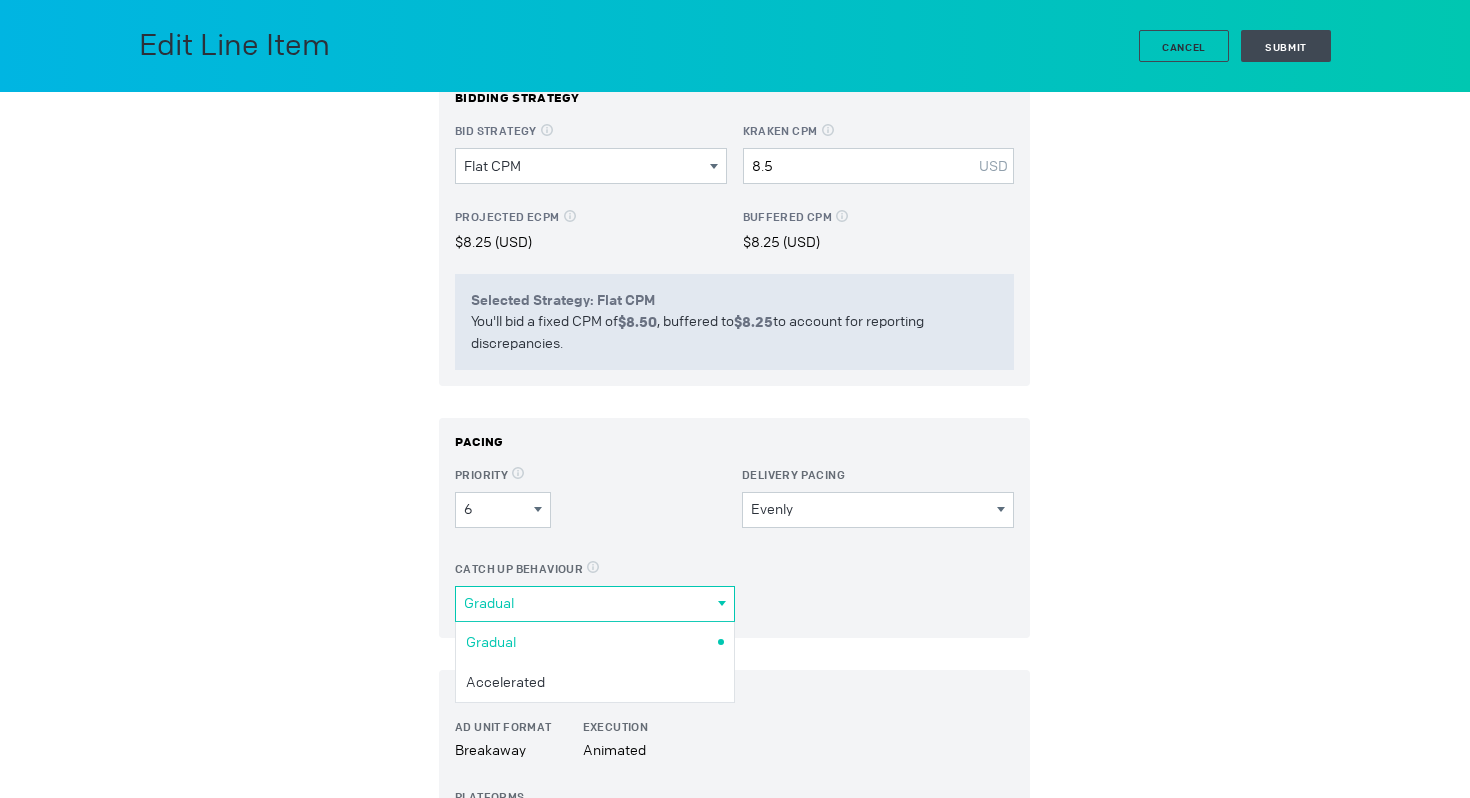 click on "Line Item Name Breakaway_Animated_JUL25-DEC25_KRAKEN _ Breakaway_Animated_JUL25-DEC25_KRAKEN_323712_Austin_MAS Flight Dates Jul 07, 2025    Dec 31, 2025                                                                                 							 July 2025 							 						                          S M T W T F S                                           29 30 1 2 3 4 5 6 7 8 9 10 11 12 13 14 15 16 17 18 19 20 21 22 23 24 25 26 27 28 29 30 31 1 2                                                                                             							 August 2025 							 						                          S M T W T F S                                           27 28 29 30 31 1 2 3 4 5 6 7 8 9 10 11 12 13 14 15 16 17 18 19 20 21 22 23 24 25 26 27 28 29 30 31 1 2 3 4 5 6                                       Clear                  IMPRESSION GOAL Impression Goal 235294 Buffer + 3.00 % Buffered Impression Goal Impressions trafficked in DFP to account for discrepancies. 242,571 BIDDING STRATEGY Bid Strategy Bid a fixed CPM Flat CPM" at bounding box center [735, 673] 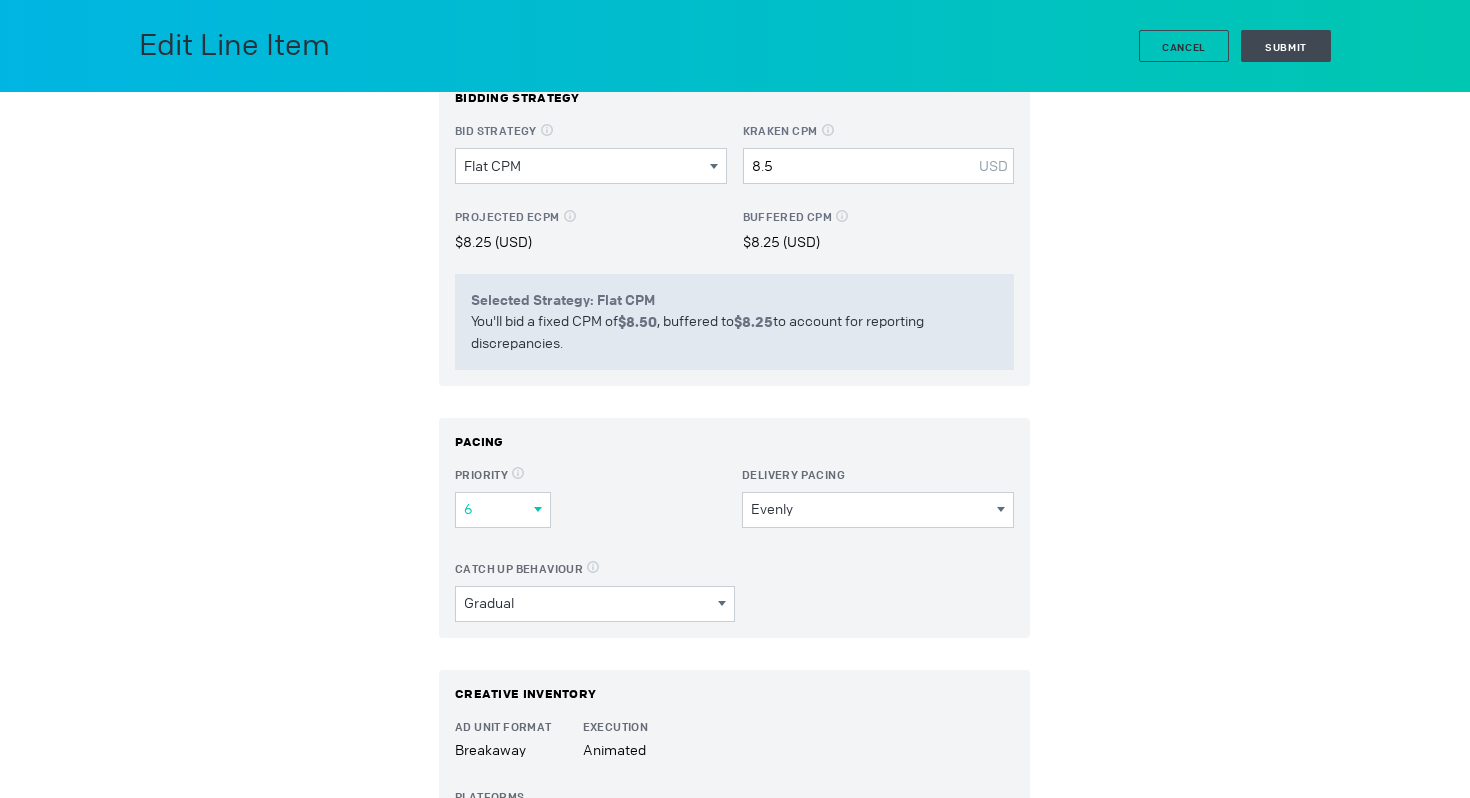 click on "6" at bounding box center [499, 509] 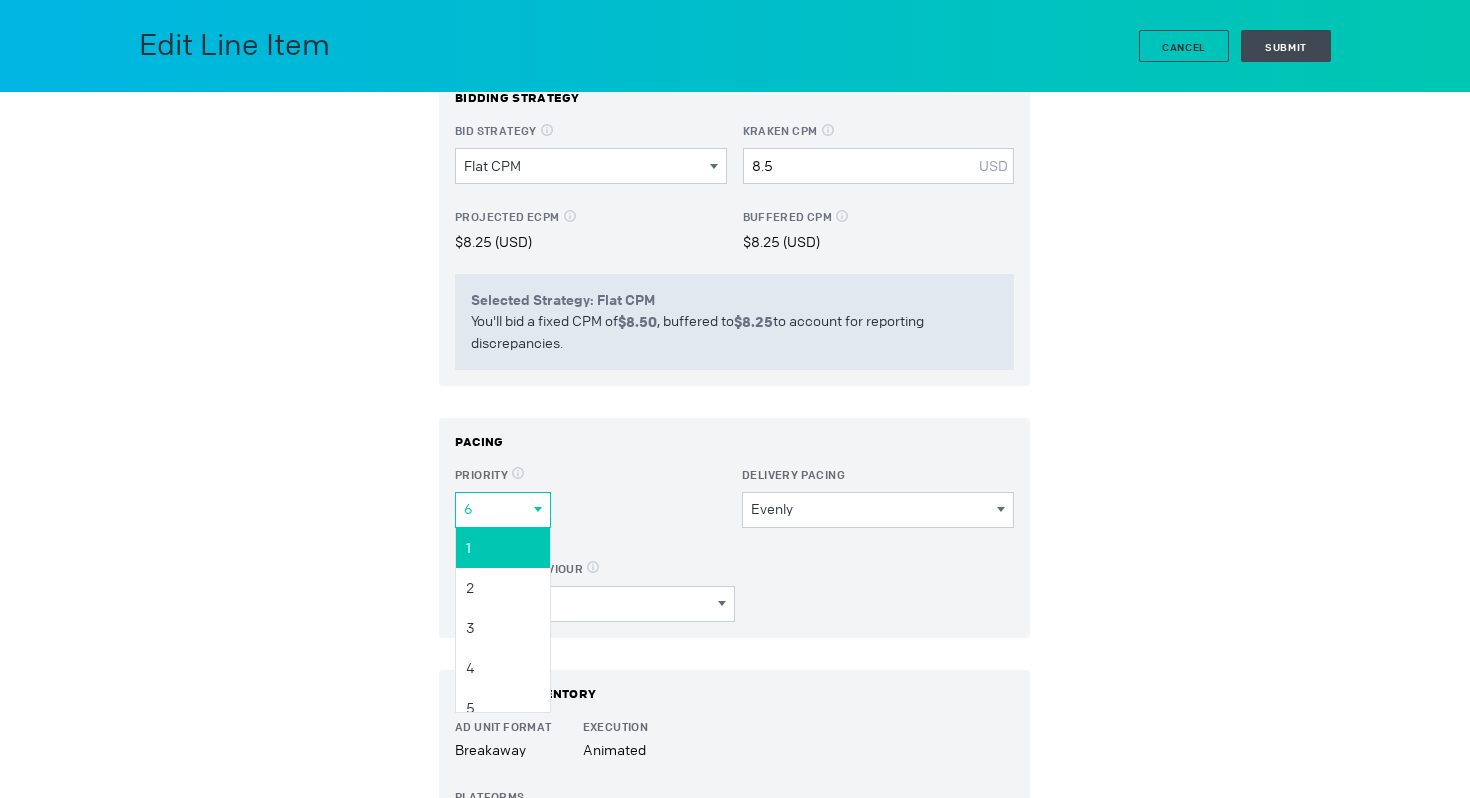 click on "1" at bounding box center [0, 0] 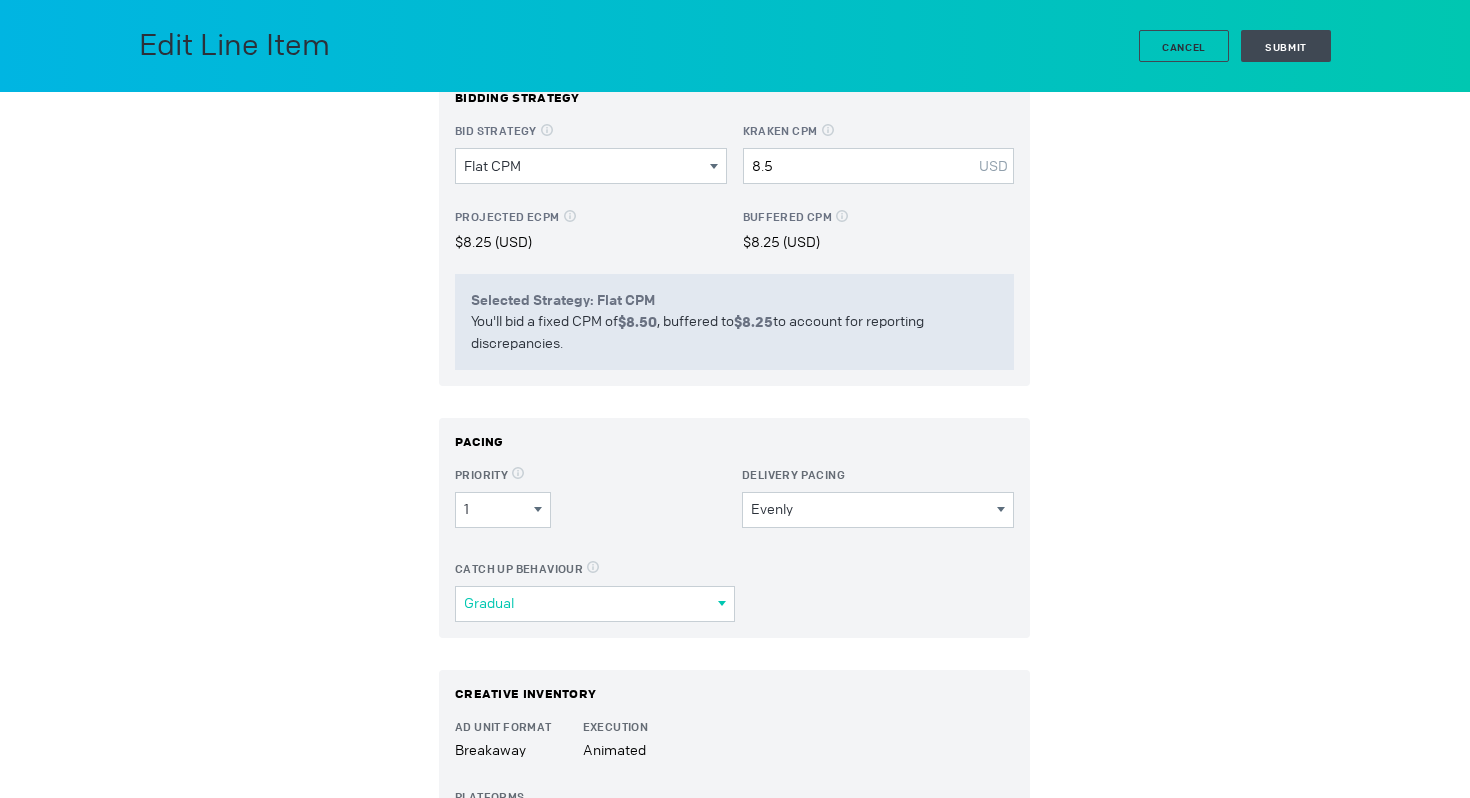 click on "Gradual" at bounding box center [591, 603] 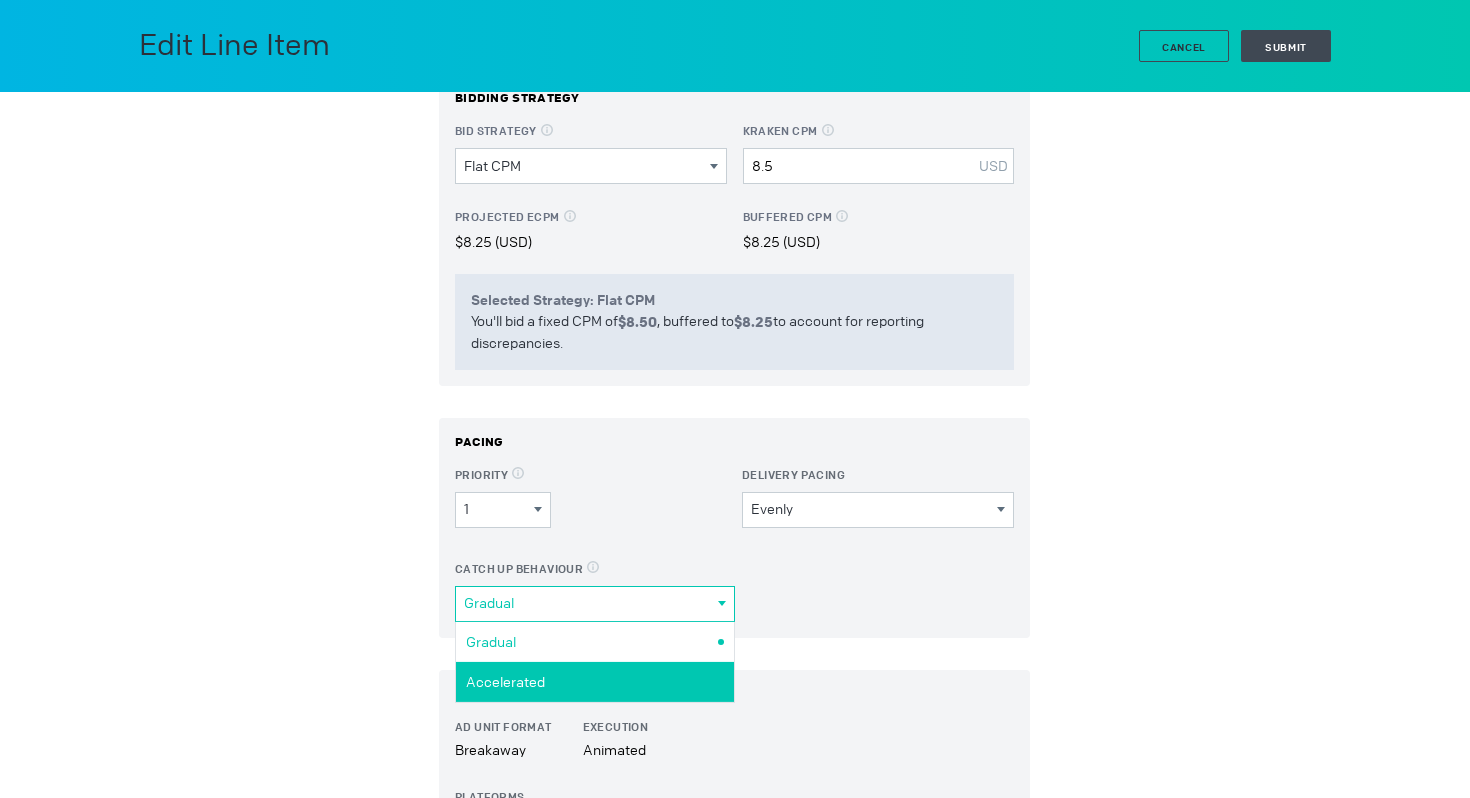 click on "Accelerated" at bounding box center [0, 0] 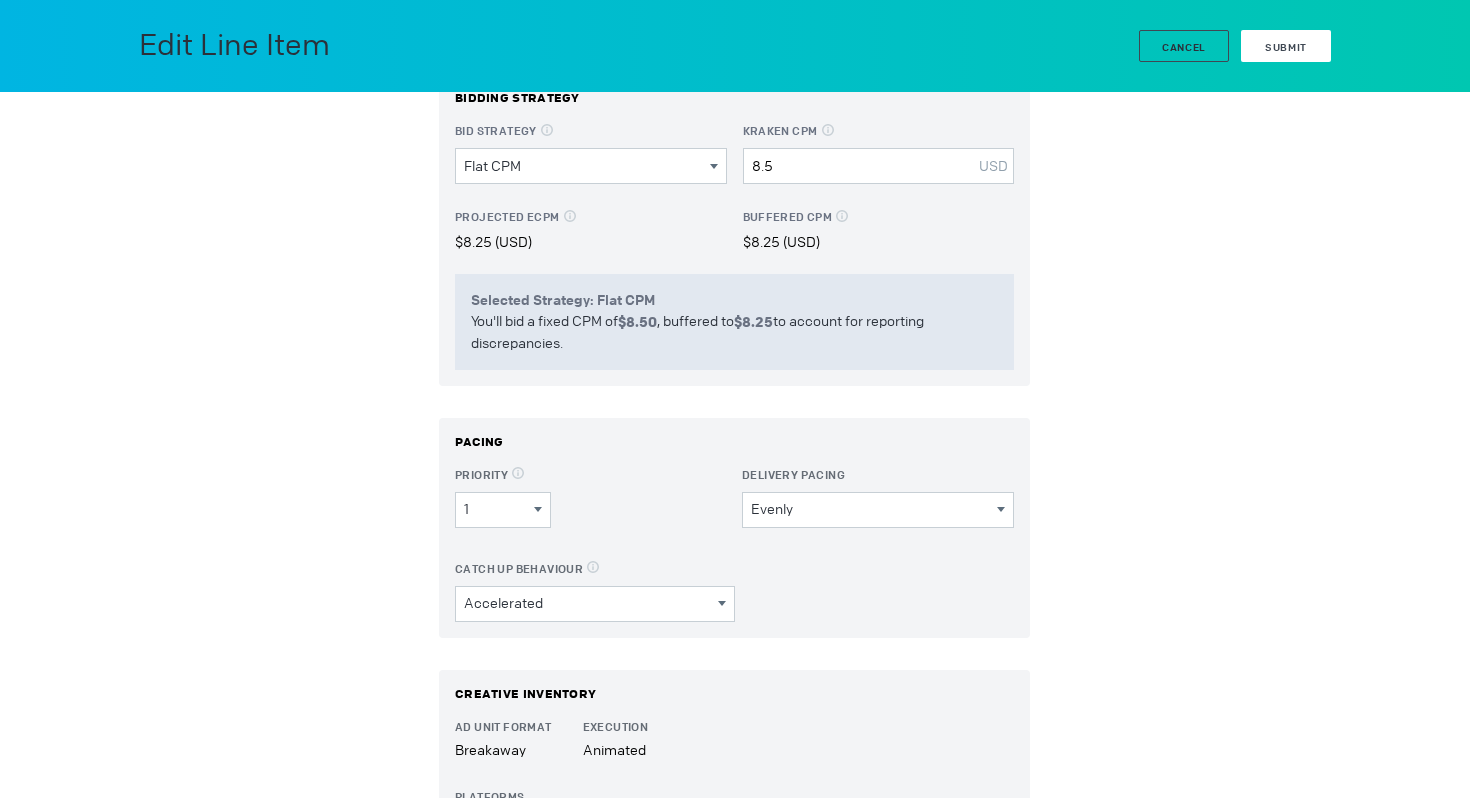 click on "Submit" at bounding box center (1286, 46) 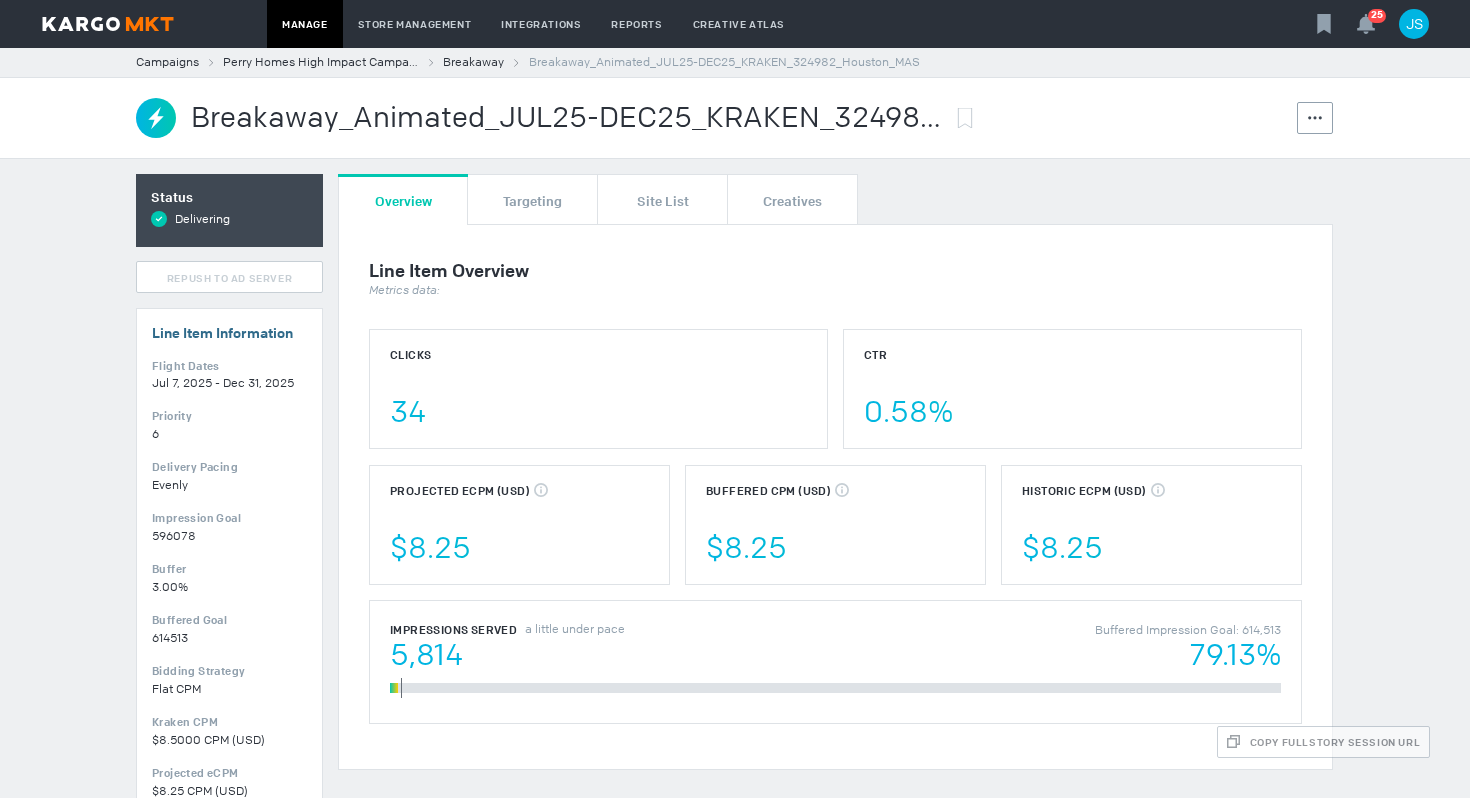 scroll, scrollTop: 0, scrollLeft: 0, axis: both 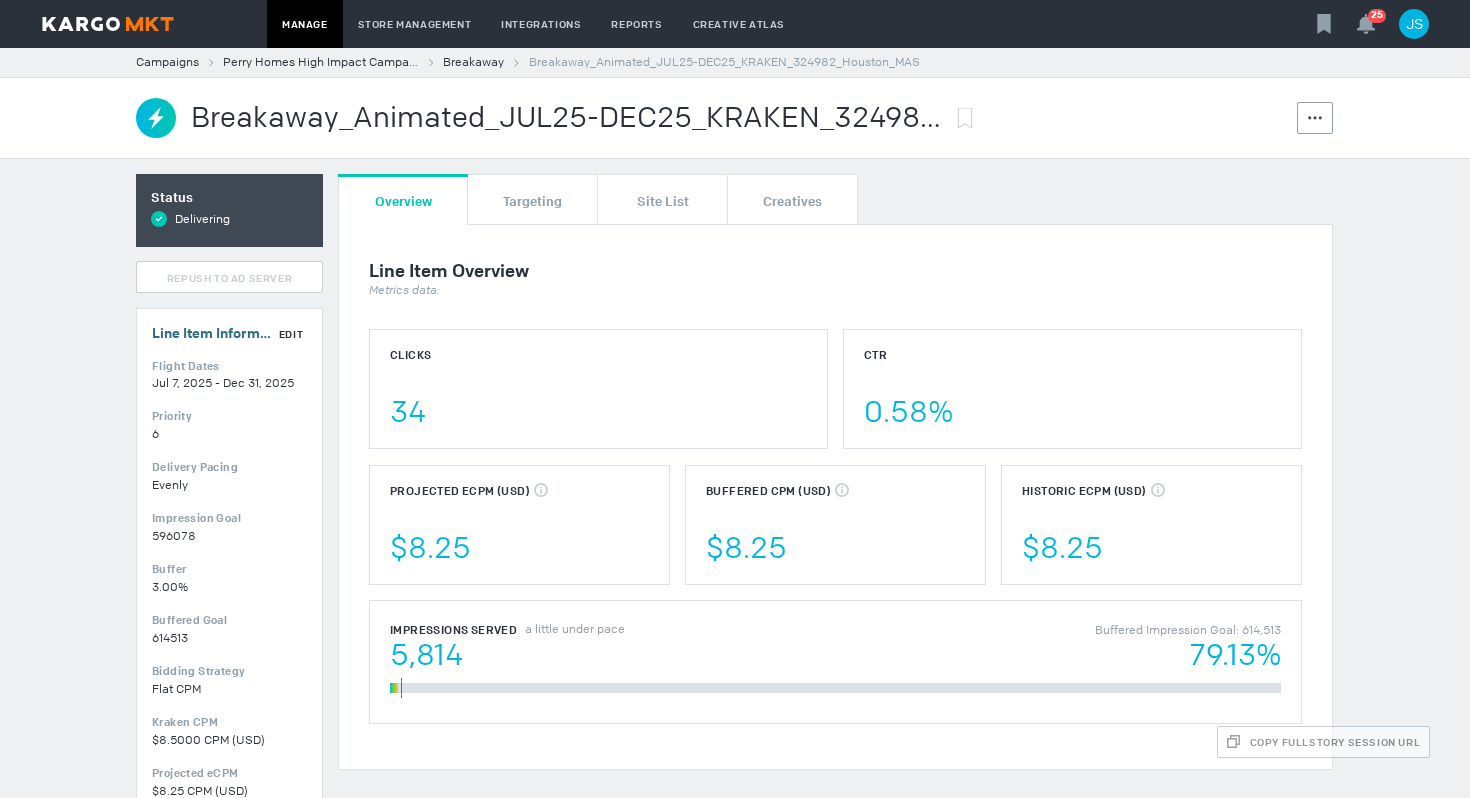 click on "Edit" at bounding box center [291, 334] 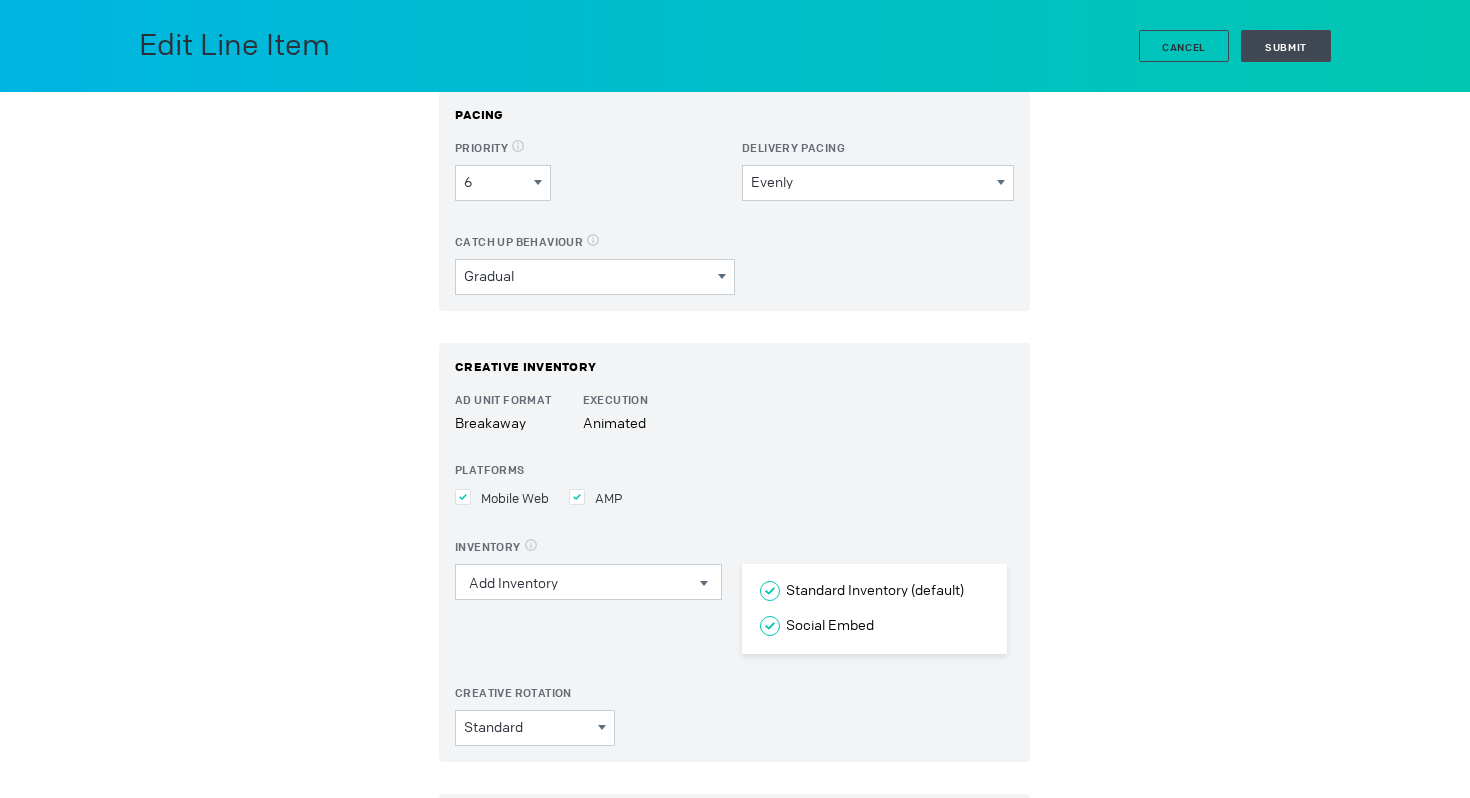 scroll, scrollTop: 315, scrollLeft: 0, axis: vertical 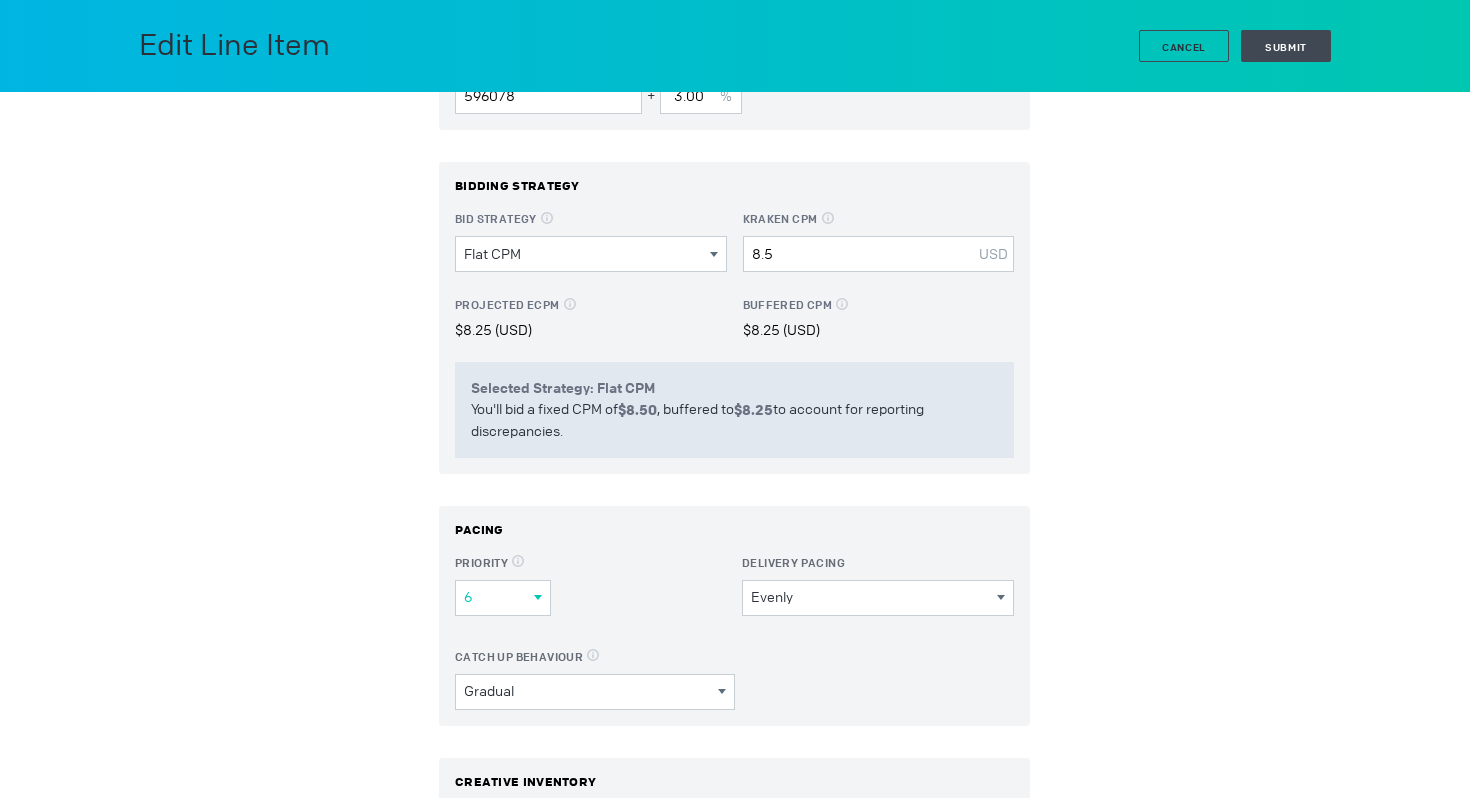 click on "6" at bounding box center (499, 597) 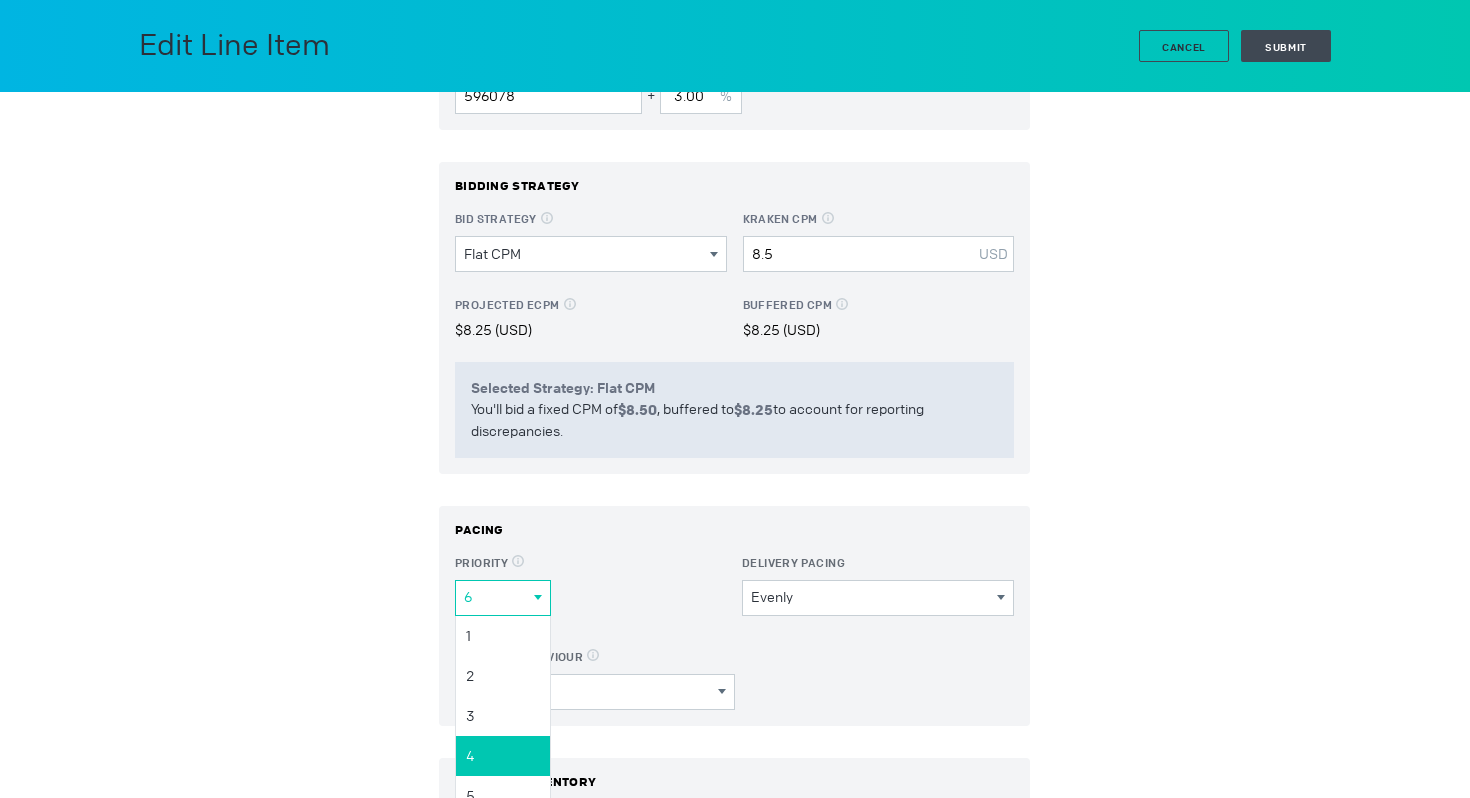 click on "4" at bounding box center (0, 0) 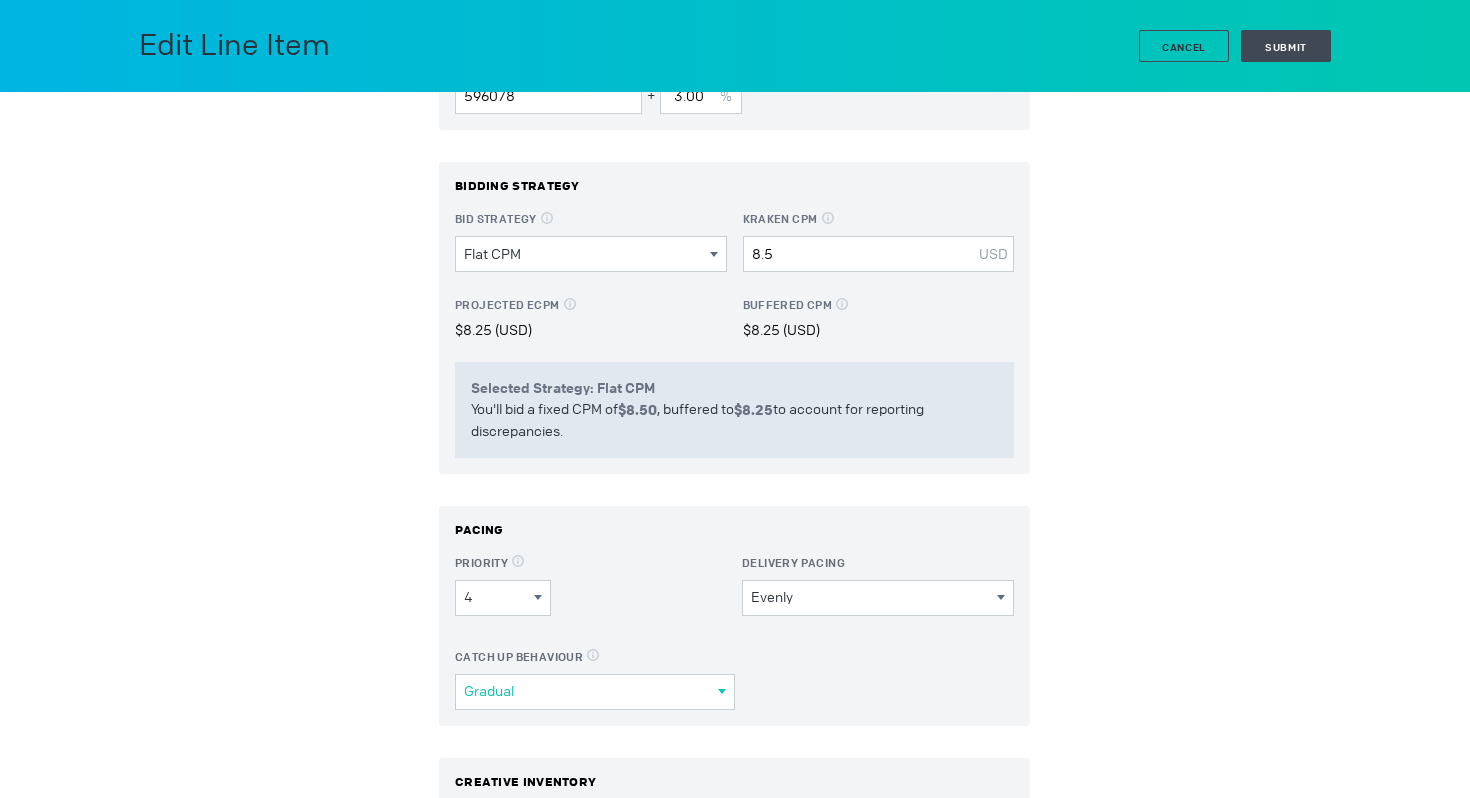 click on "Gradual" at bounding box center (591, 691) 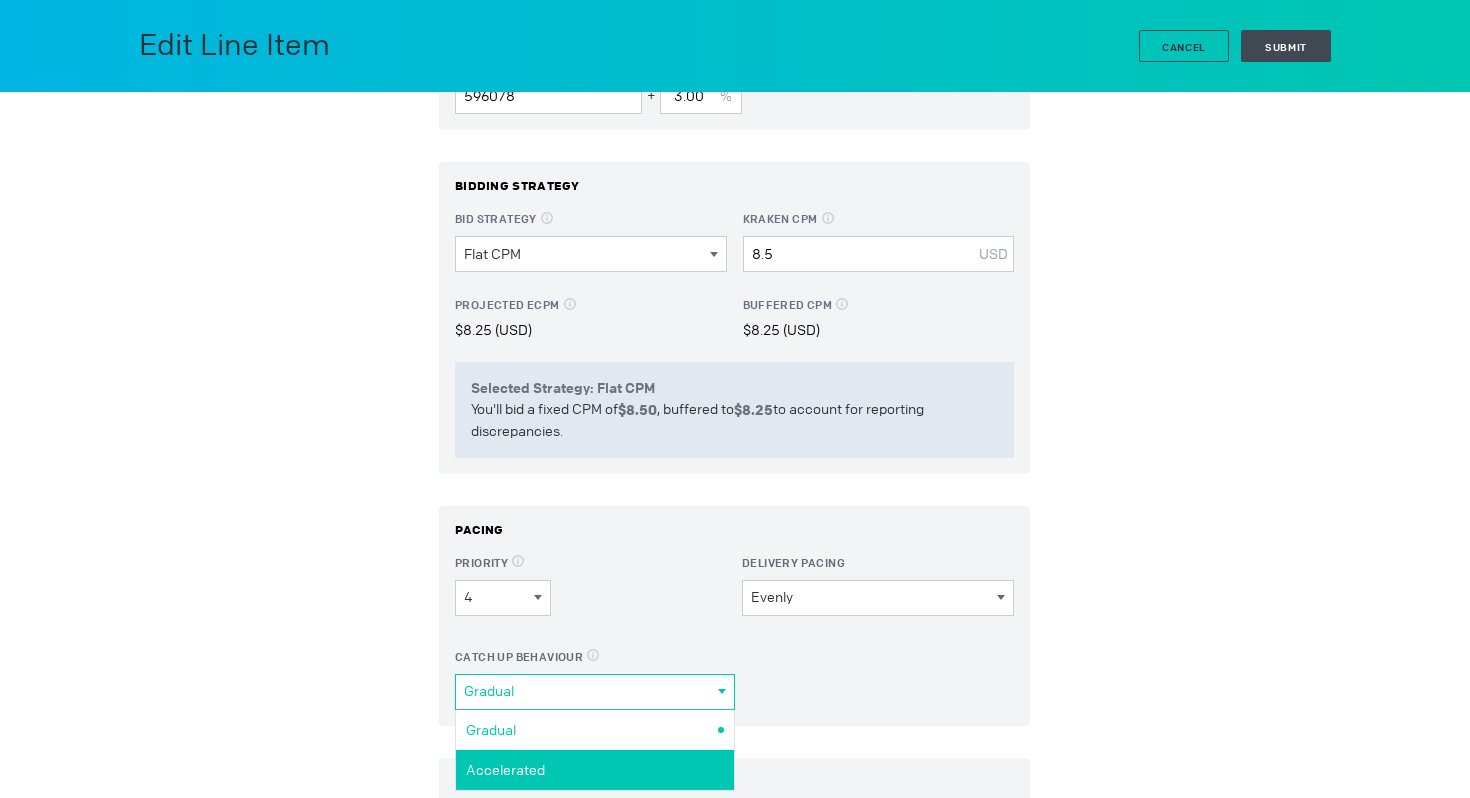click on "Accelerated" at bounding box center (0, 0) 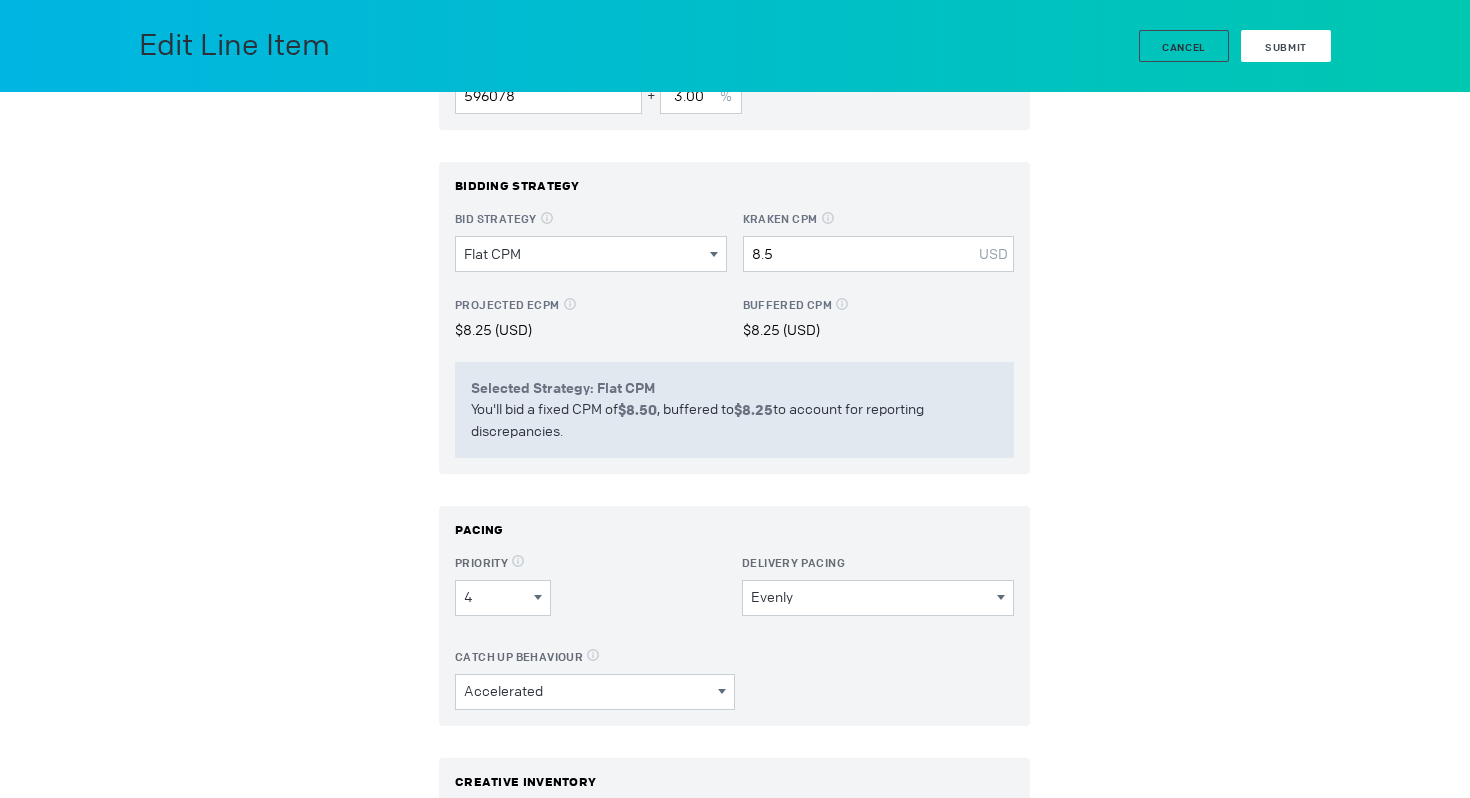 click on "Submit" at bounding box center (1286, 46) 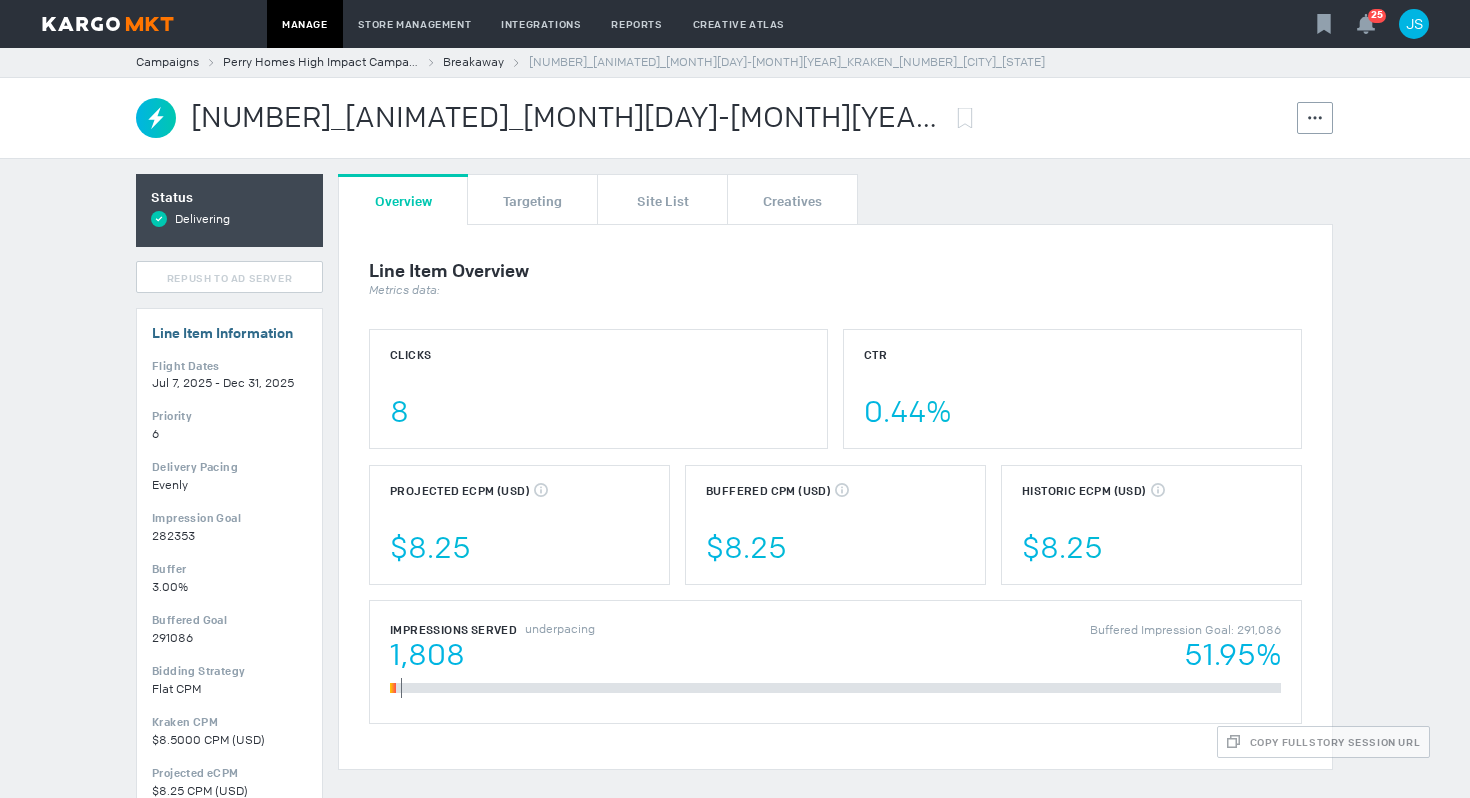 scroll, scrollTop: 0, scrollLeft: 0, axis: both 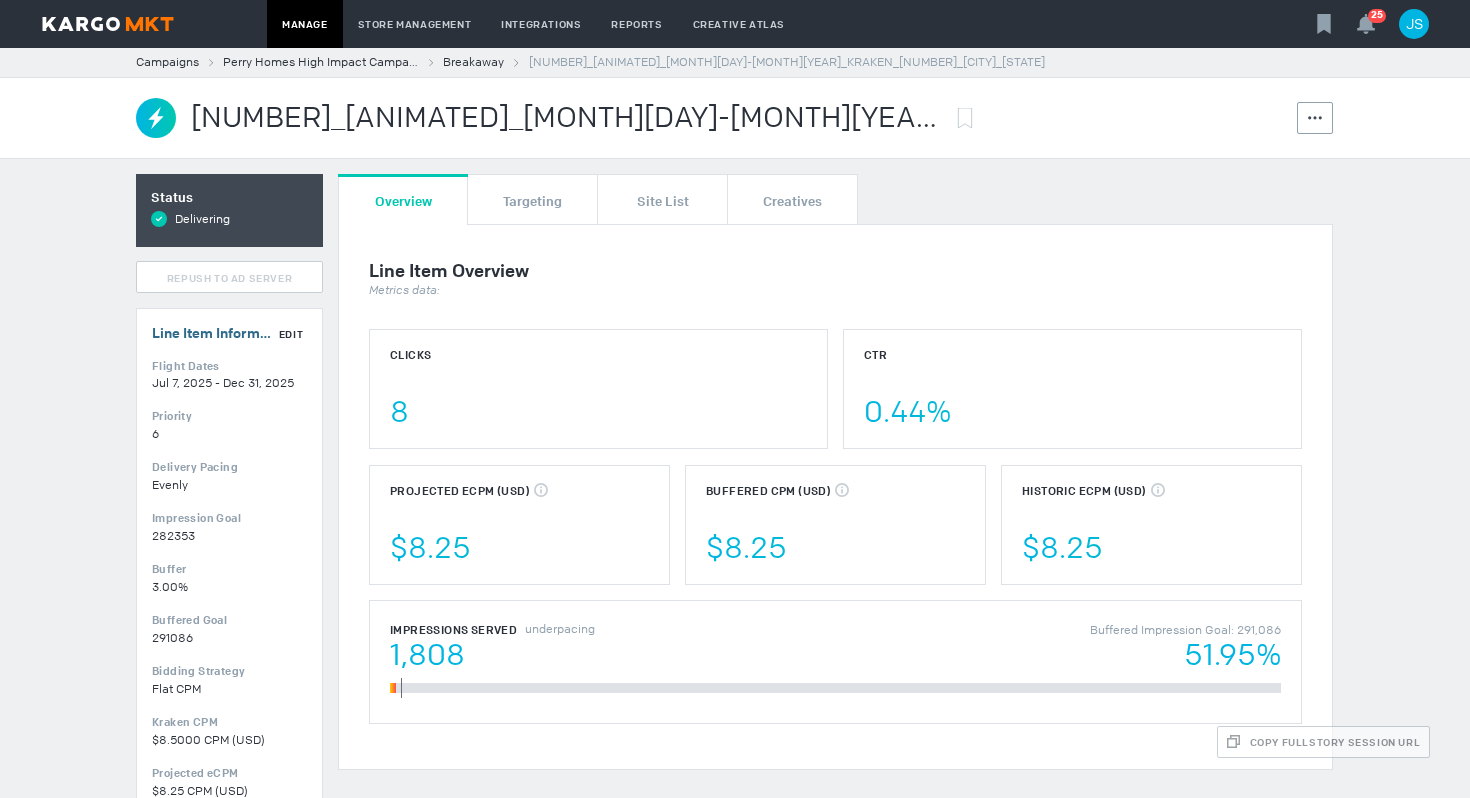 click on "Edit" at bounding box center (291, 334) 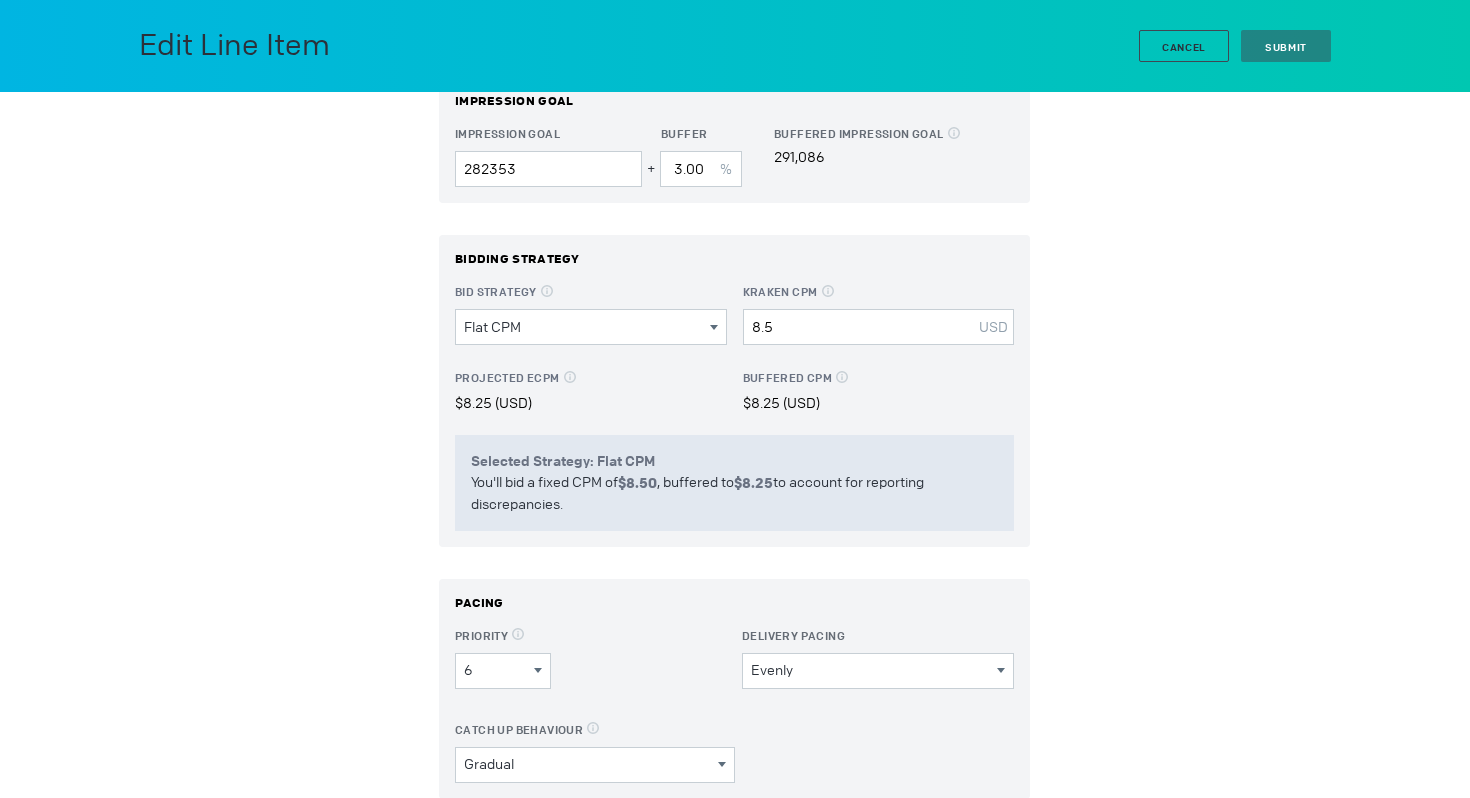 scroll, scrollTop: 311, scrollLeft: 0, axis: vertical 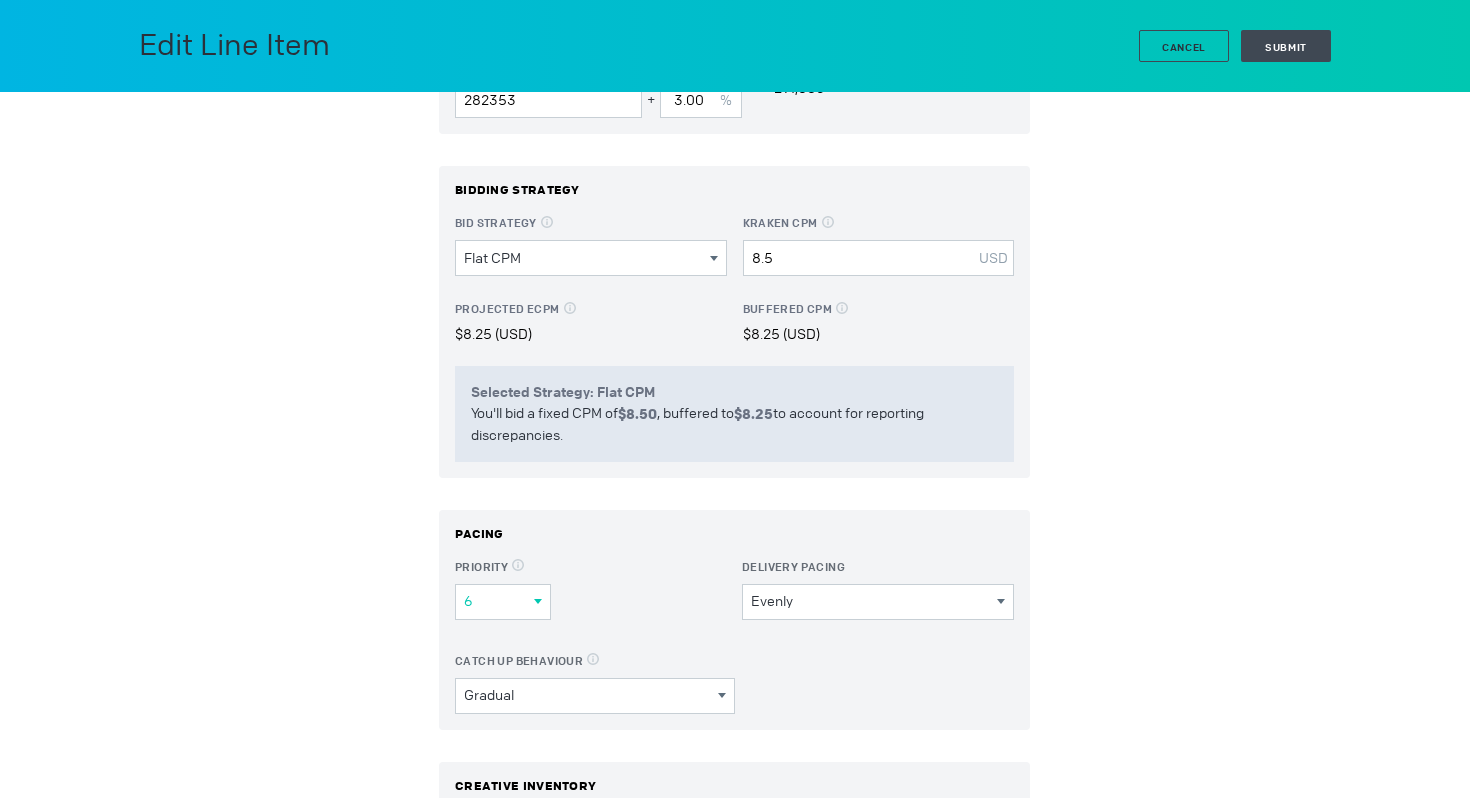 click on "6" at bounding box center [499, 601] 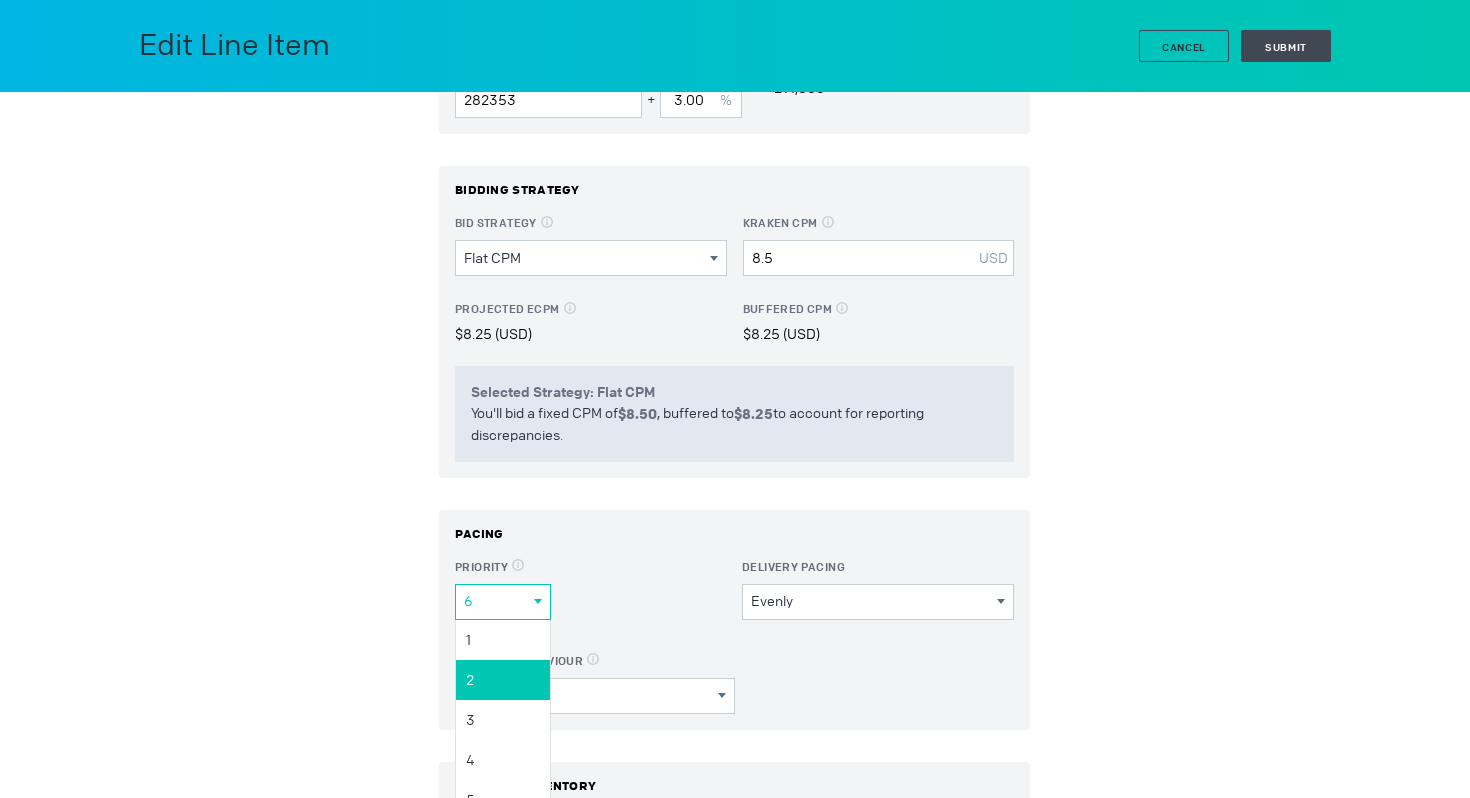 click on "2" at bounding box center [0, 0] 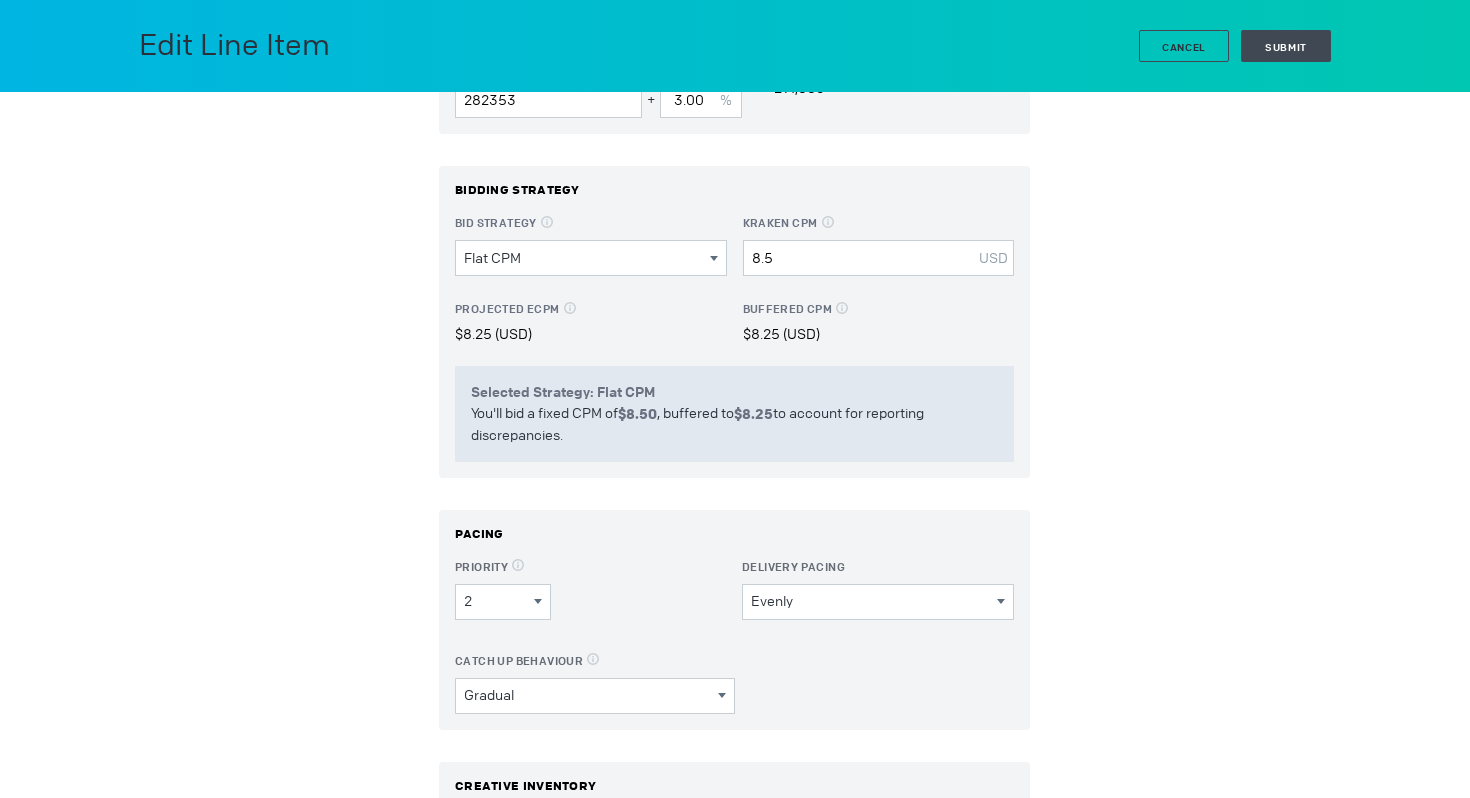 click on "Gradual Select Catch Up Behaviour Gradual Accelerated" at bounding box center (595, 696) 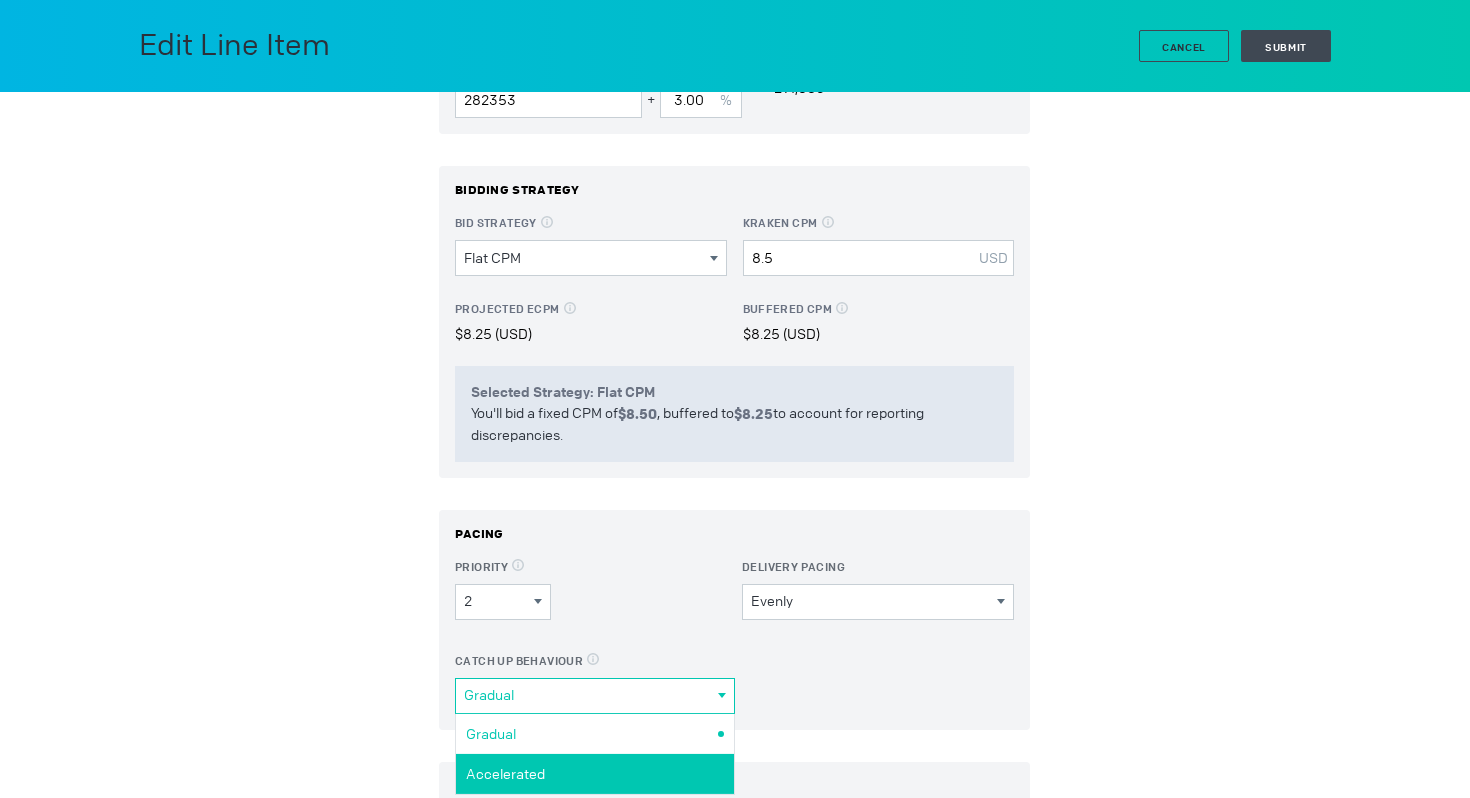 click on "Accelerated" at bounding box center (0, 0) 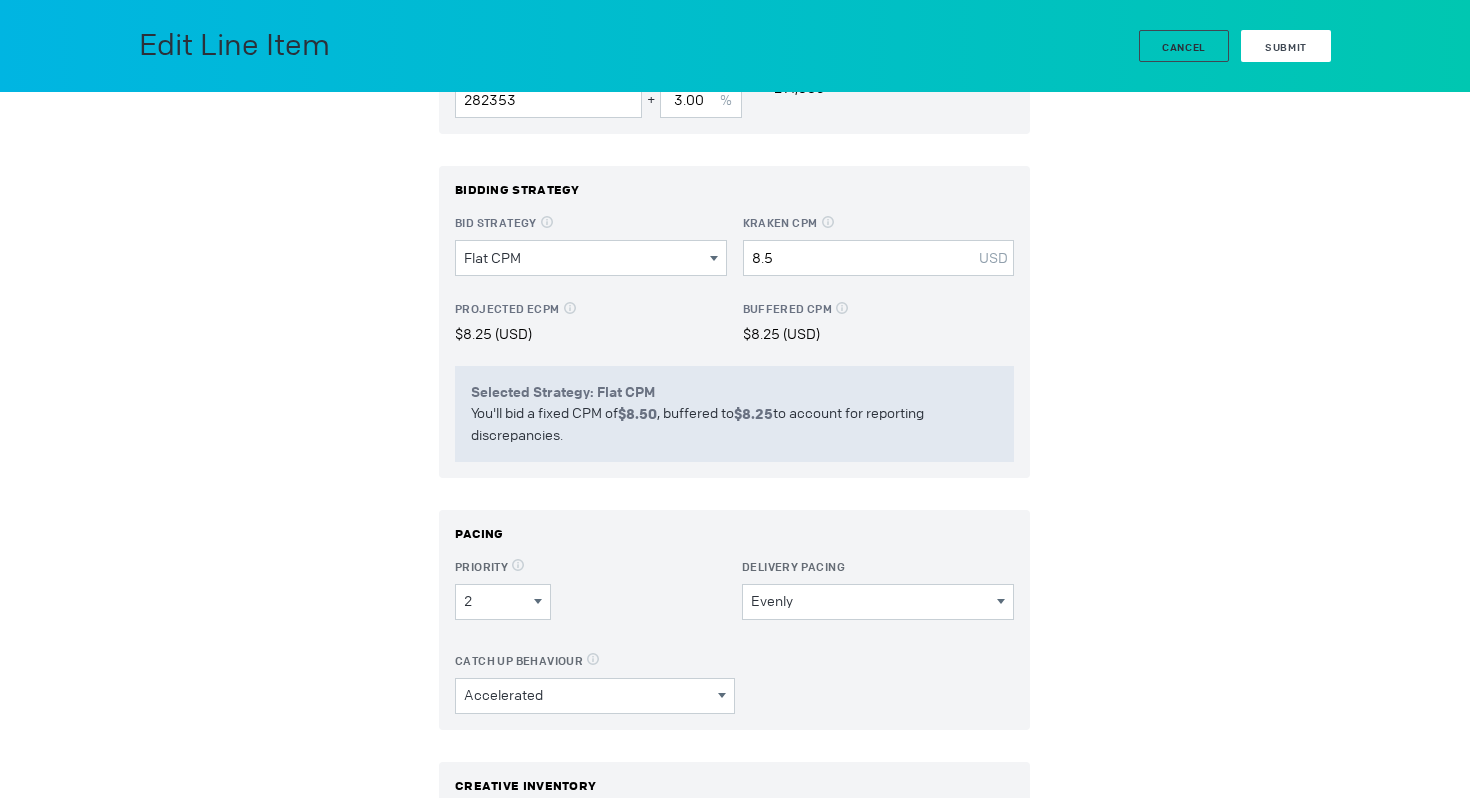 click on "Submit" at bounding box center [1286, 46] 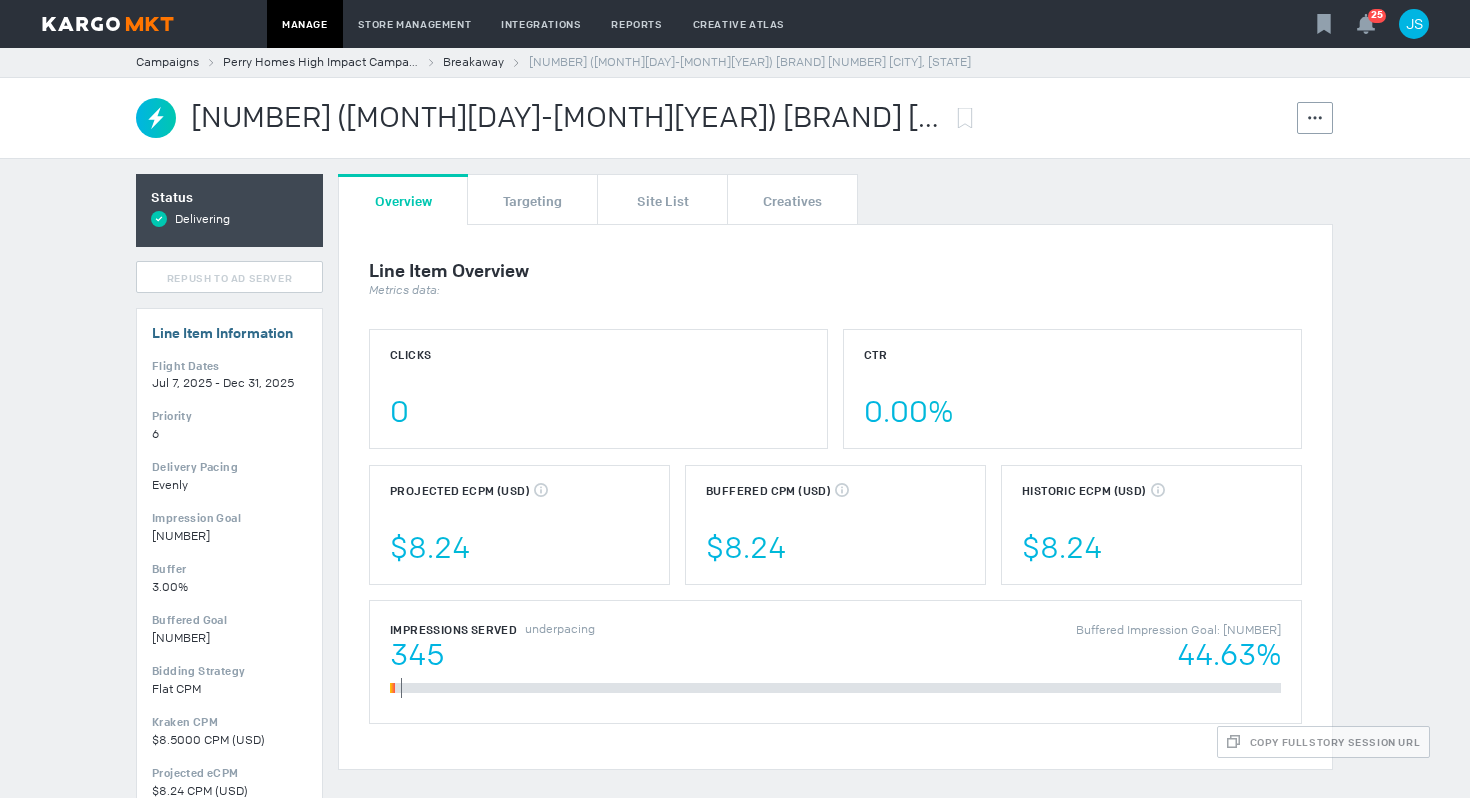 scroll, scrollTop: 0, scrollLeft: 0, axis: both 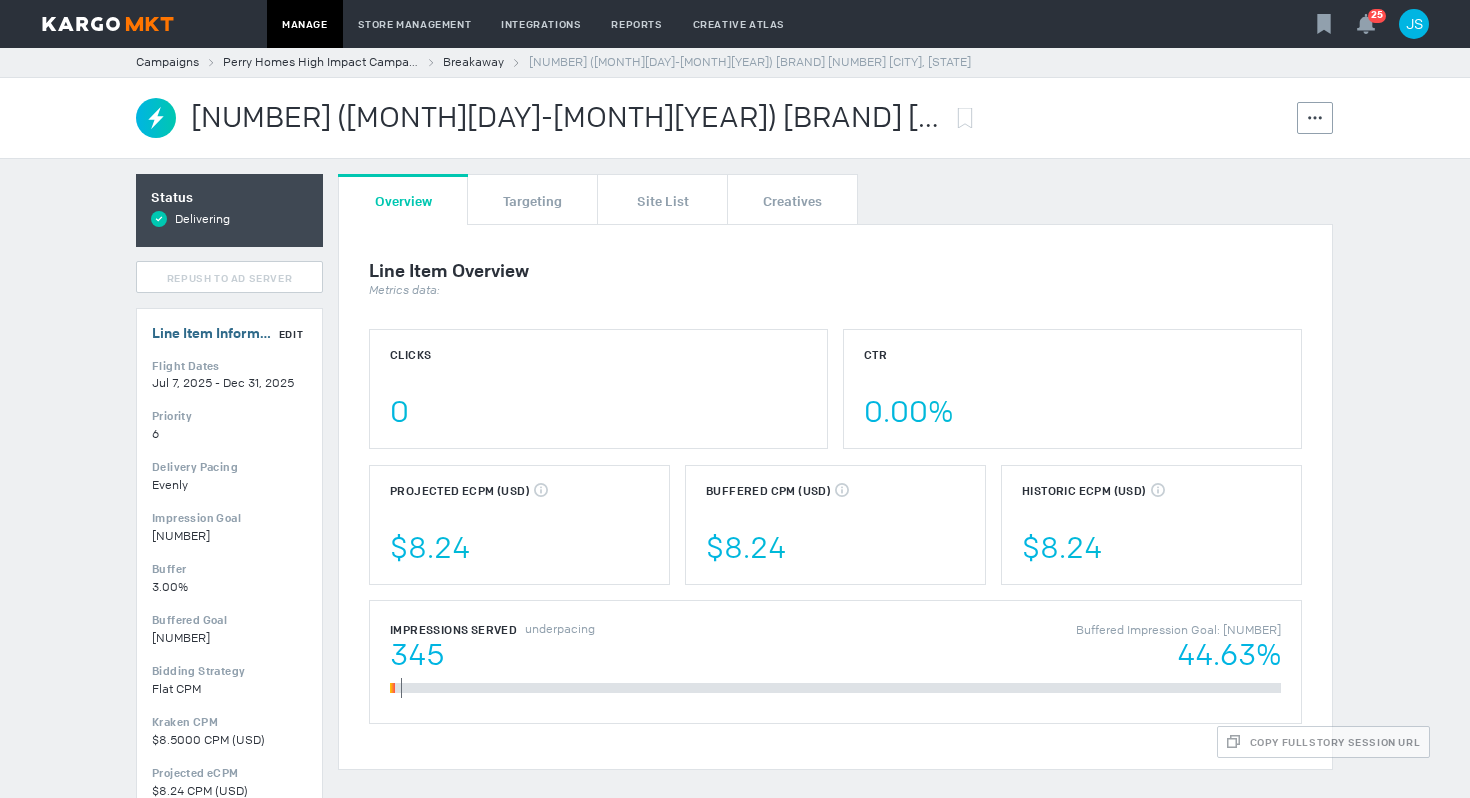click on "Edit" at bounding box center (291, 334) 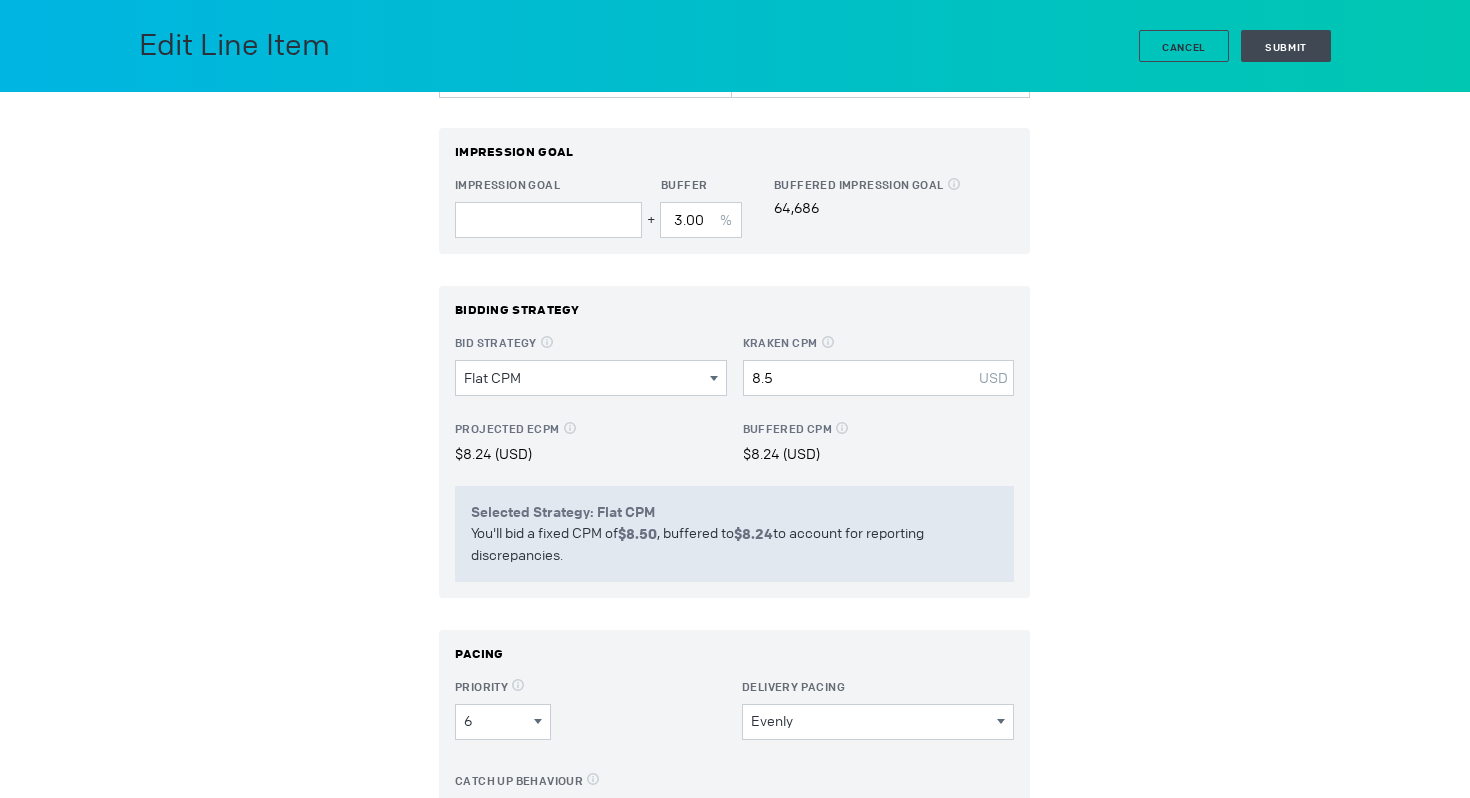 scroll, scrollTop: 244, scrollLeft: 0, axis: vertical 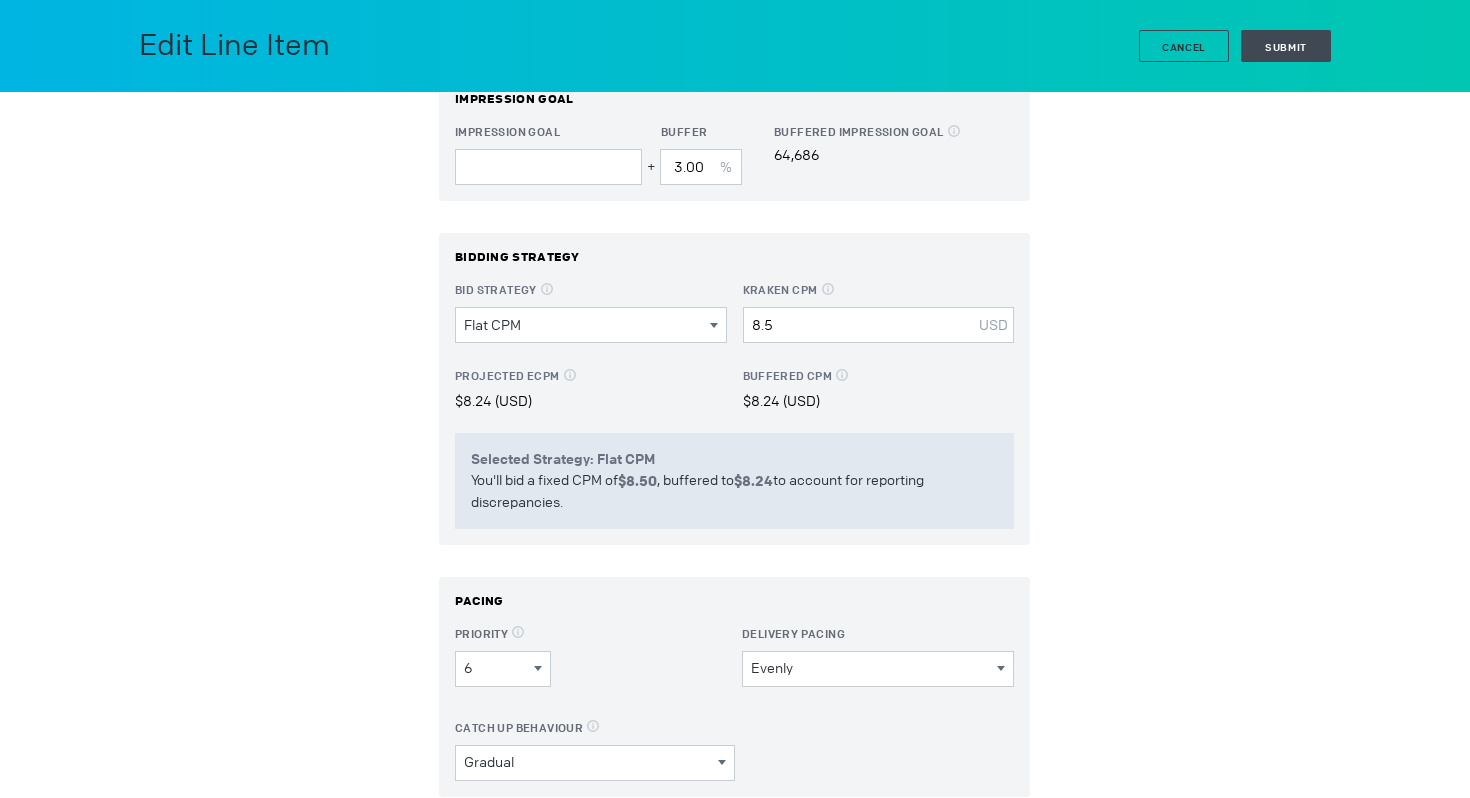 click on "6 1 2 3 4 5 6 7 8 9 10 11 12" at bounding box center (503, 669) 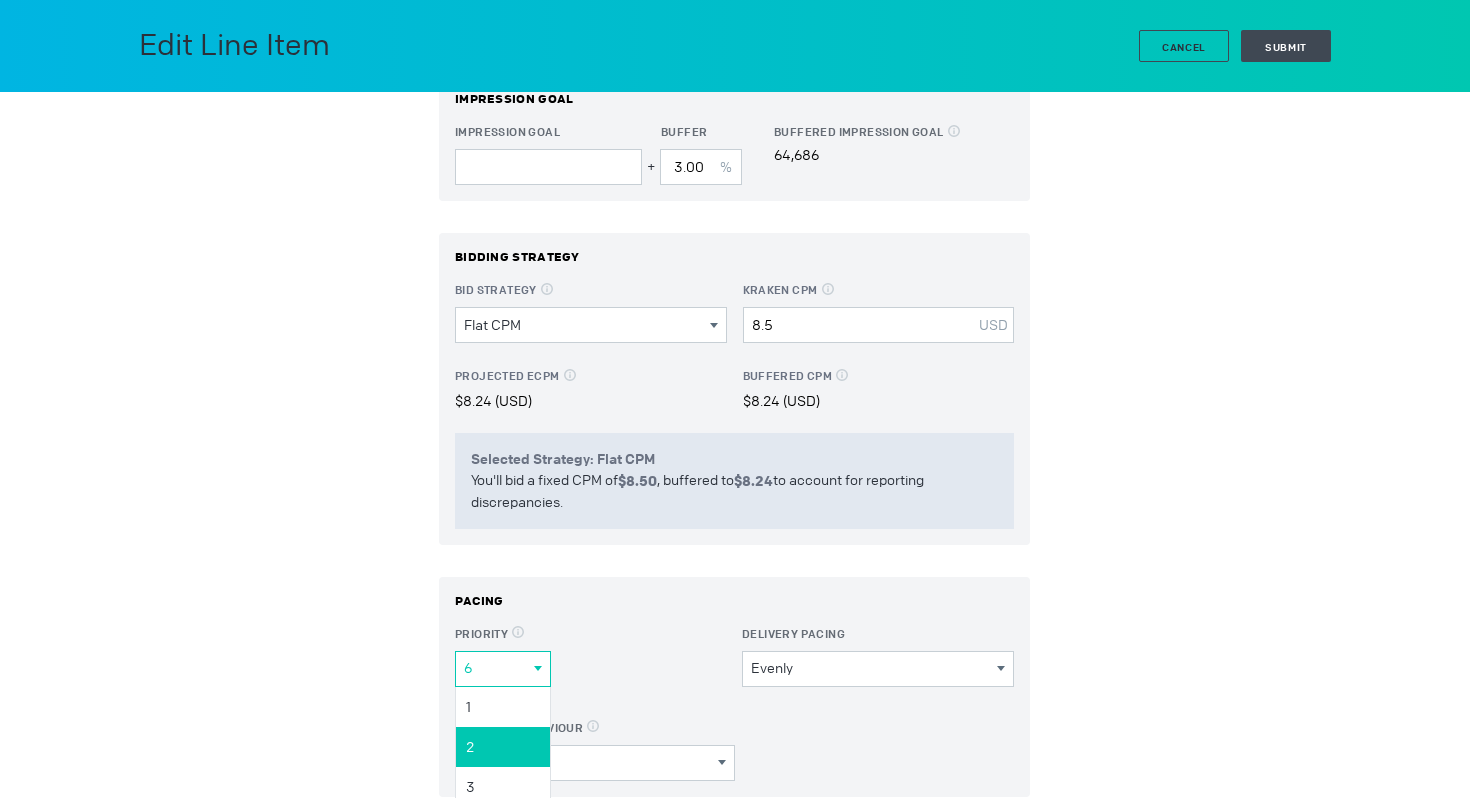 click on "2" at bounding box center (0, 0) 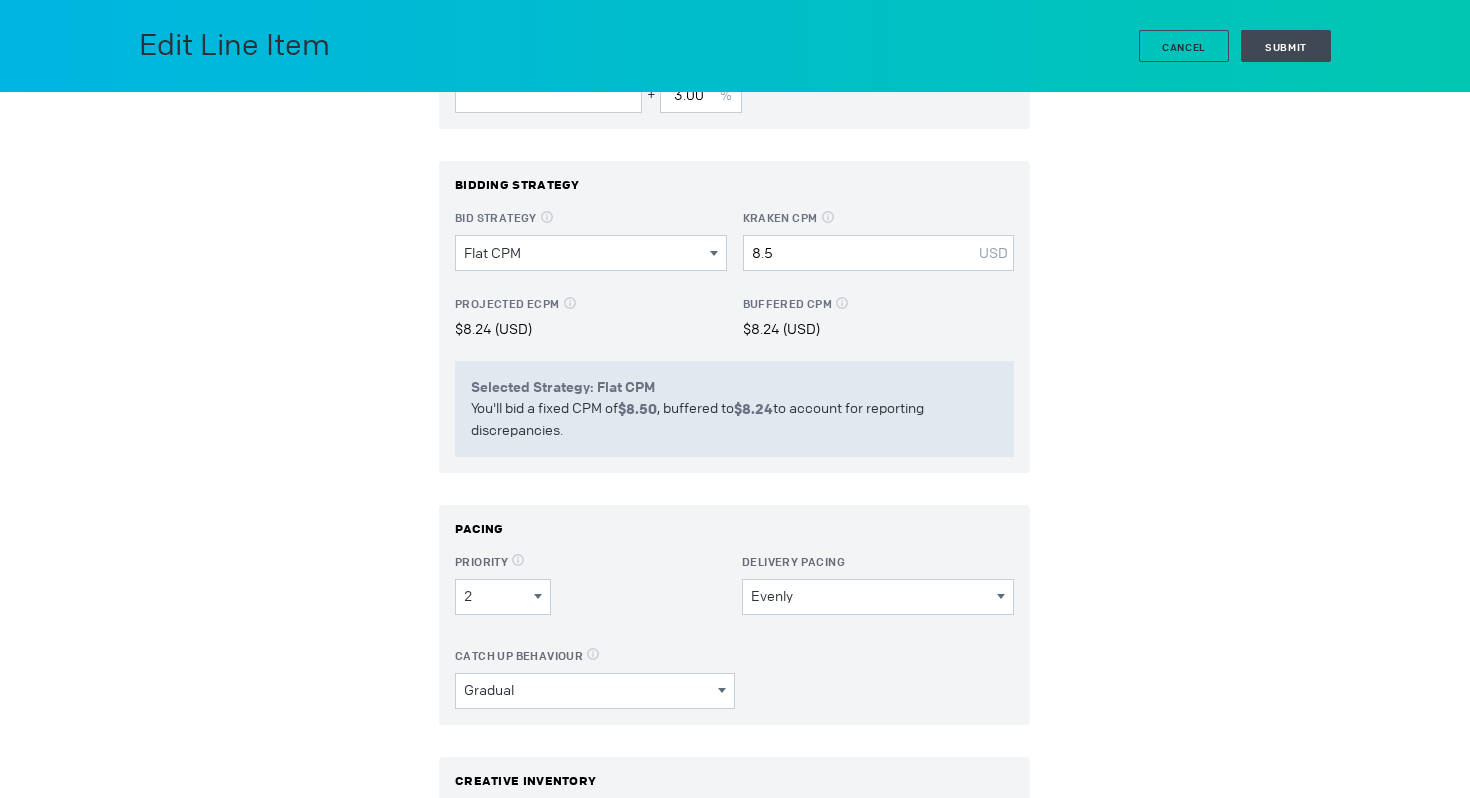 scroll, scrollTop: 361, scrollLeft: 0, axis: vertical 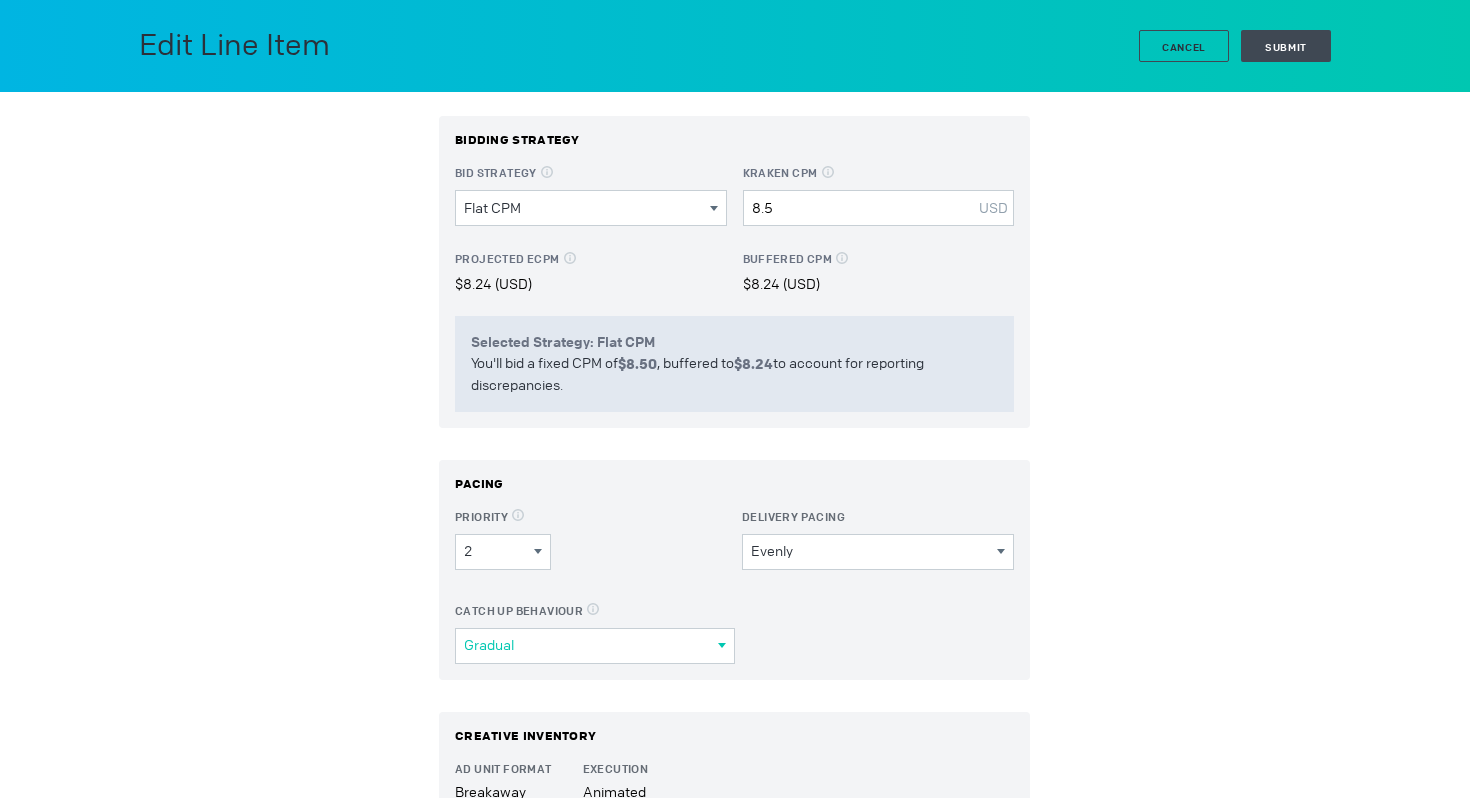 click on "Gradual" at bounding box center [591, 645] 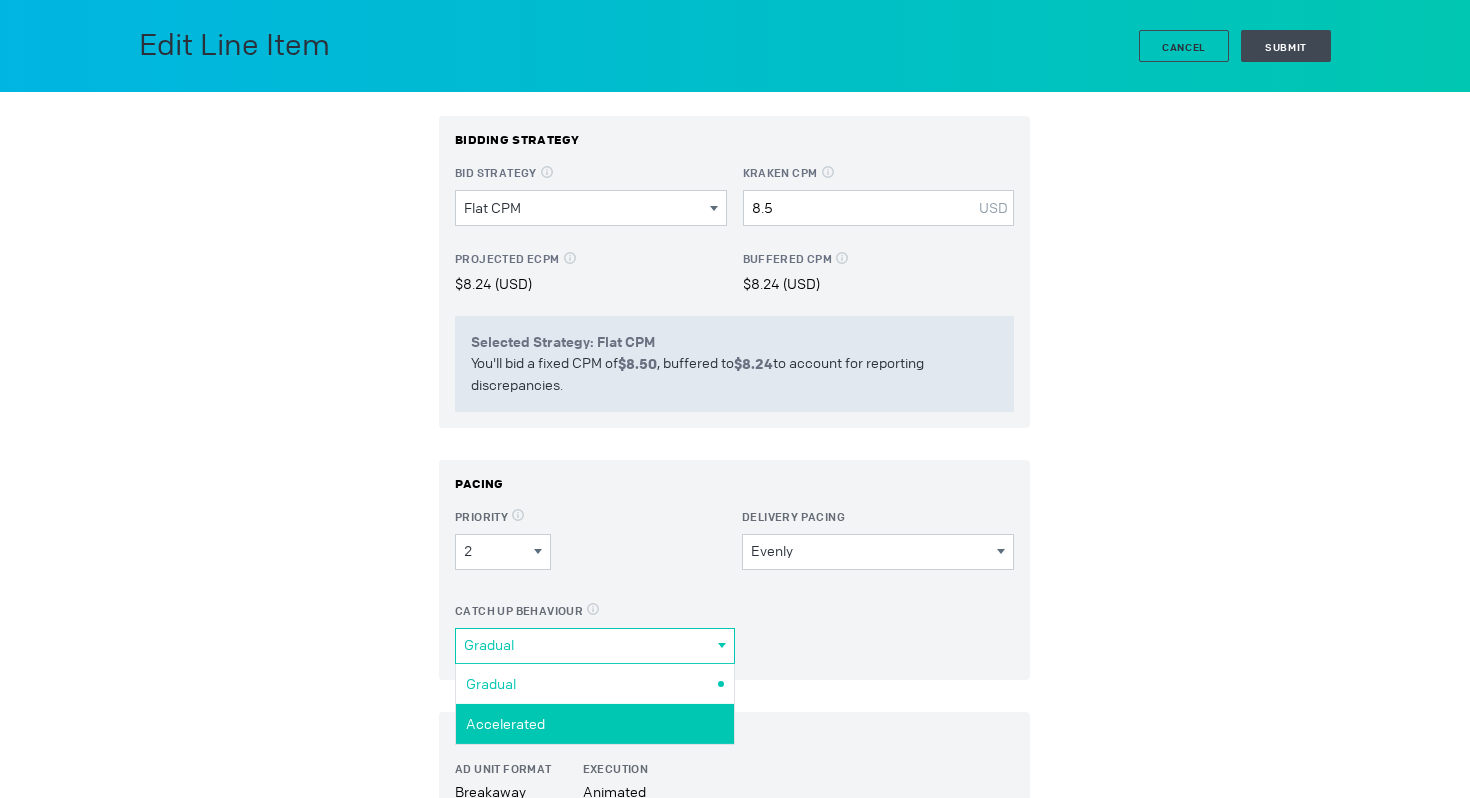 click on "Accelerated" at bounding box center [0, 0] 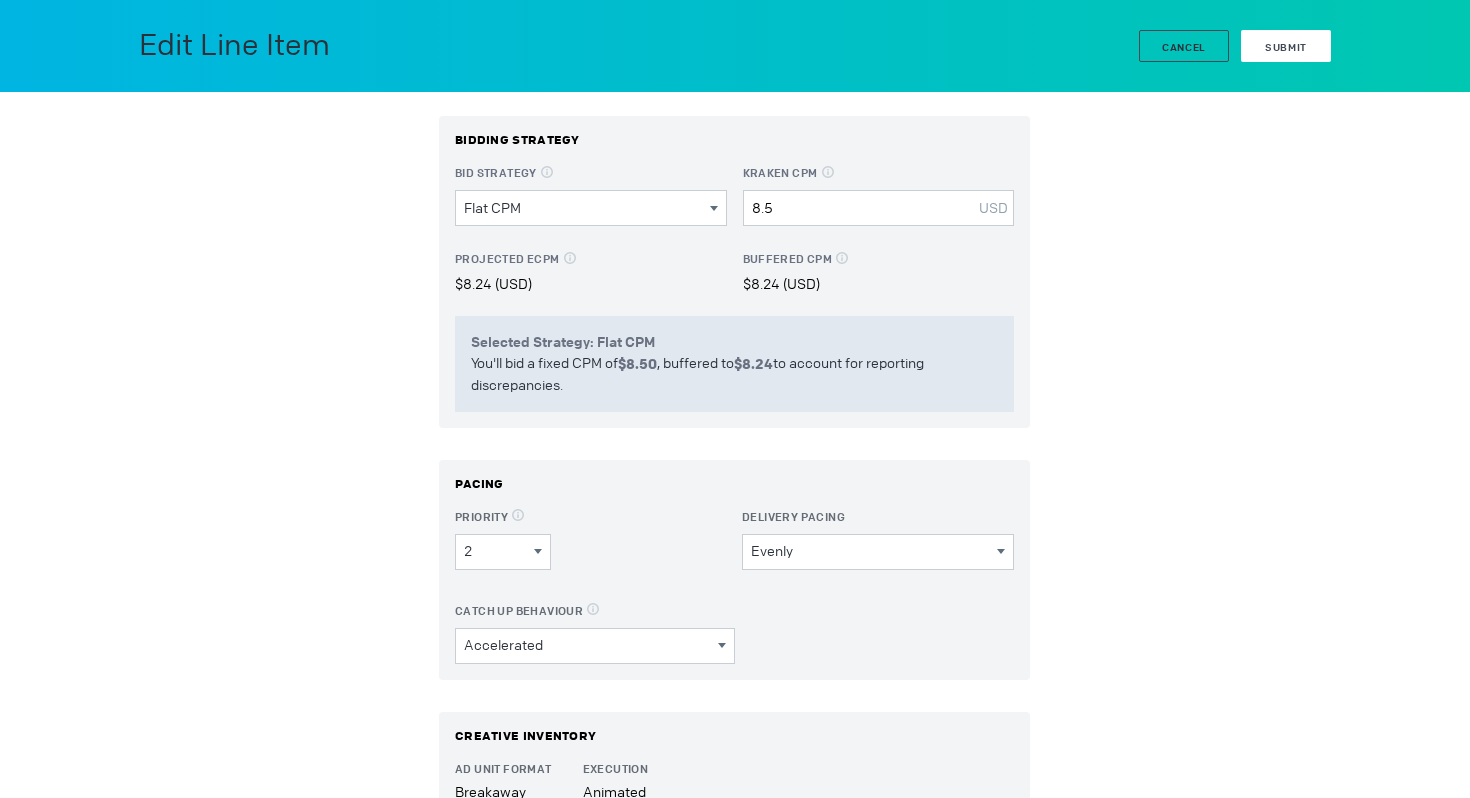 click on "Submit" at bounding box center [1286, 46] 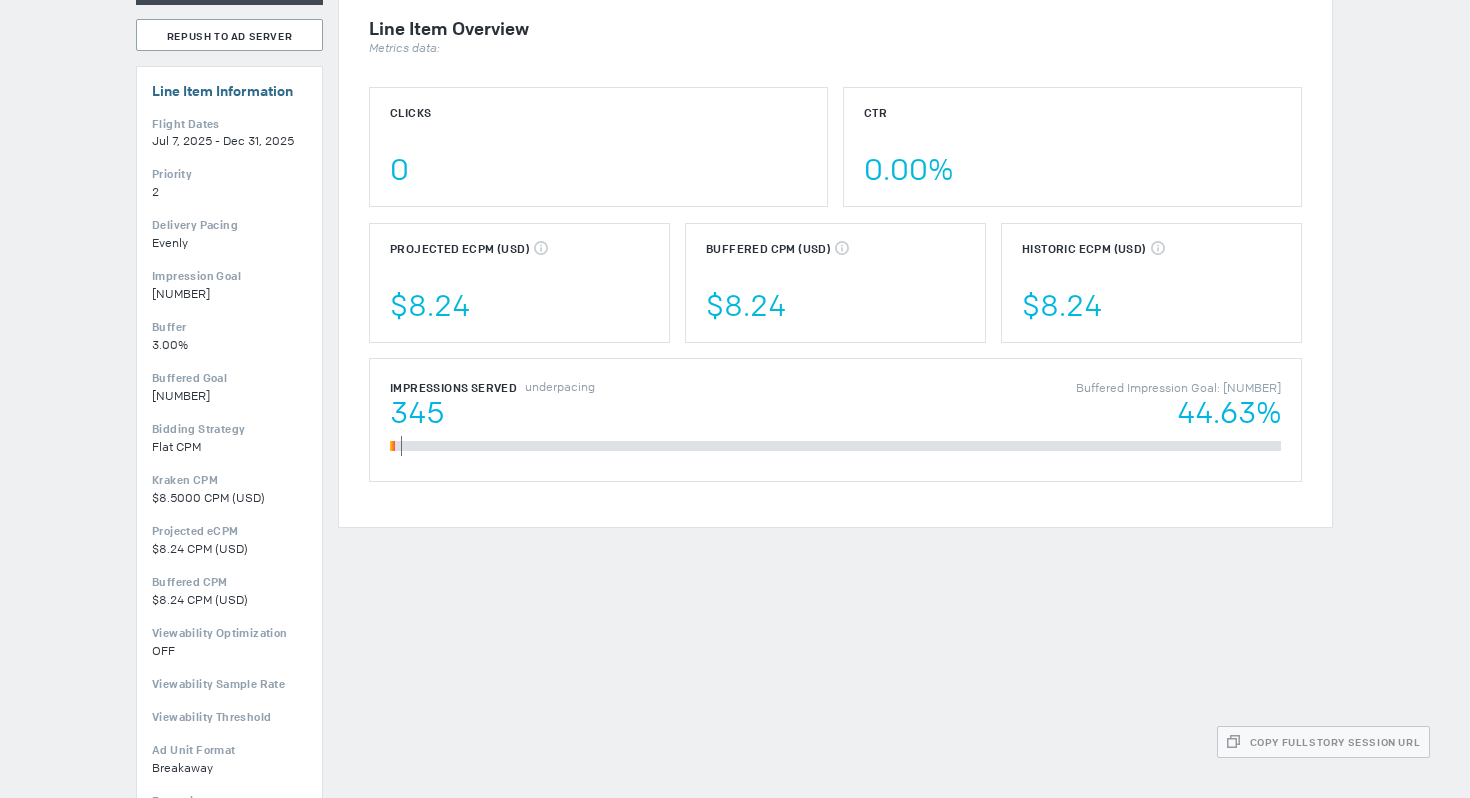 scroll, scrollTop: 0, scrollLeft: 0, axis: both 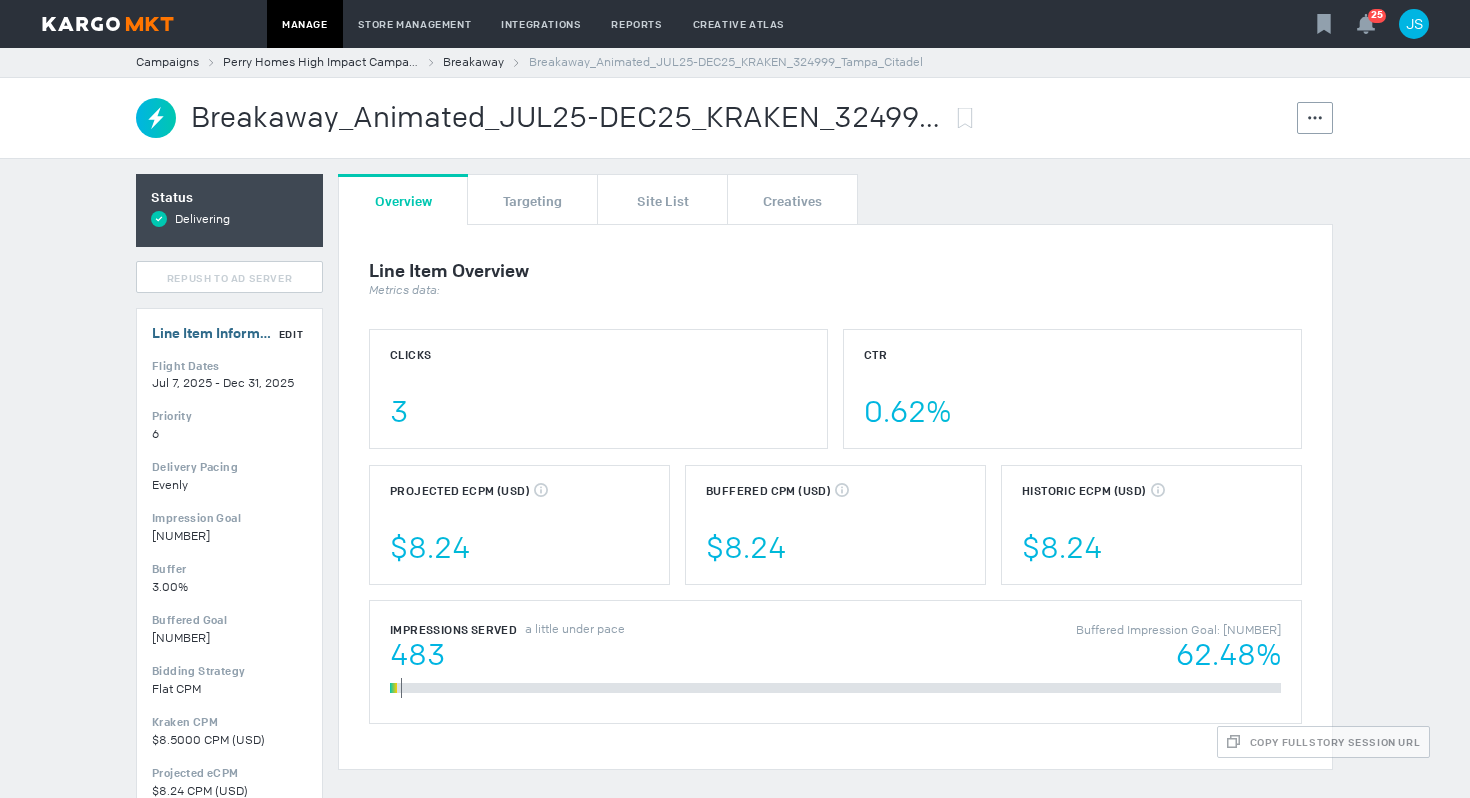 click on "Edit" at bounding box center (291, 334) 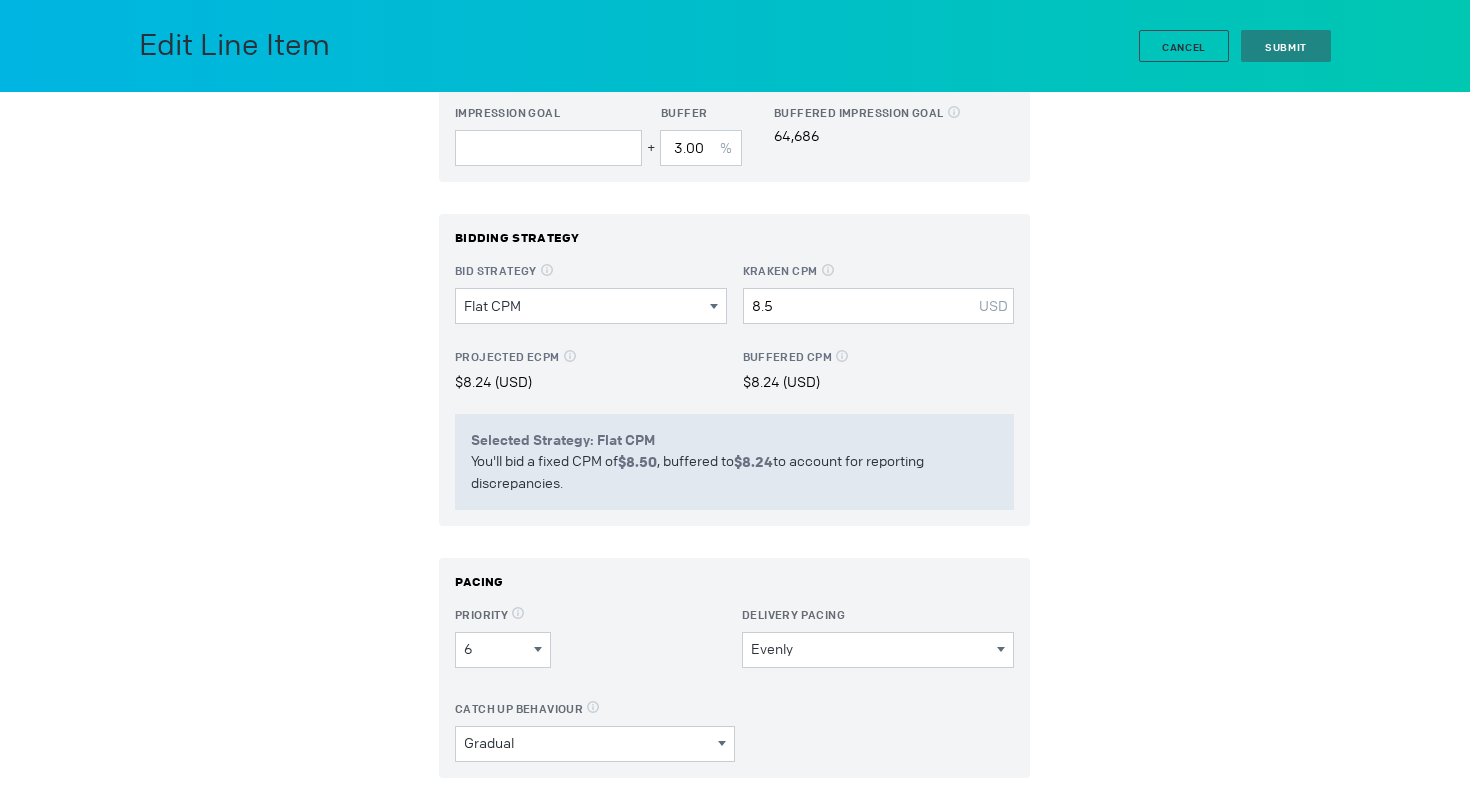 scroll, scrollTop: 294, scrollLeft: 0, axis: vertical 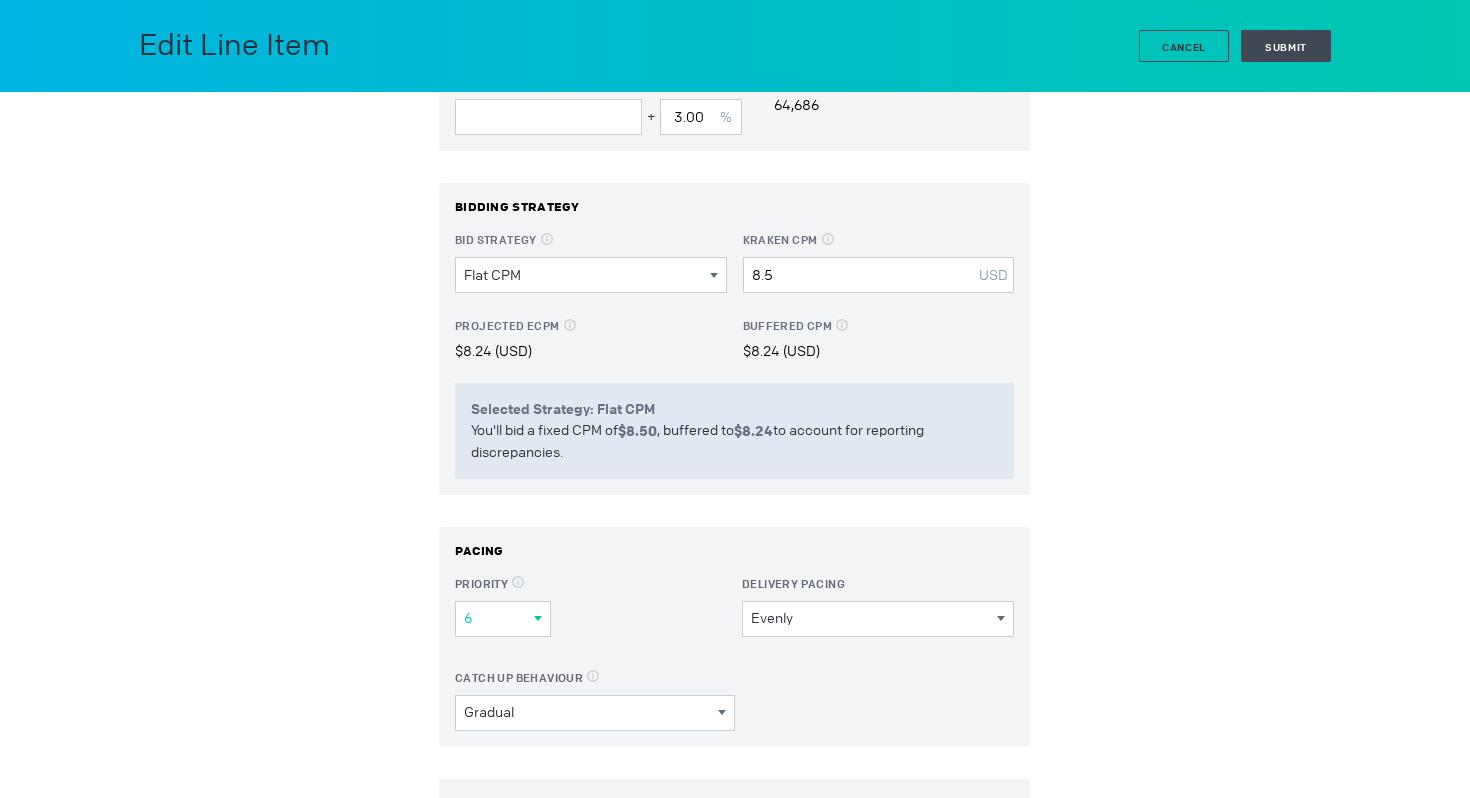 click on "6" at bounding box center [499, 618] 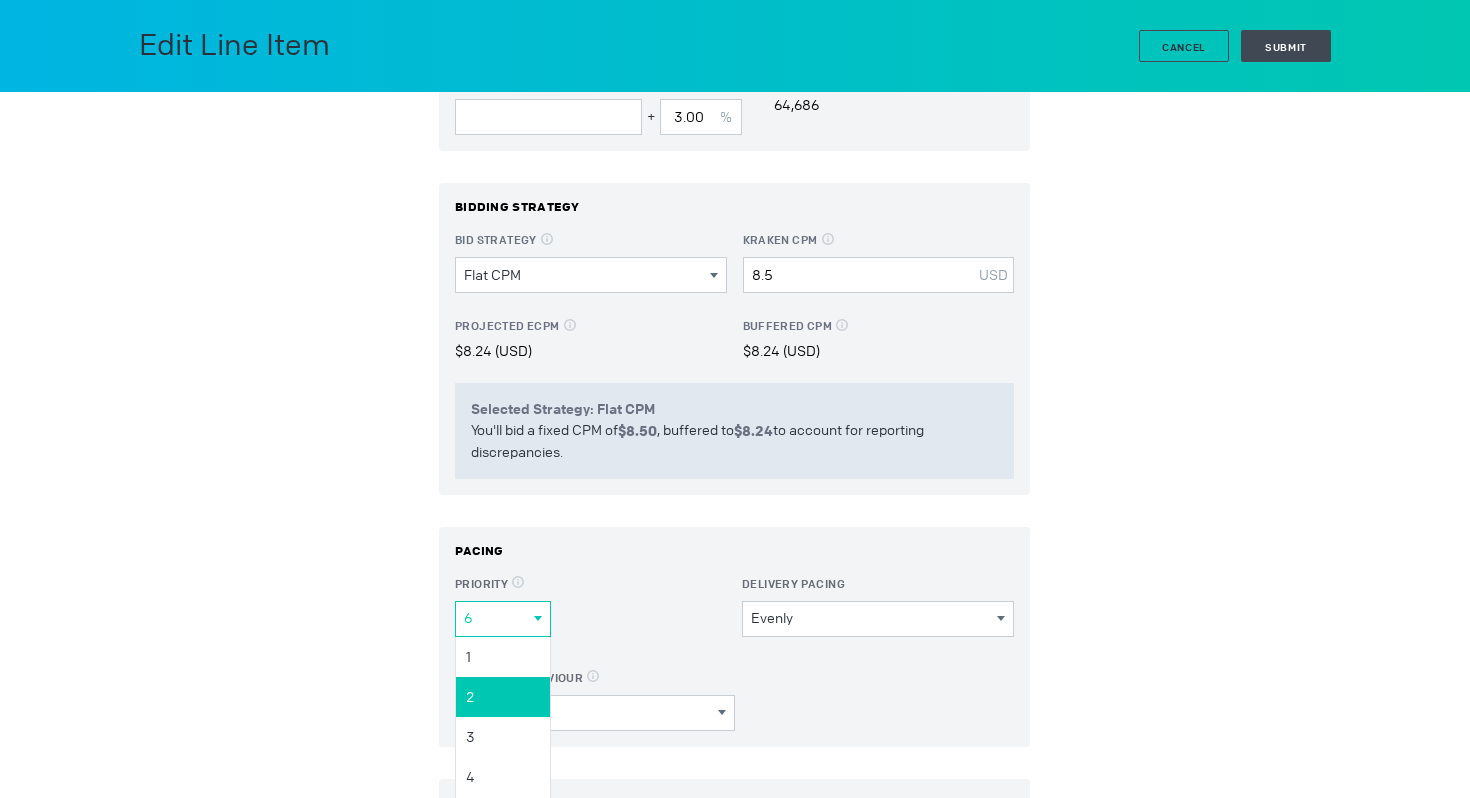 click on "2" at bounding box center (0, 0) 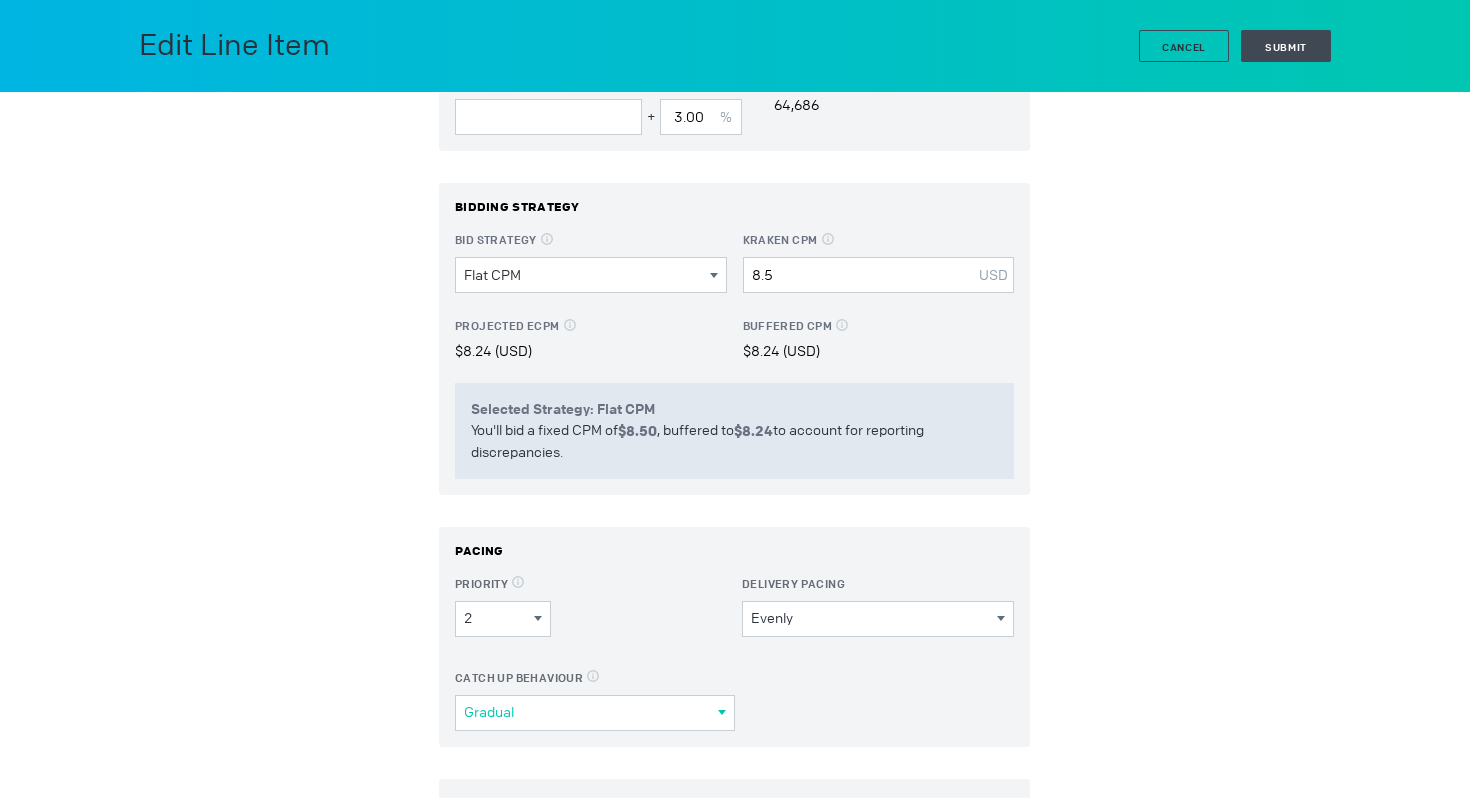 click on "Gradual" at bounding box center [591, 712] 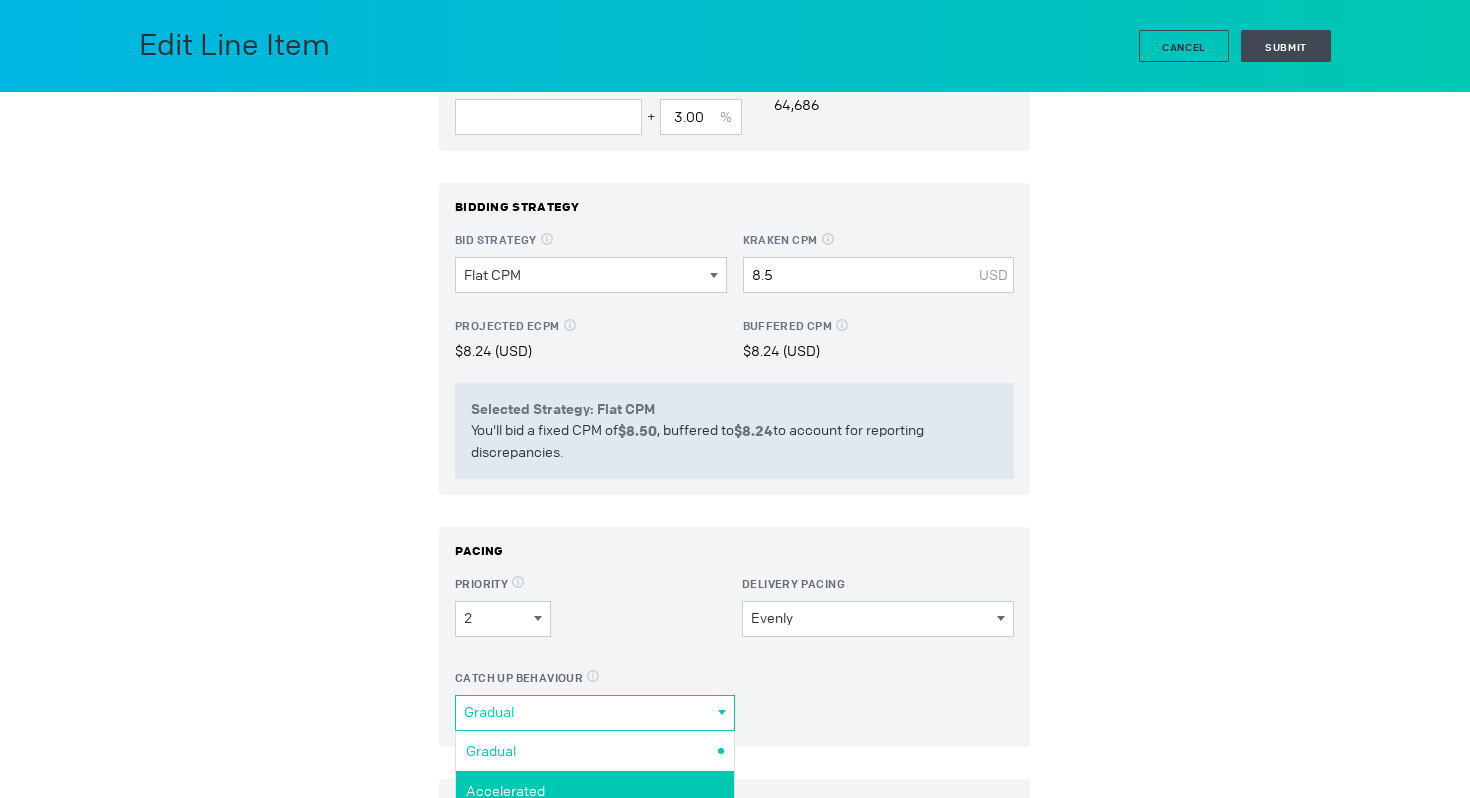 drag, startPoint x: 587, startPoint y: 789, endPoint x: 880, endPoint y: 537, distance: 386.46216 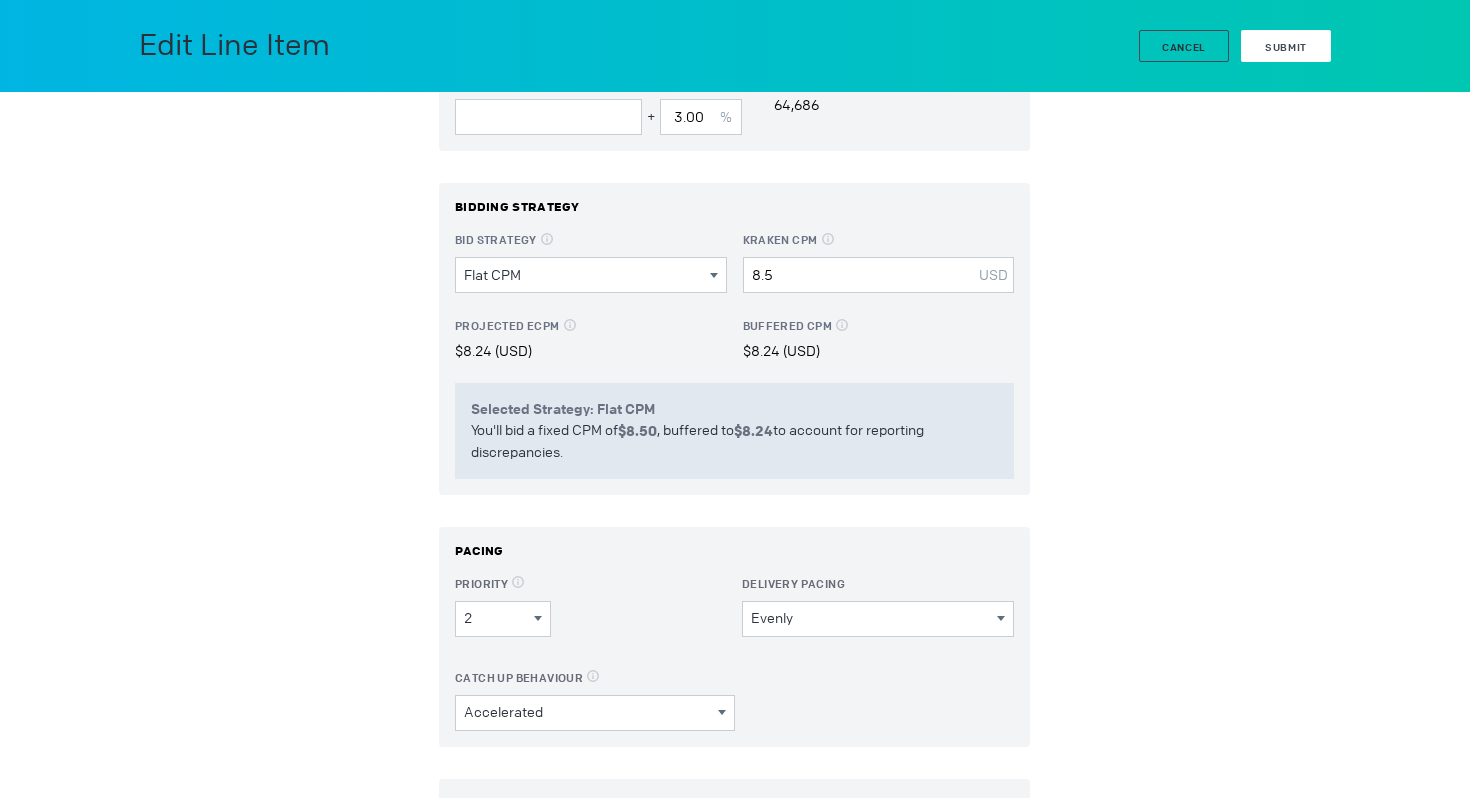 click on "Submit" at bounding box center (1286, 47) 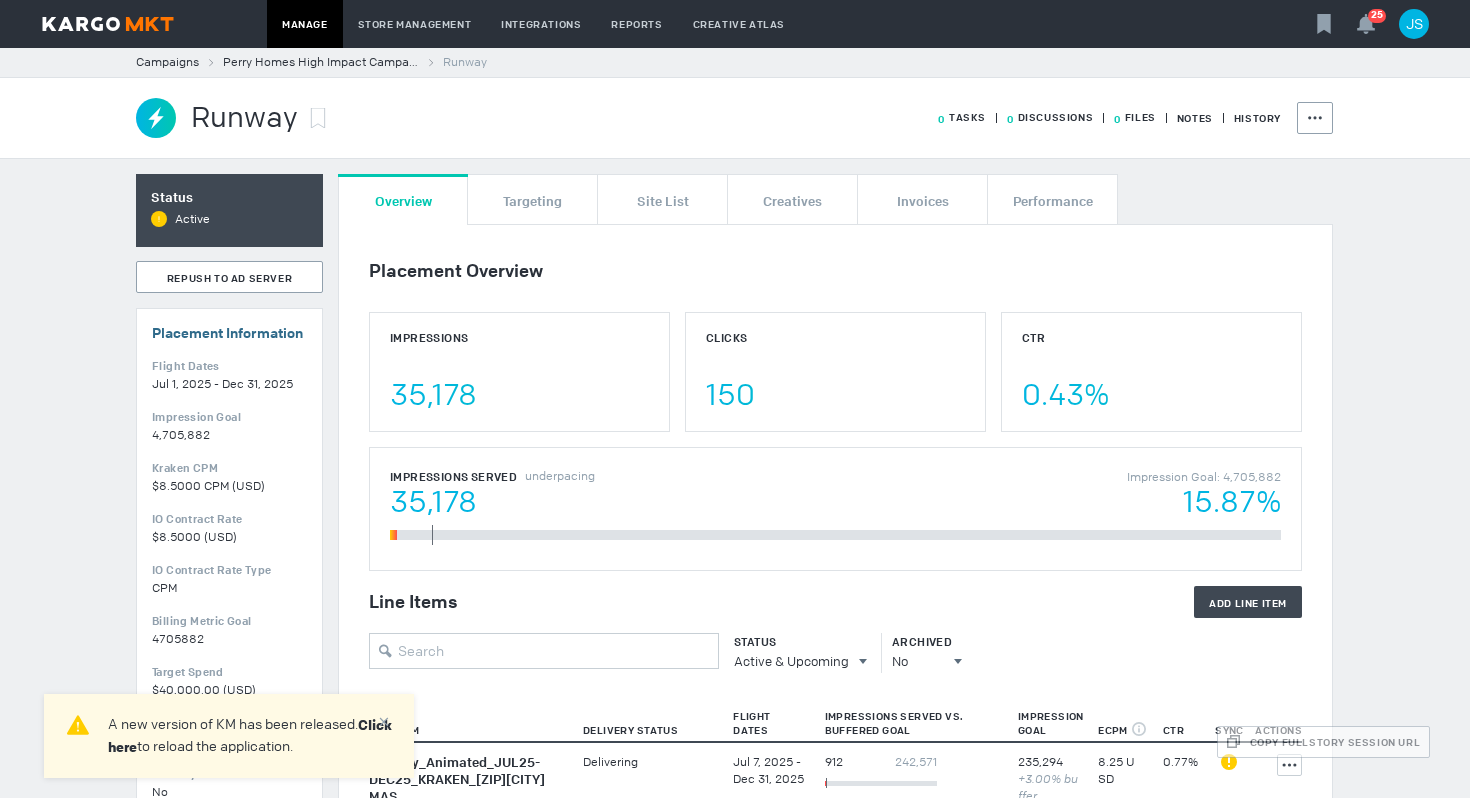 scroll, scrollTop: 0, scrollLeft: 0, axis: both 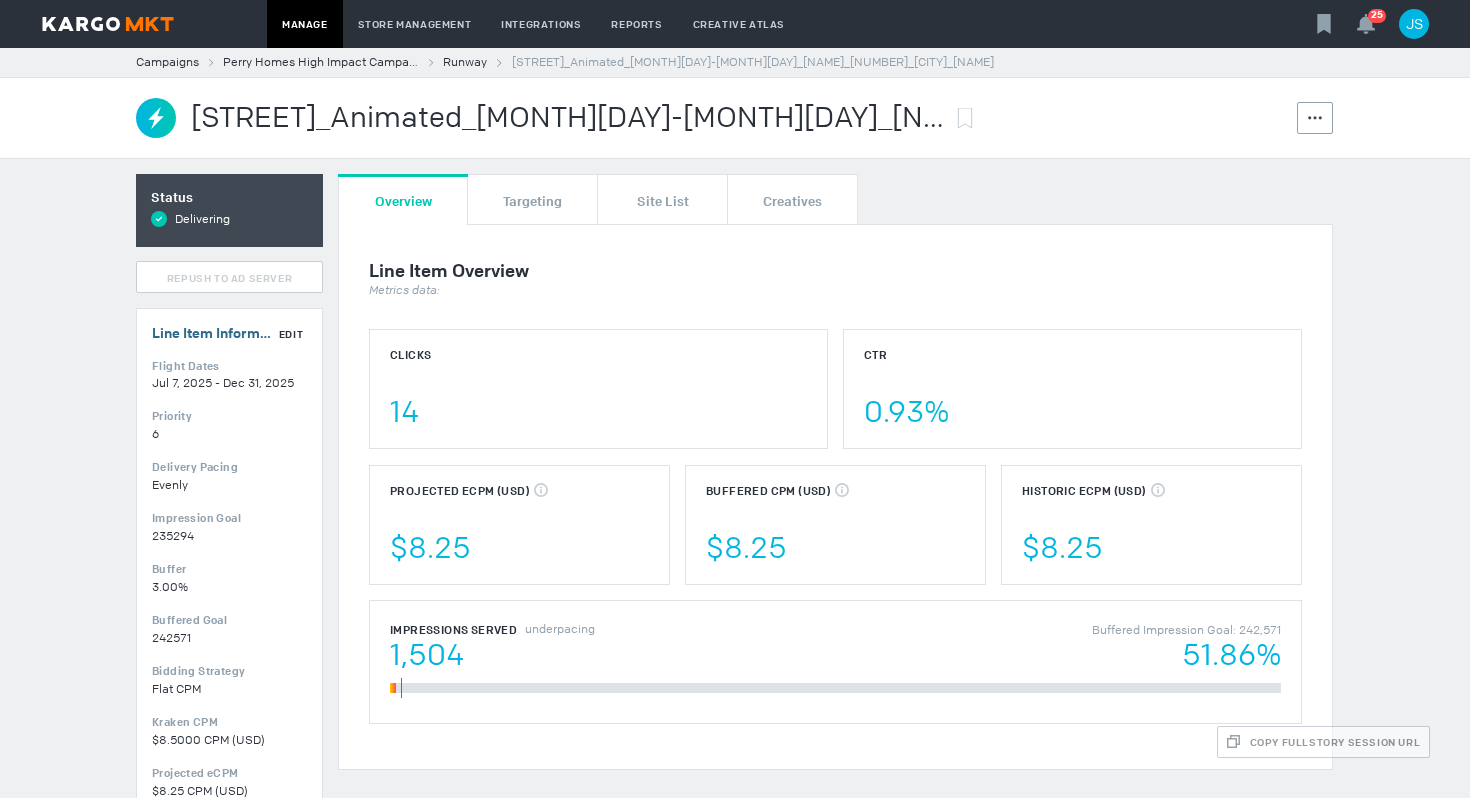 click on "Edit" at bounding box center [291, 334] 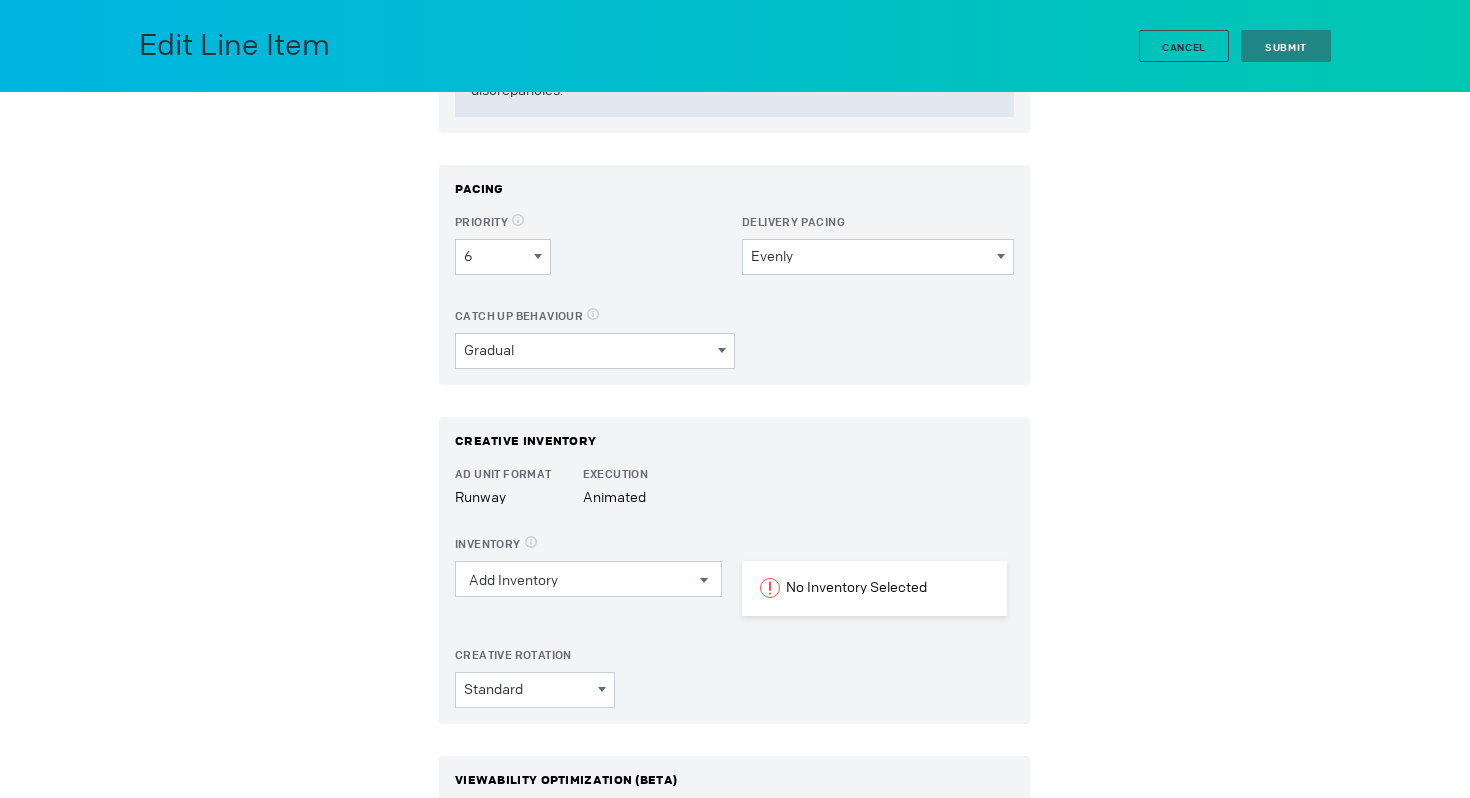 scroll, scrollTop: 583, scrollLeft: 0, axis: vertical 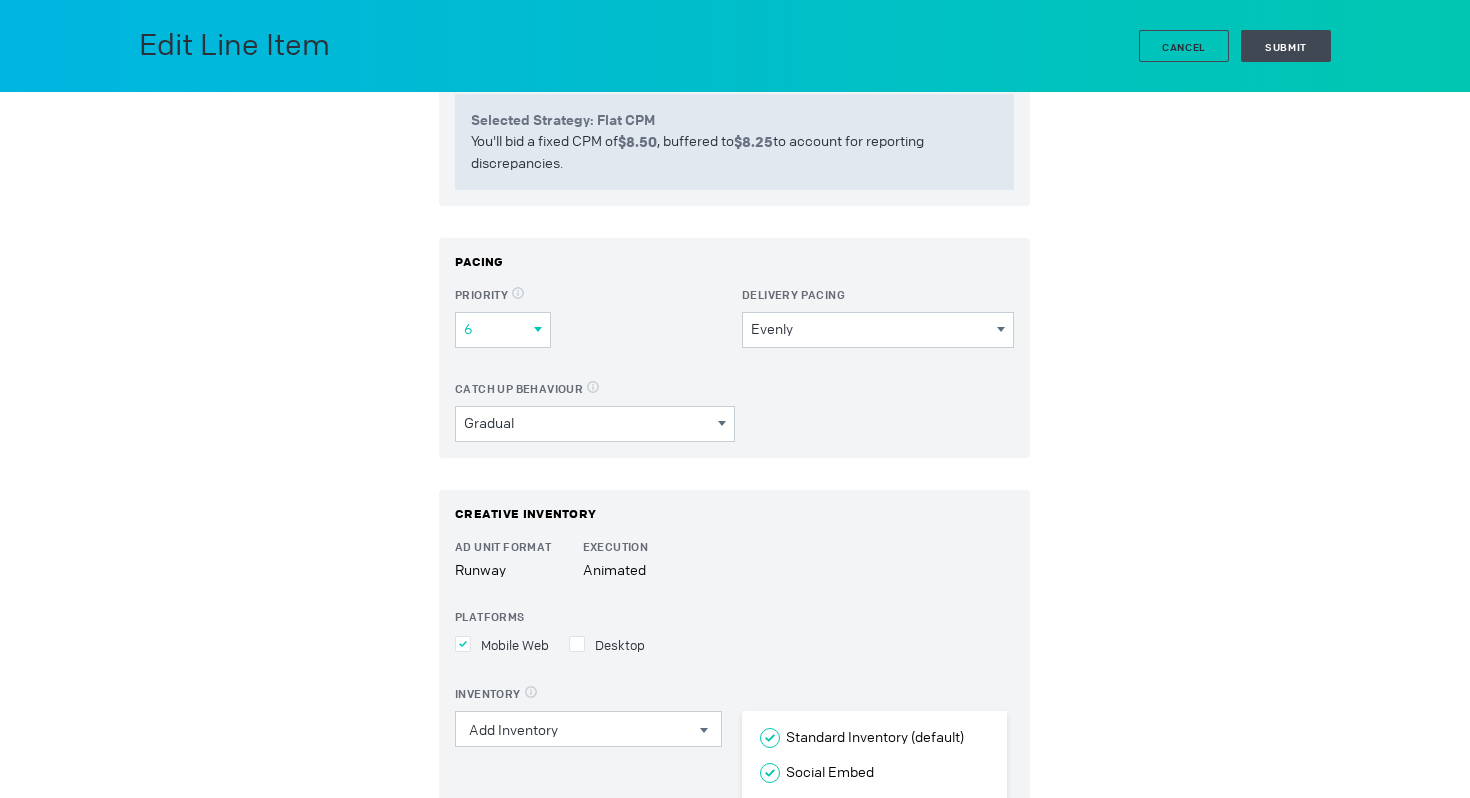 click on "6" at bounding box center [499, 329] 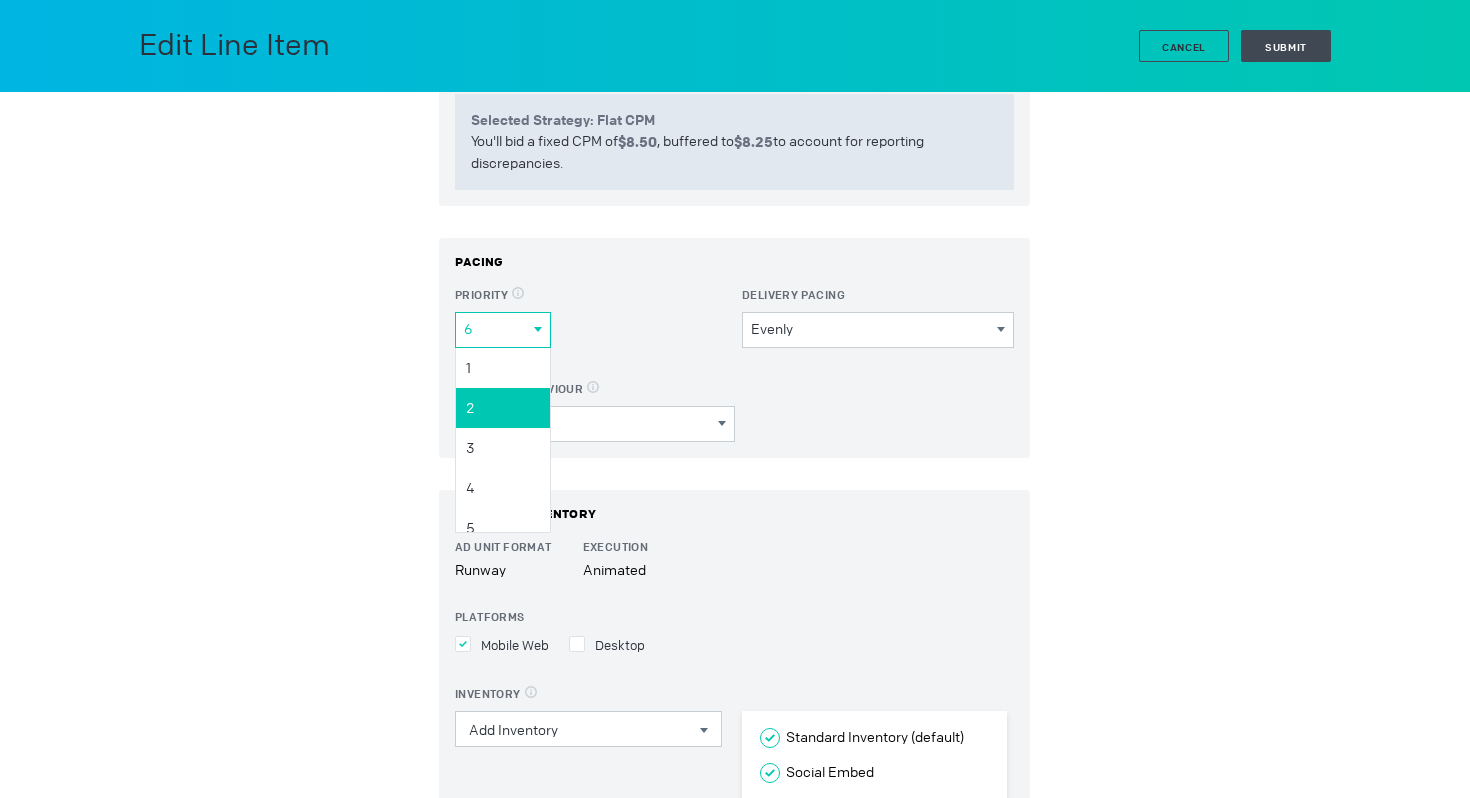 click on "2" at bounding box center (0, 0) 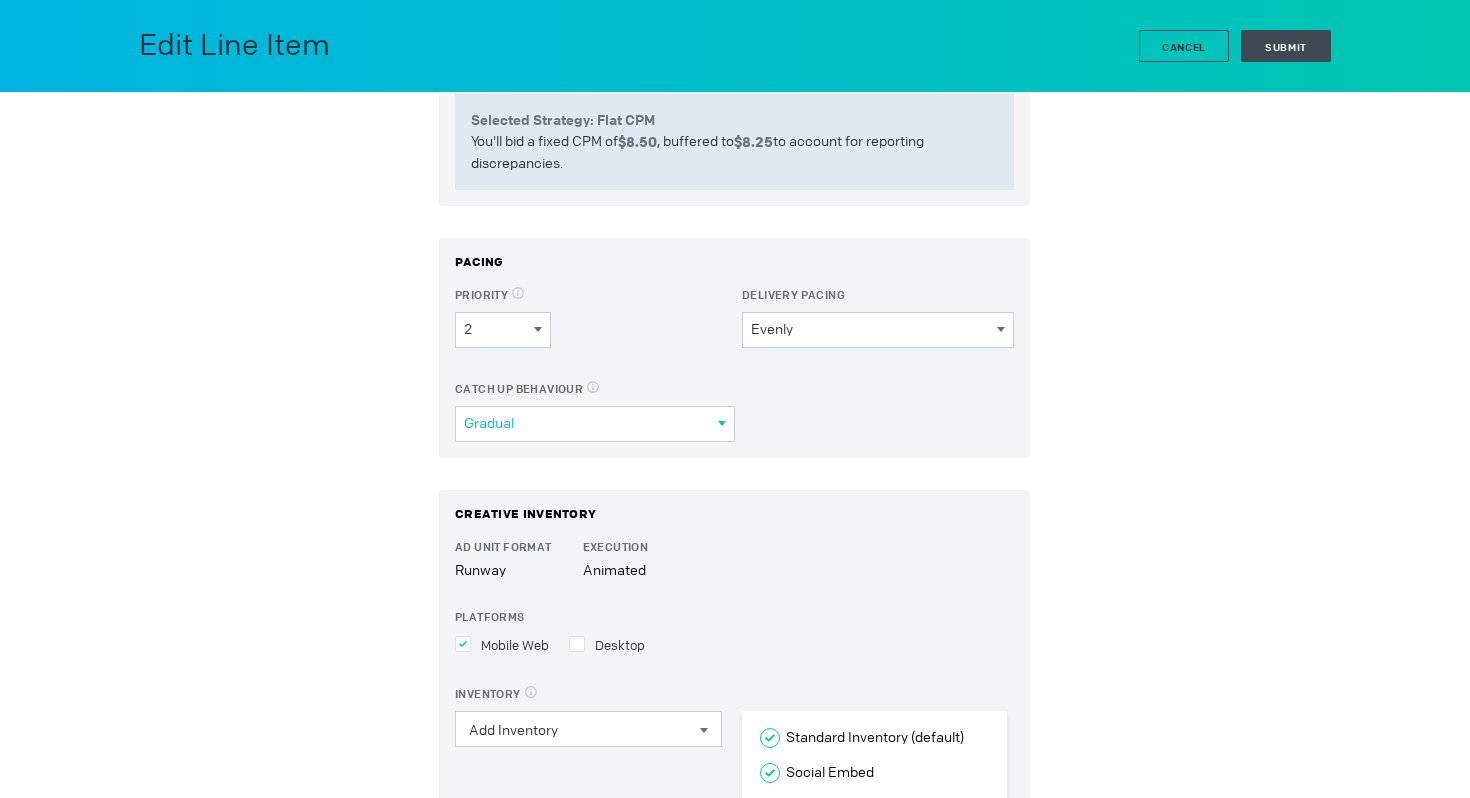 click on "Gradual" at bounding box center (591, 423) 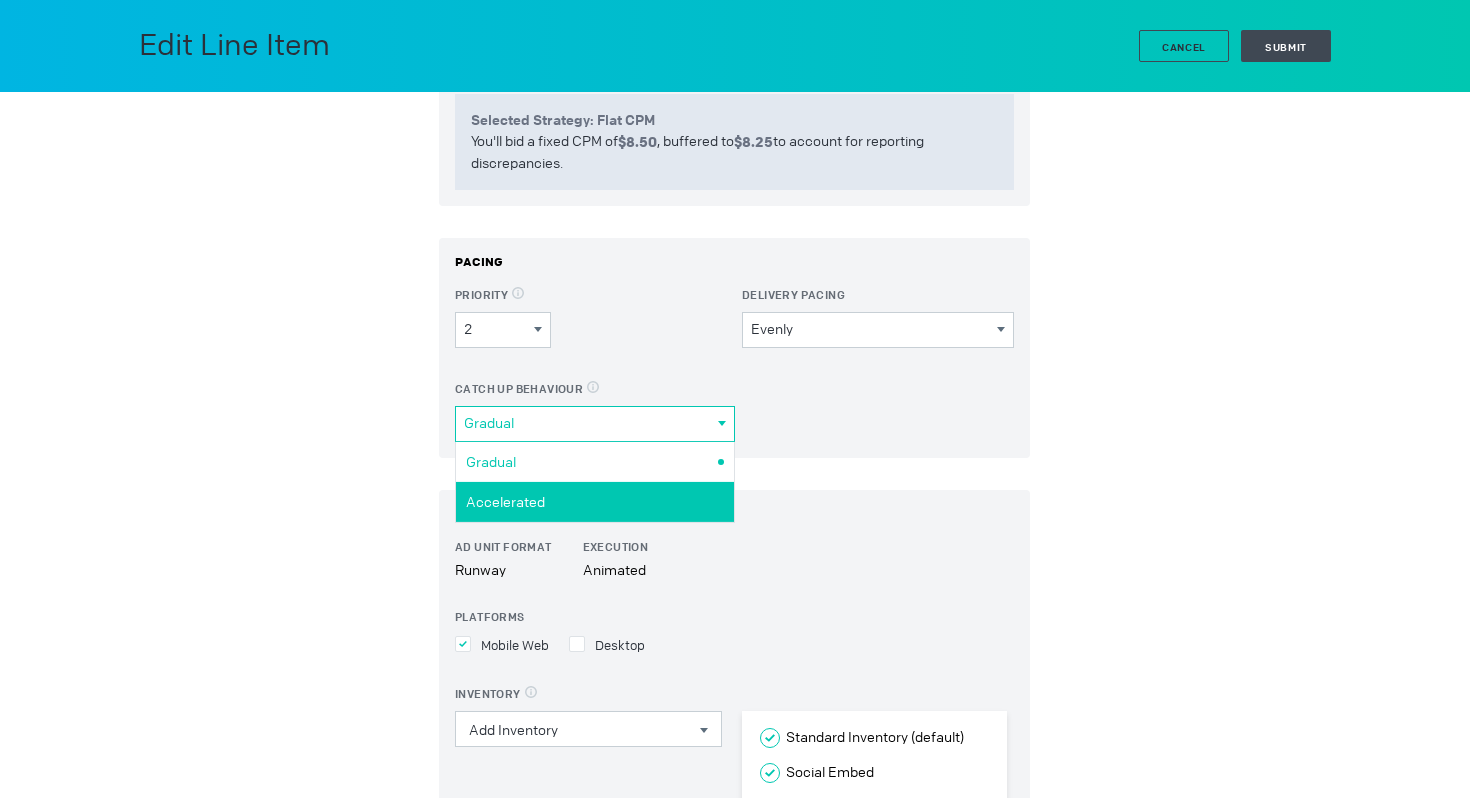 click on "Accelerated" at bounding box center [0, 0] 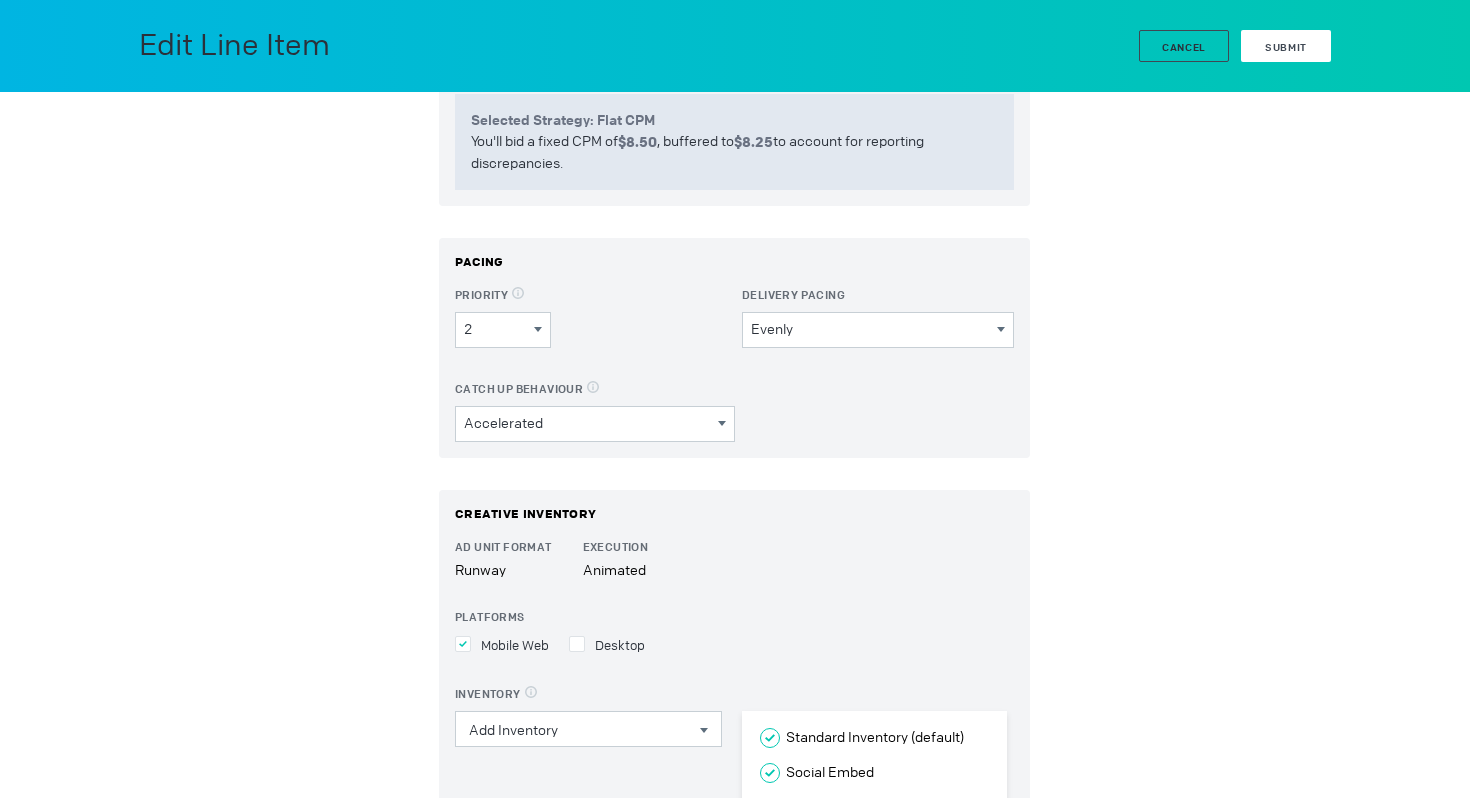 click on "Submit" at bounding box center [1286, 46] 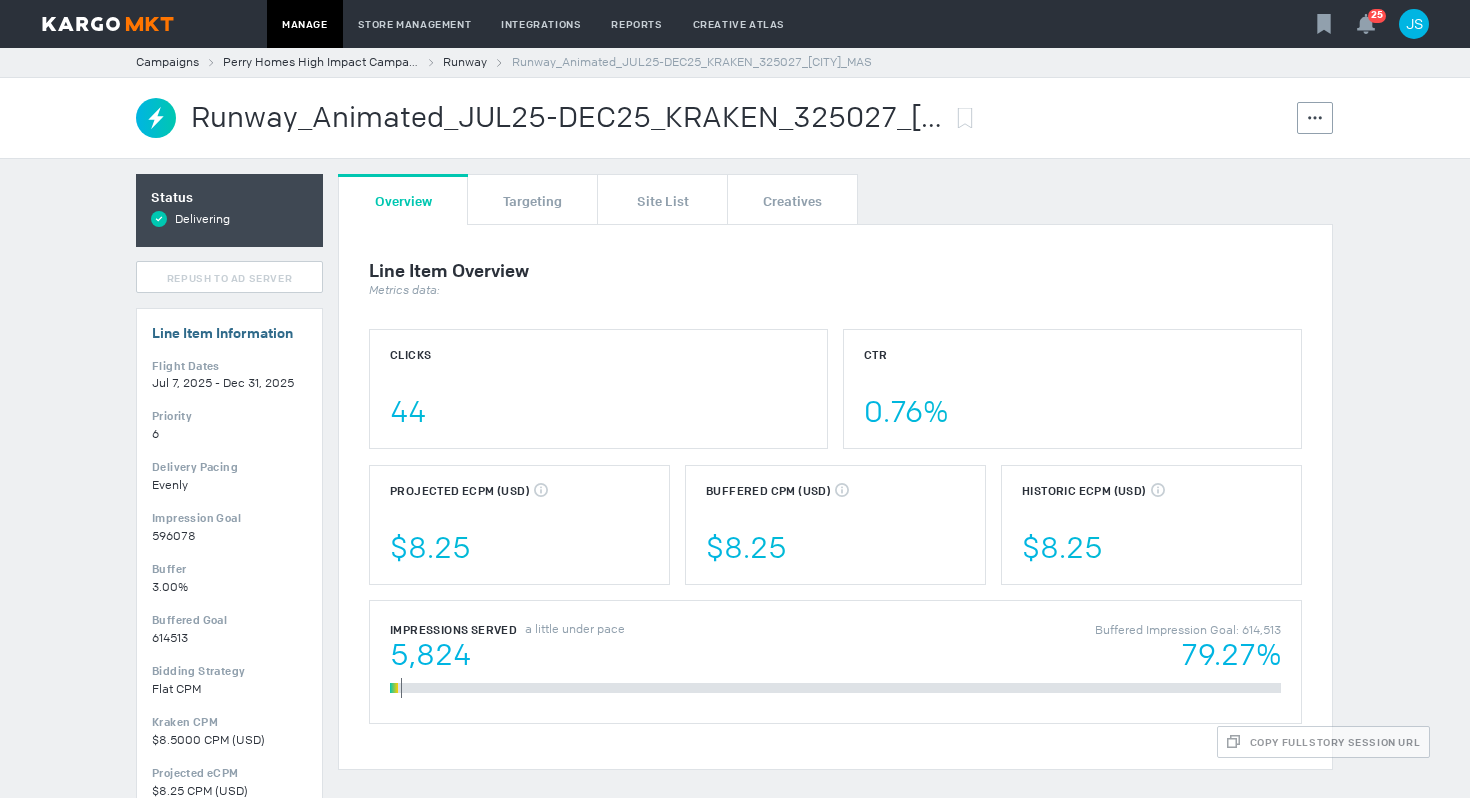 scroll, scrollTop: 0, scrollLeft: 0, axis: both 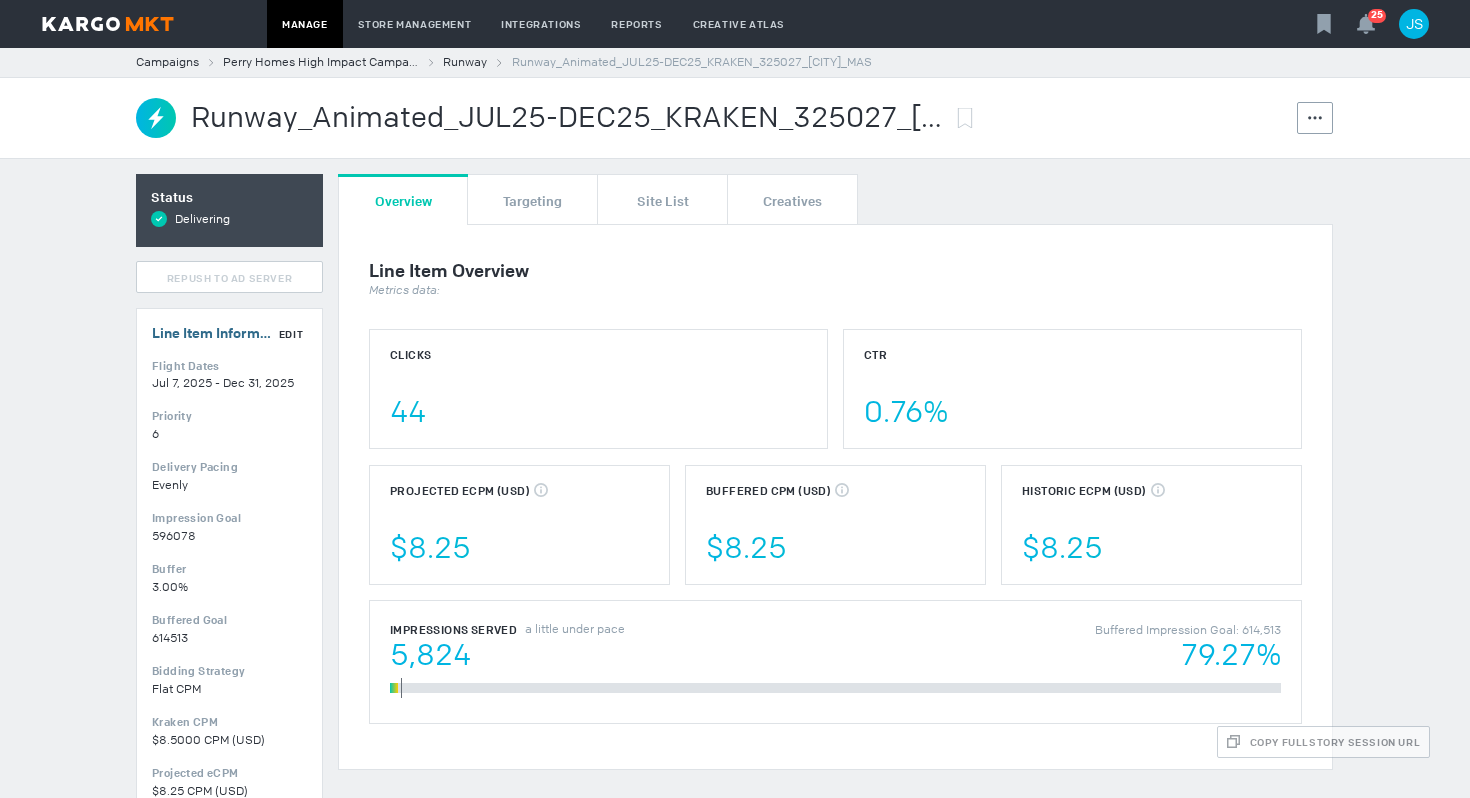 click on "Edit" at bounding box center (291, 334) 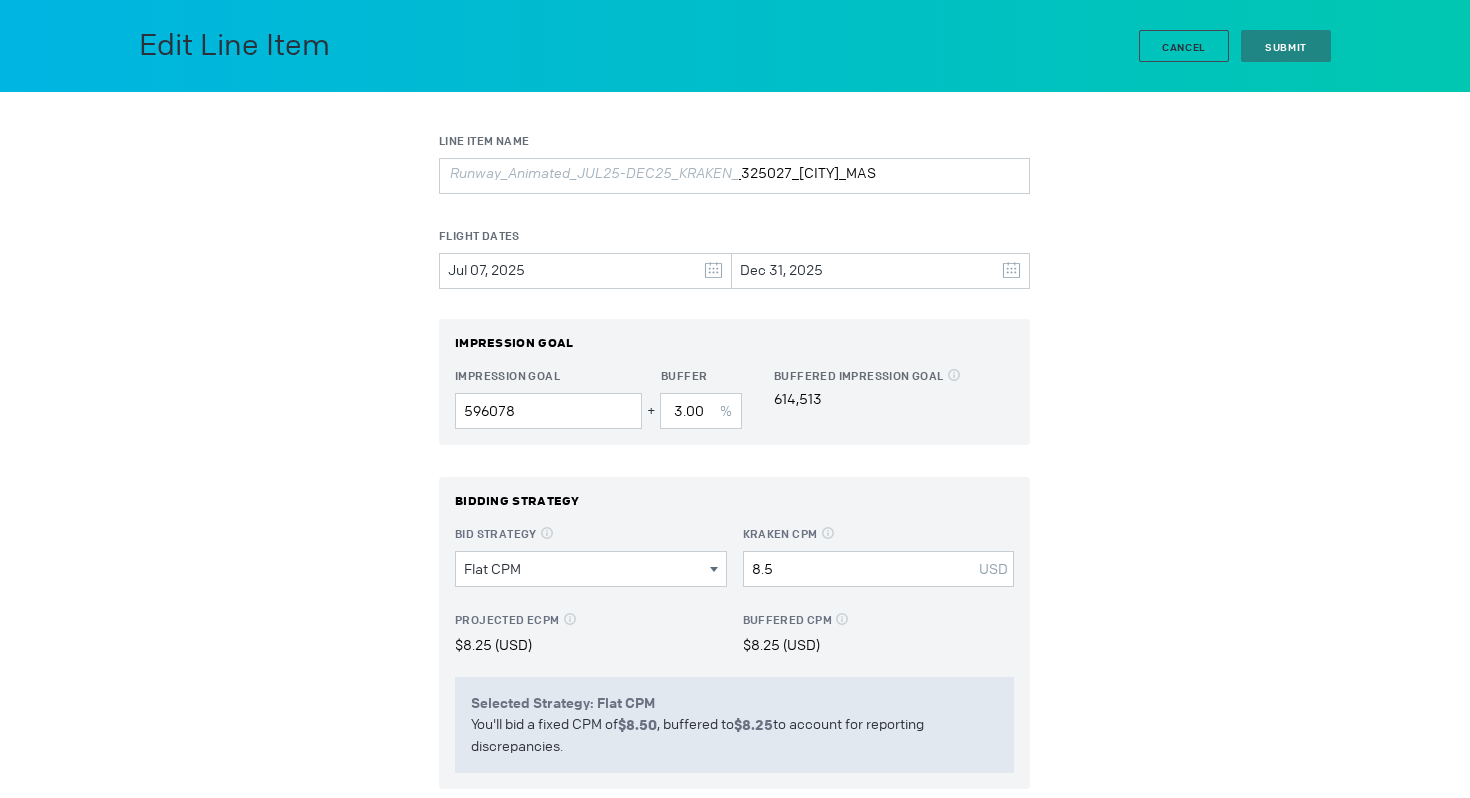 scroll, scrollTop: 420, scrollLeft: 0, axis: vertical 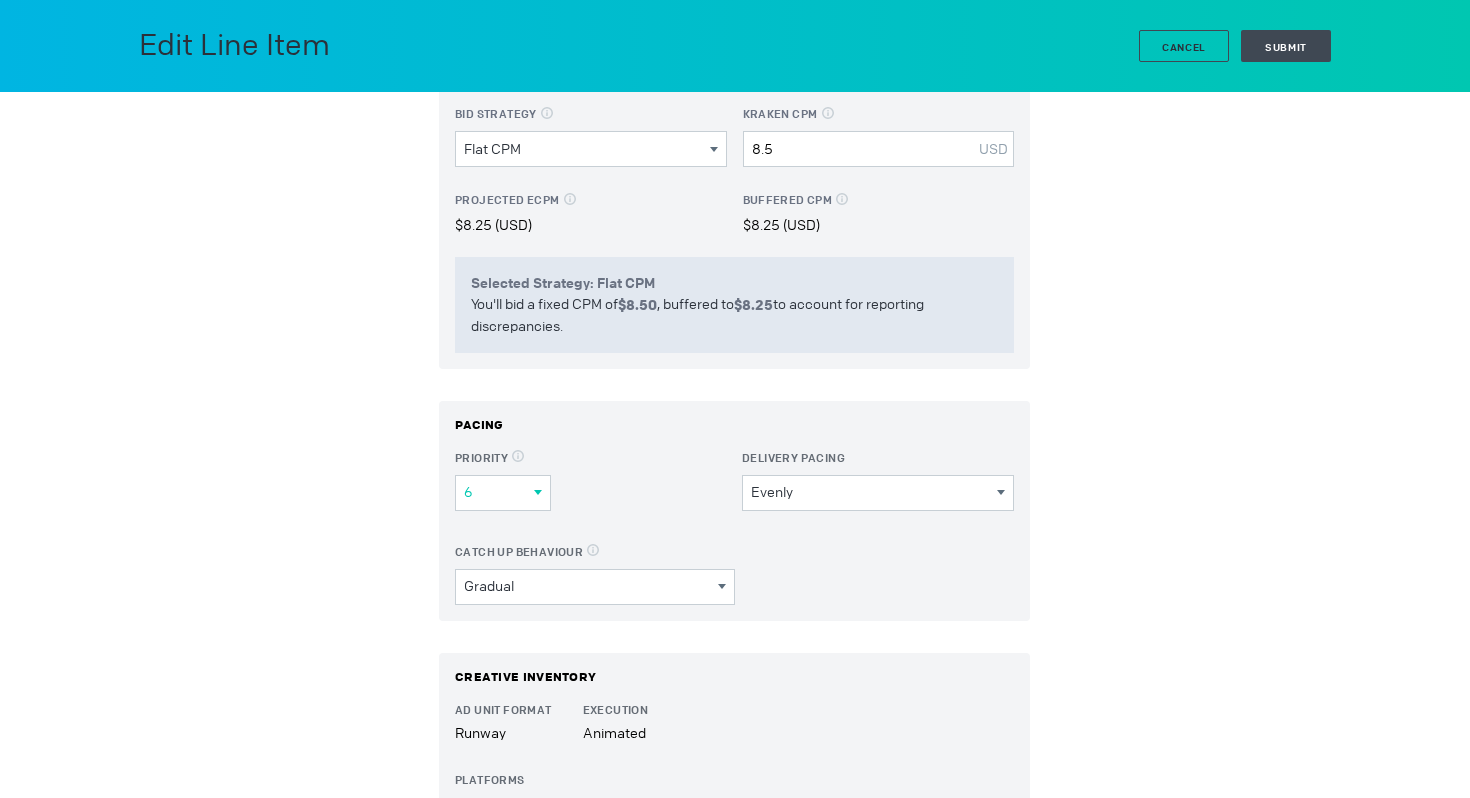 click on "6" at bounding box center (499, 492) 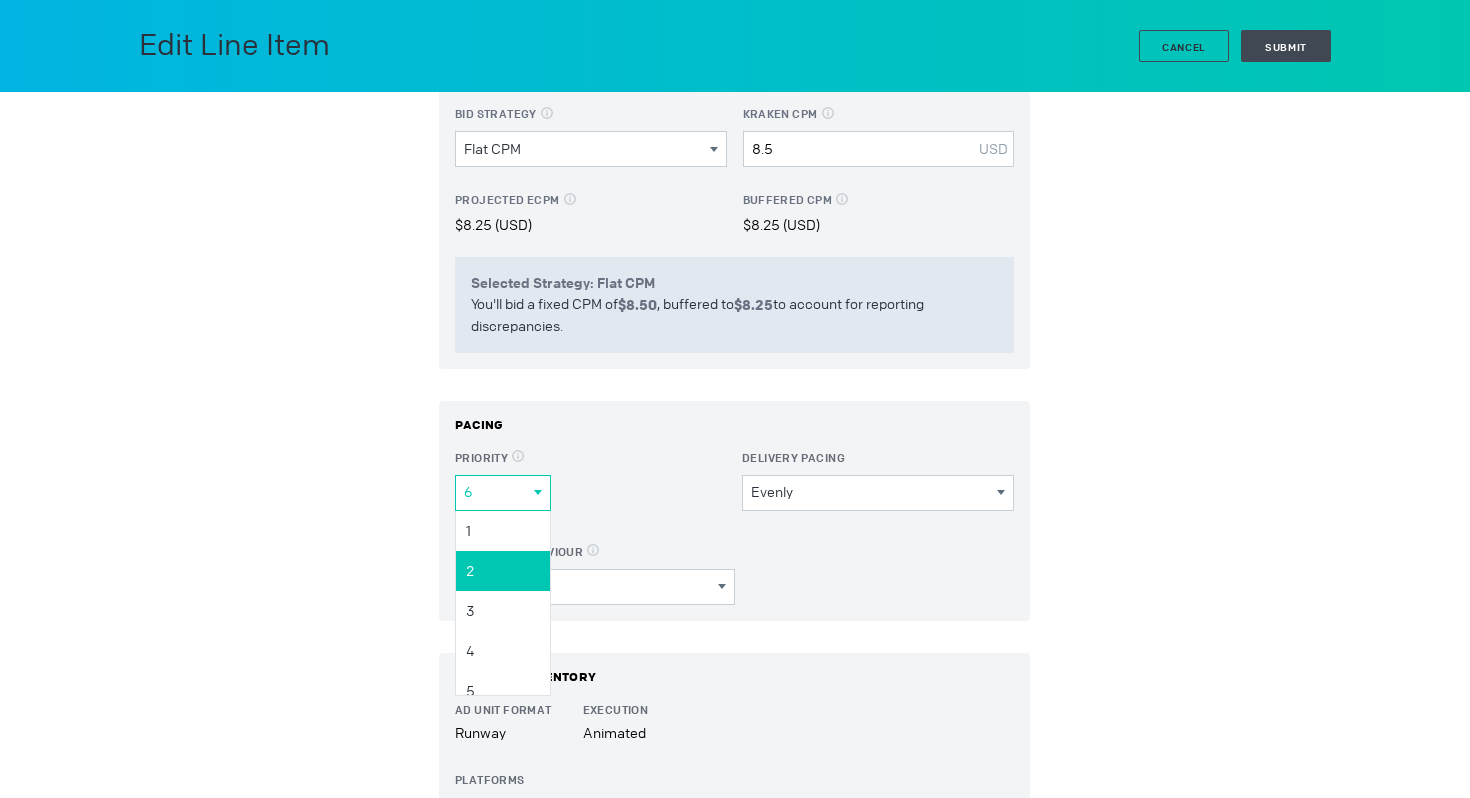 click on "2" at bounding box center [0, 0] 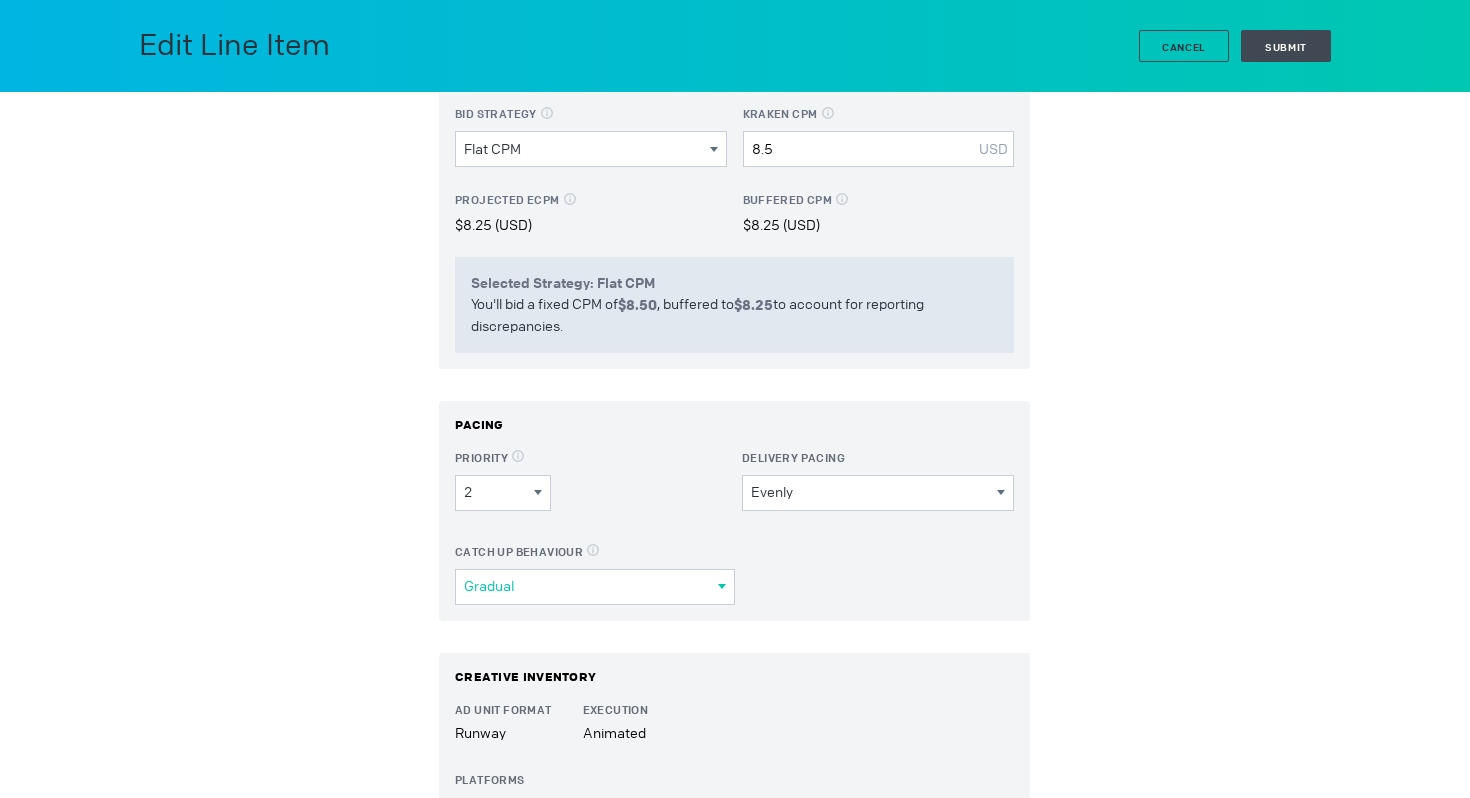 click on "Gradual" at bounding box center (591, 586) 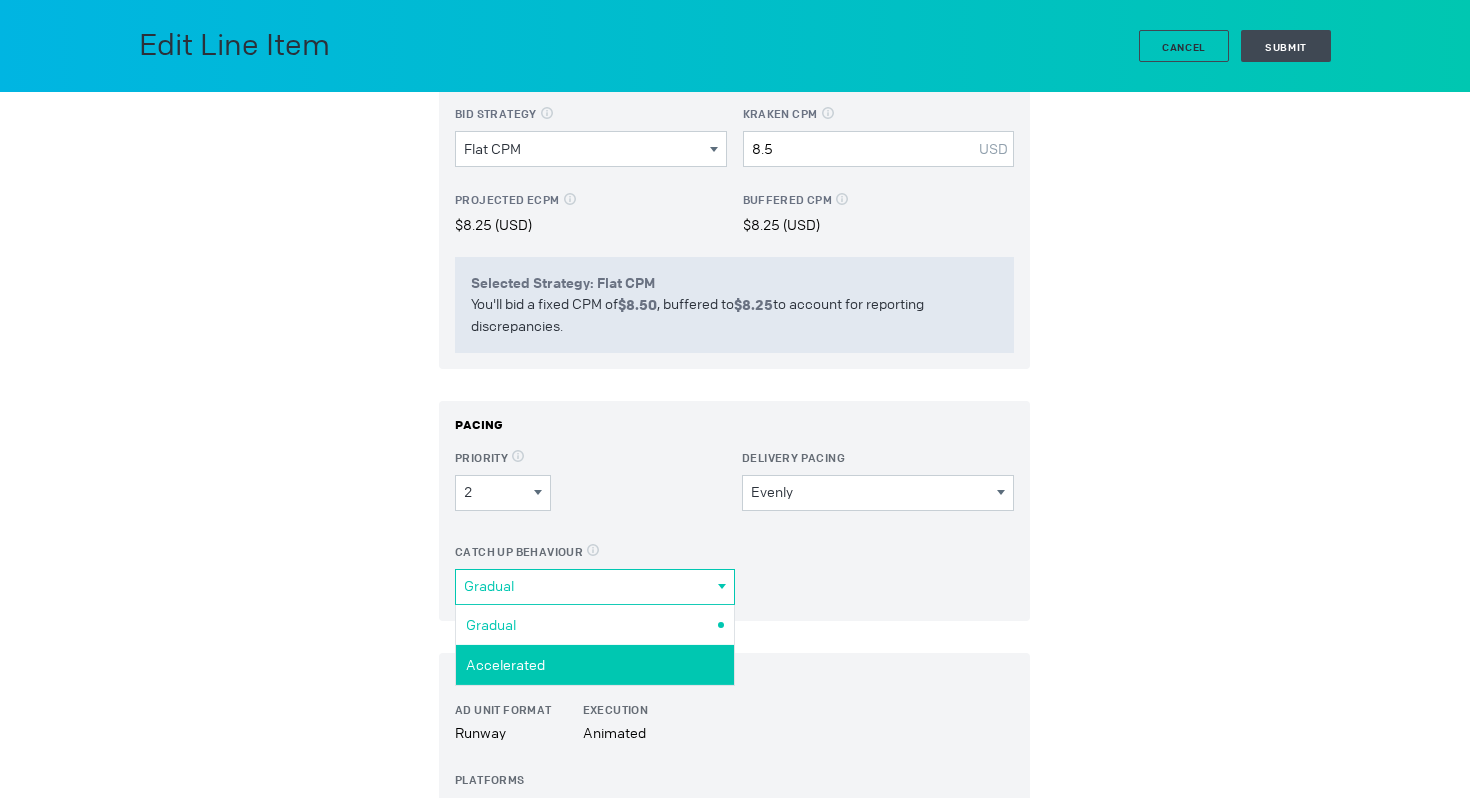 click on "Accelerated" at bounding box center (0, 0) 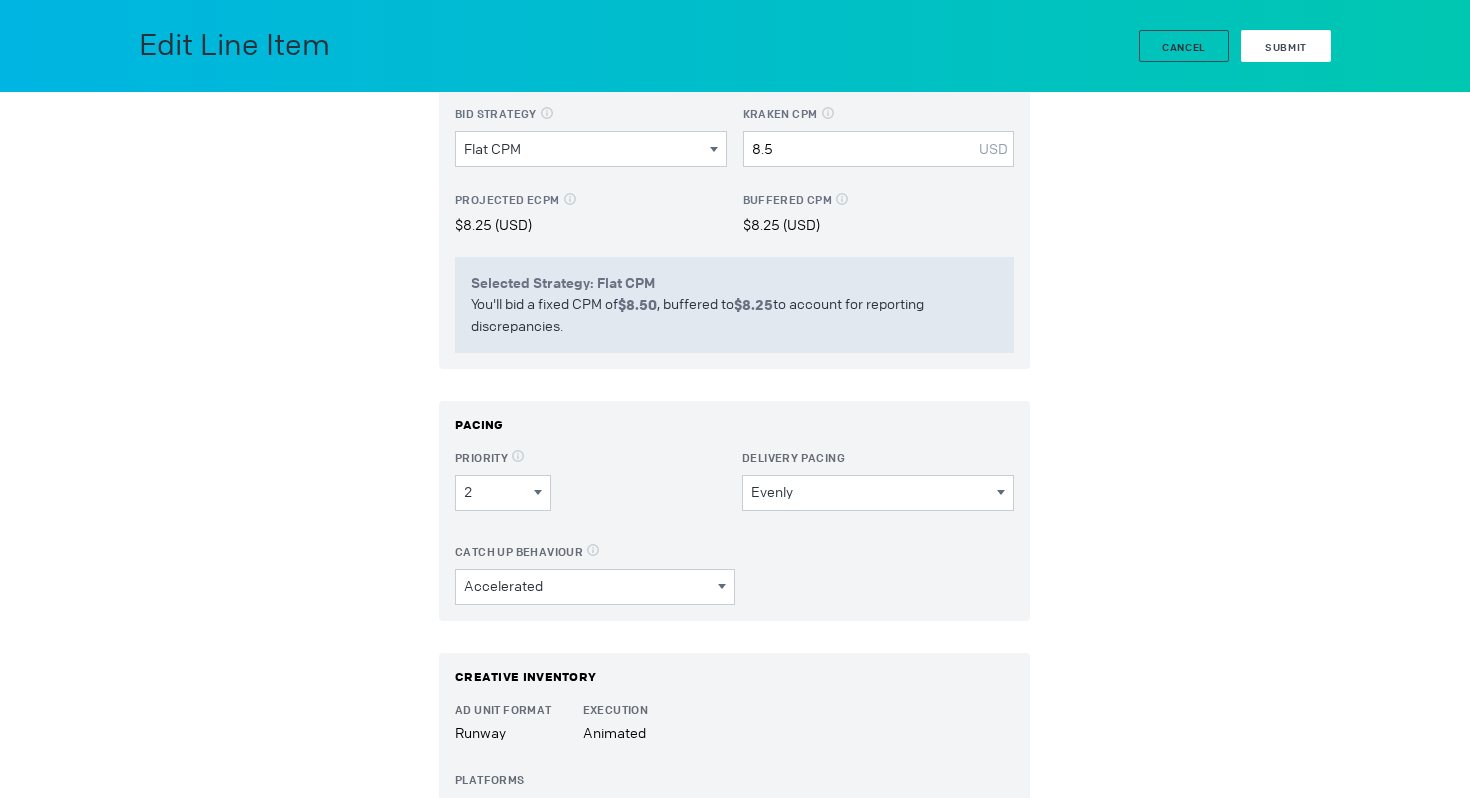 click on "Submit" at bounding box center [1286, 46] 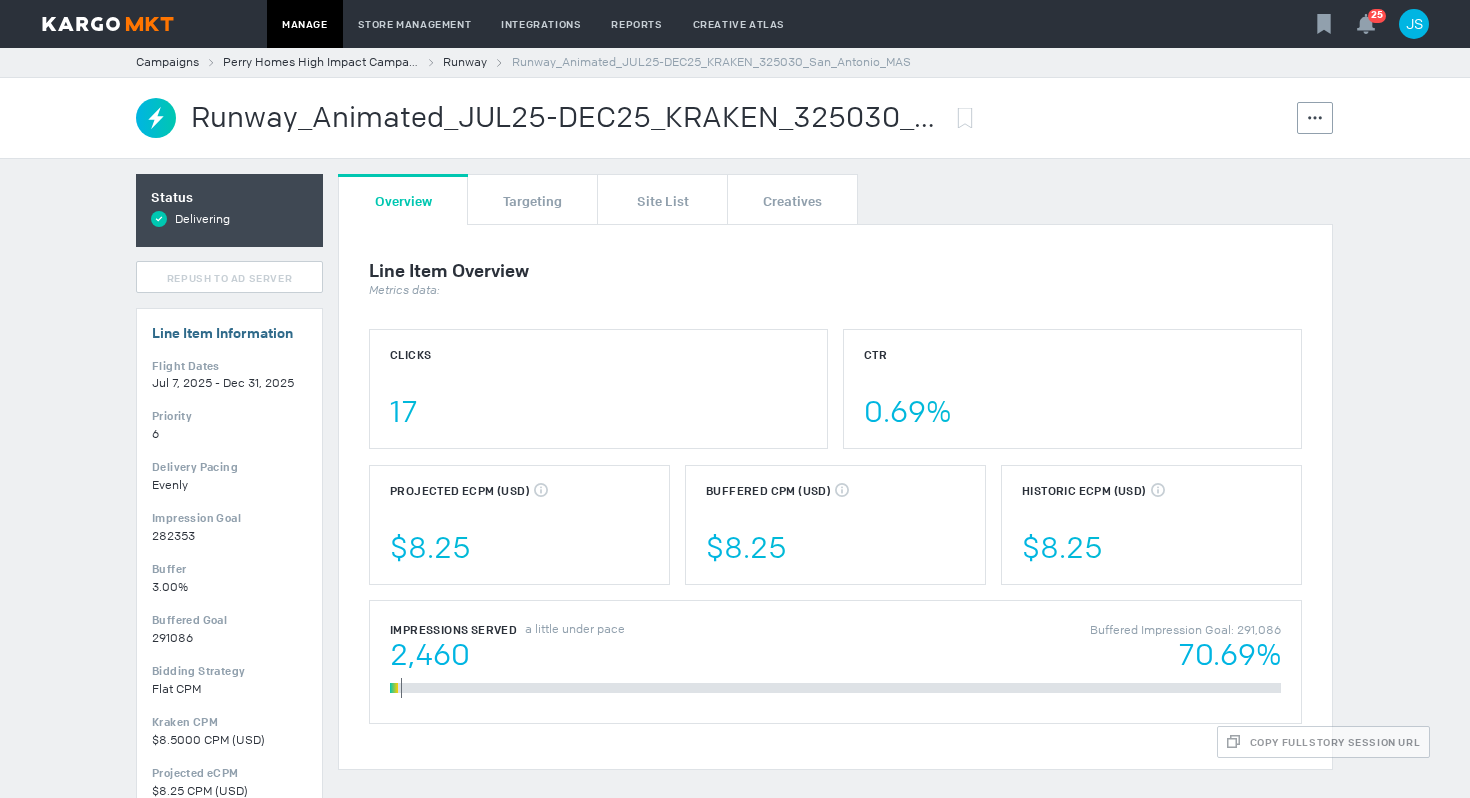 scroll, scrollTop: 0, scrollLeft: 0, axis: both 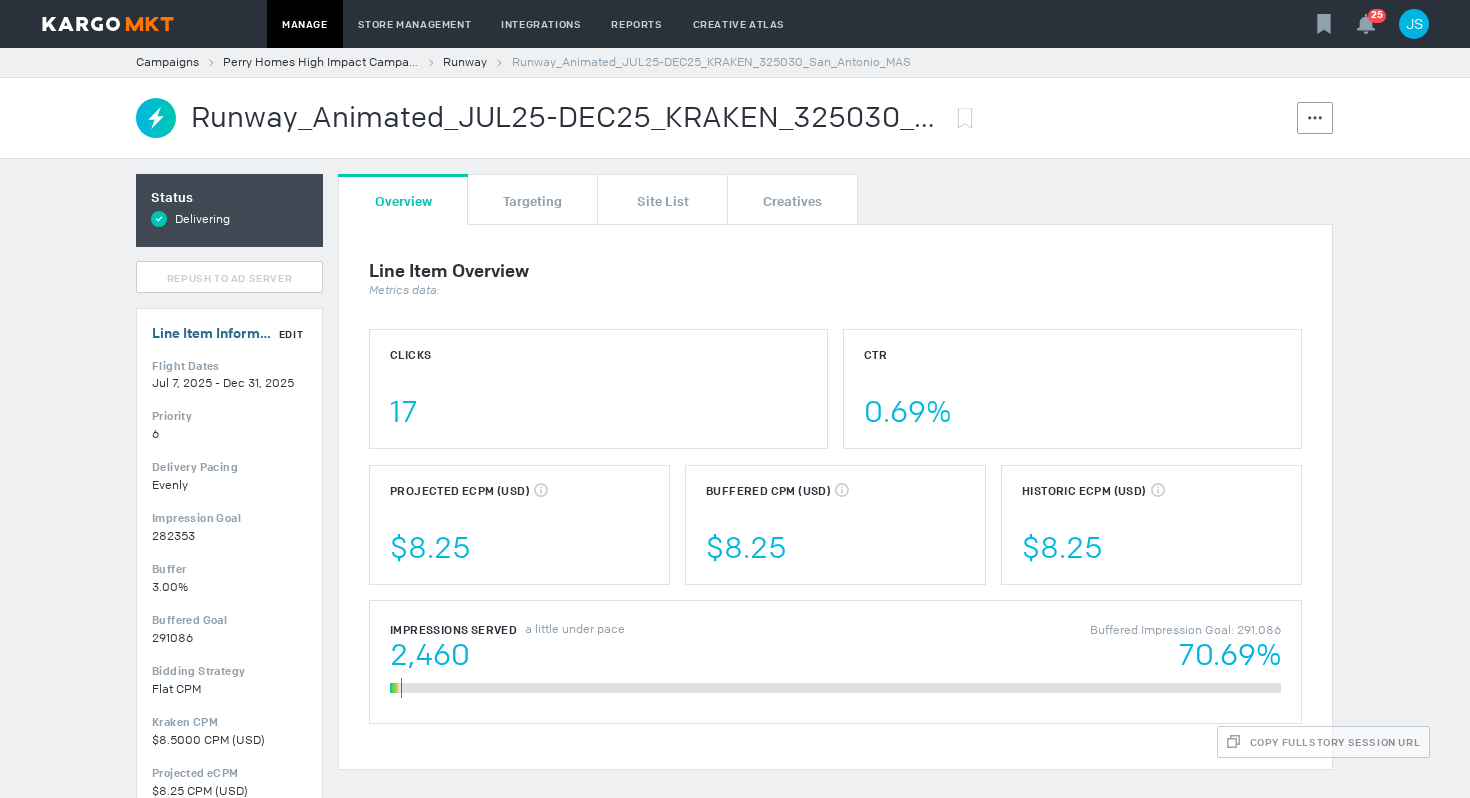click on "Edit" at bounding box center (291, 334) 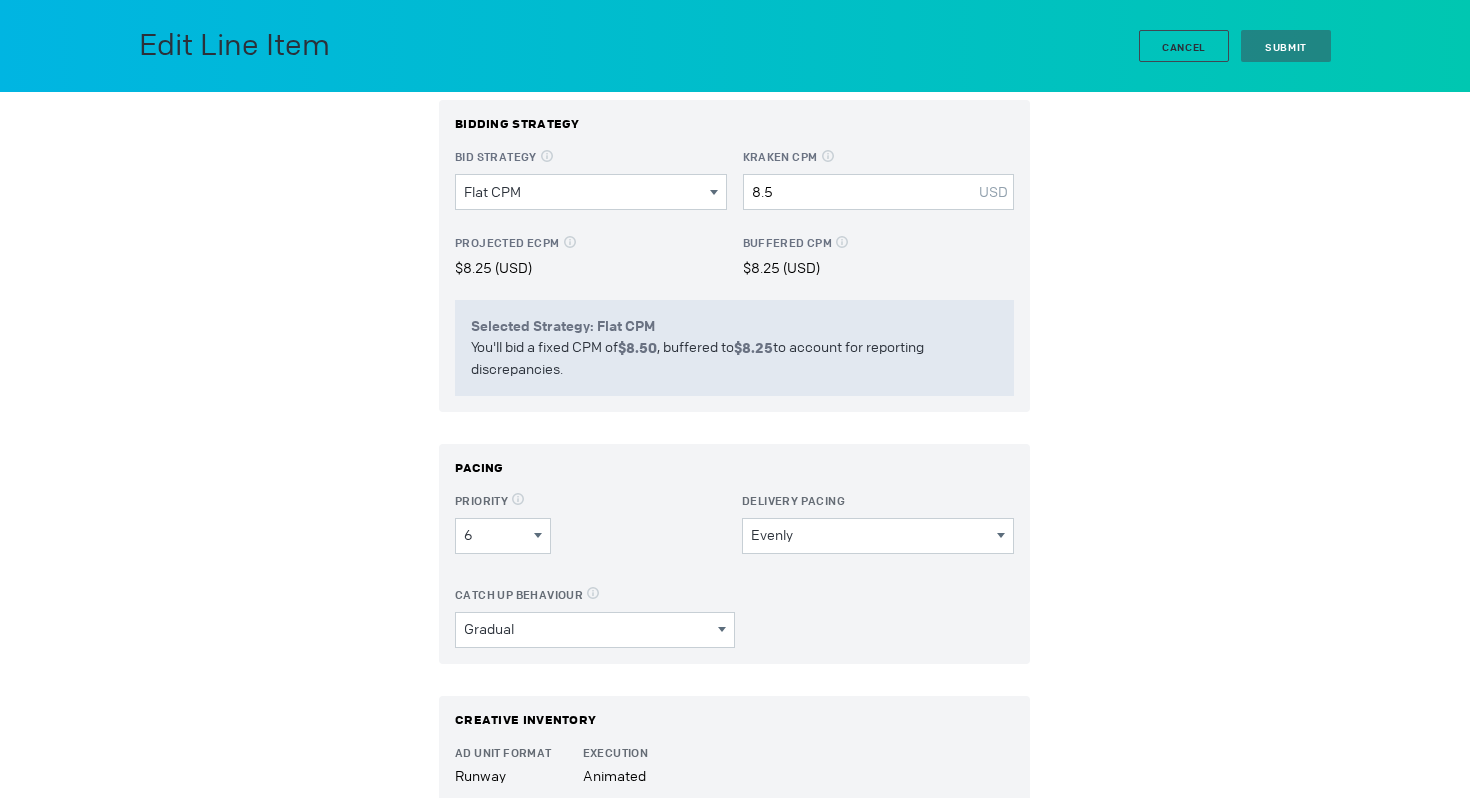 scroll, scrollTop: 474, scrollLeft: 0, axis: vertical 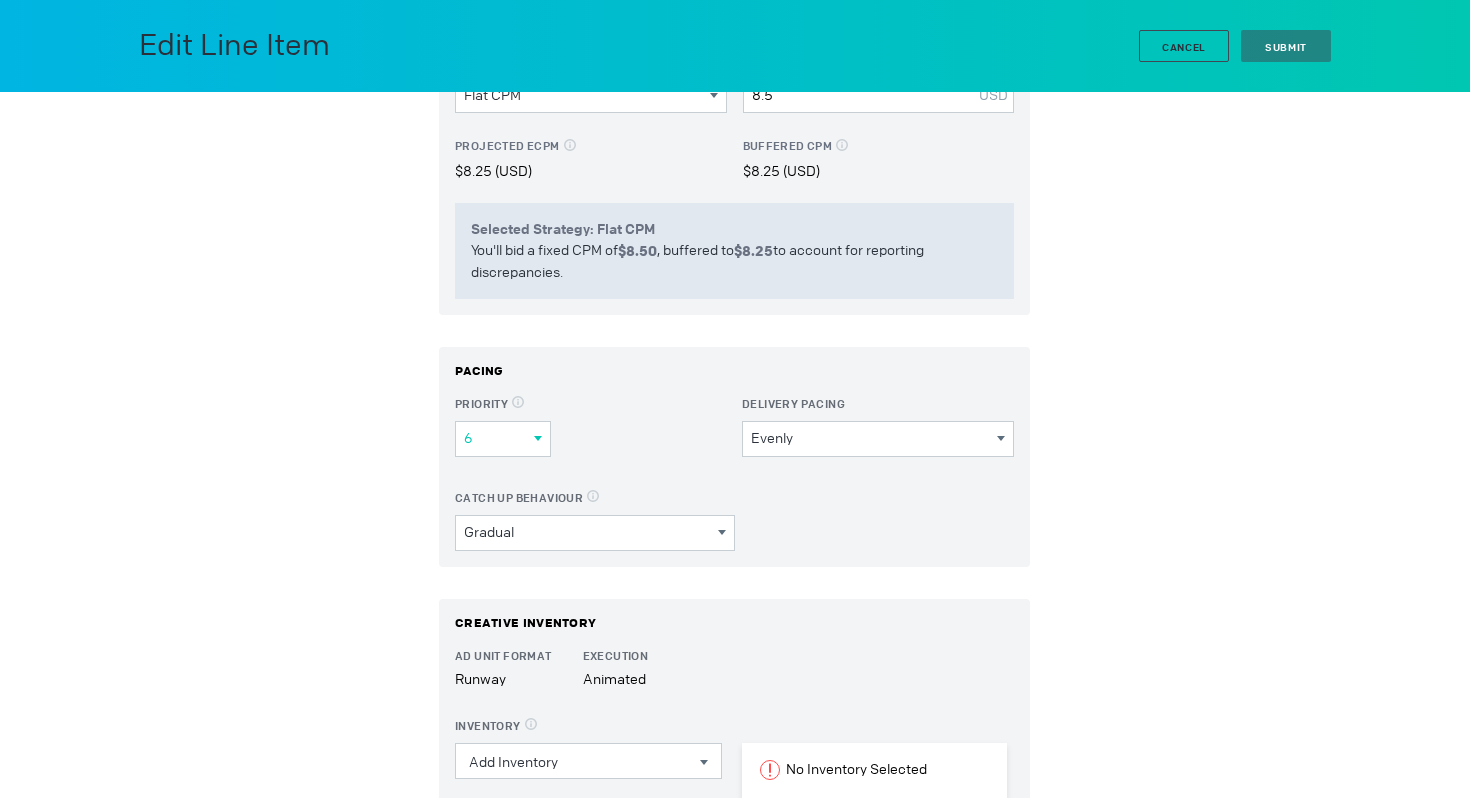 click on "6" at bounding box center [499, 438] 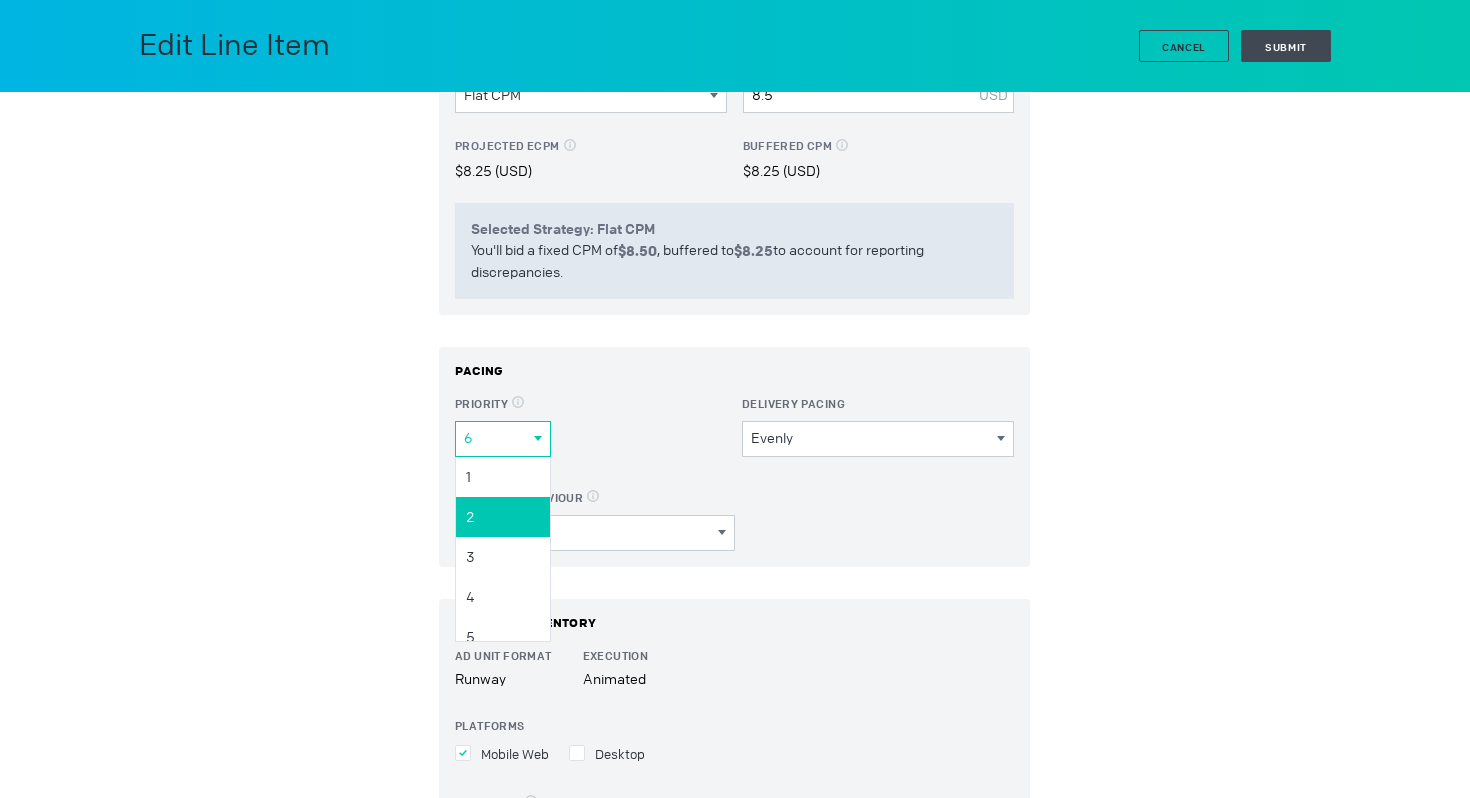 click on "2" at bounding box center [0, 0] 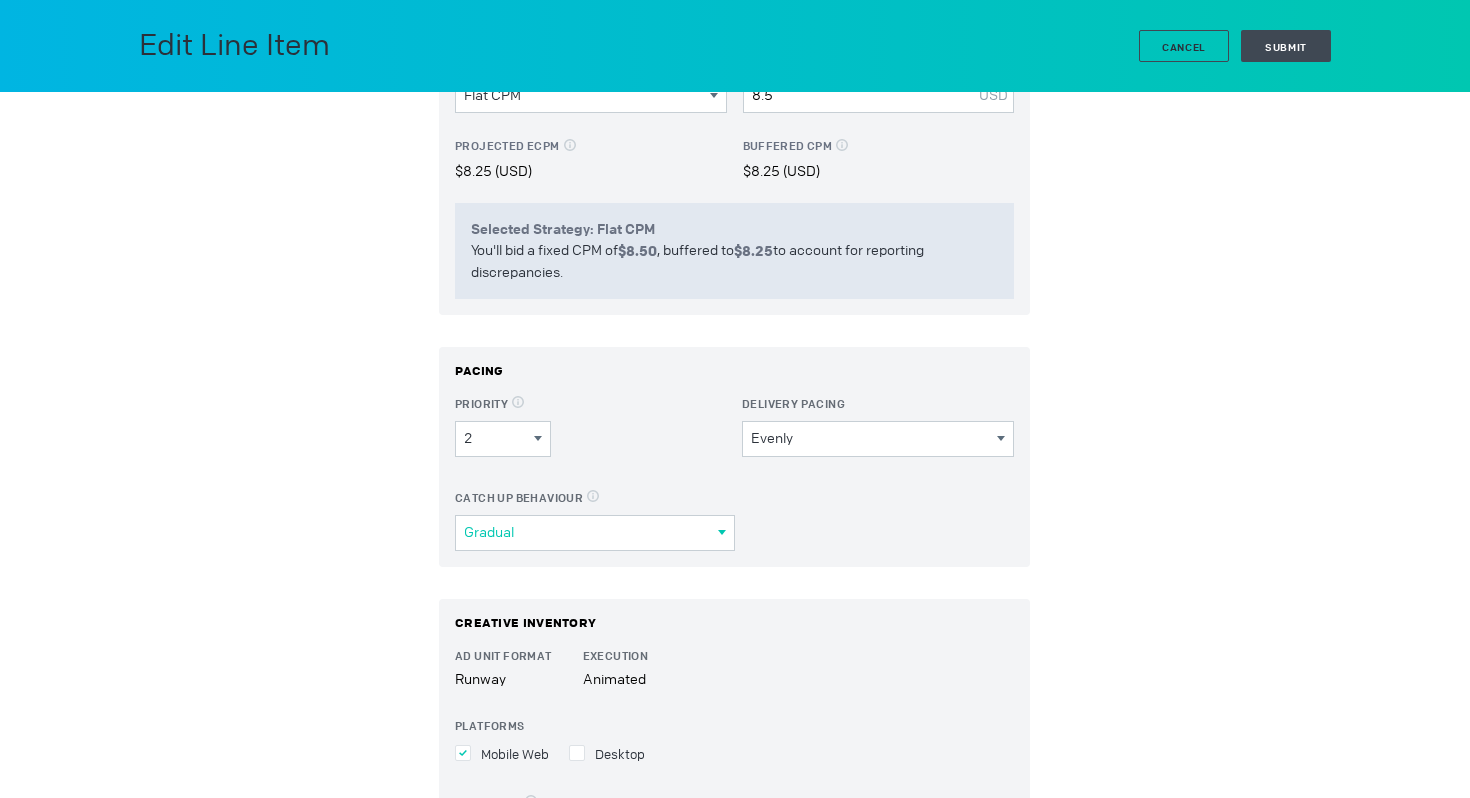 click on "Gradual" at bounding box center (591, 532) 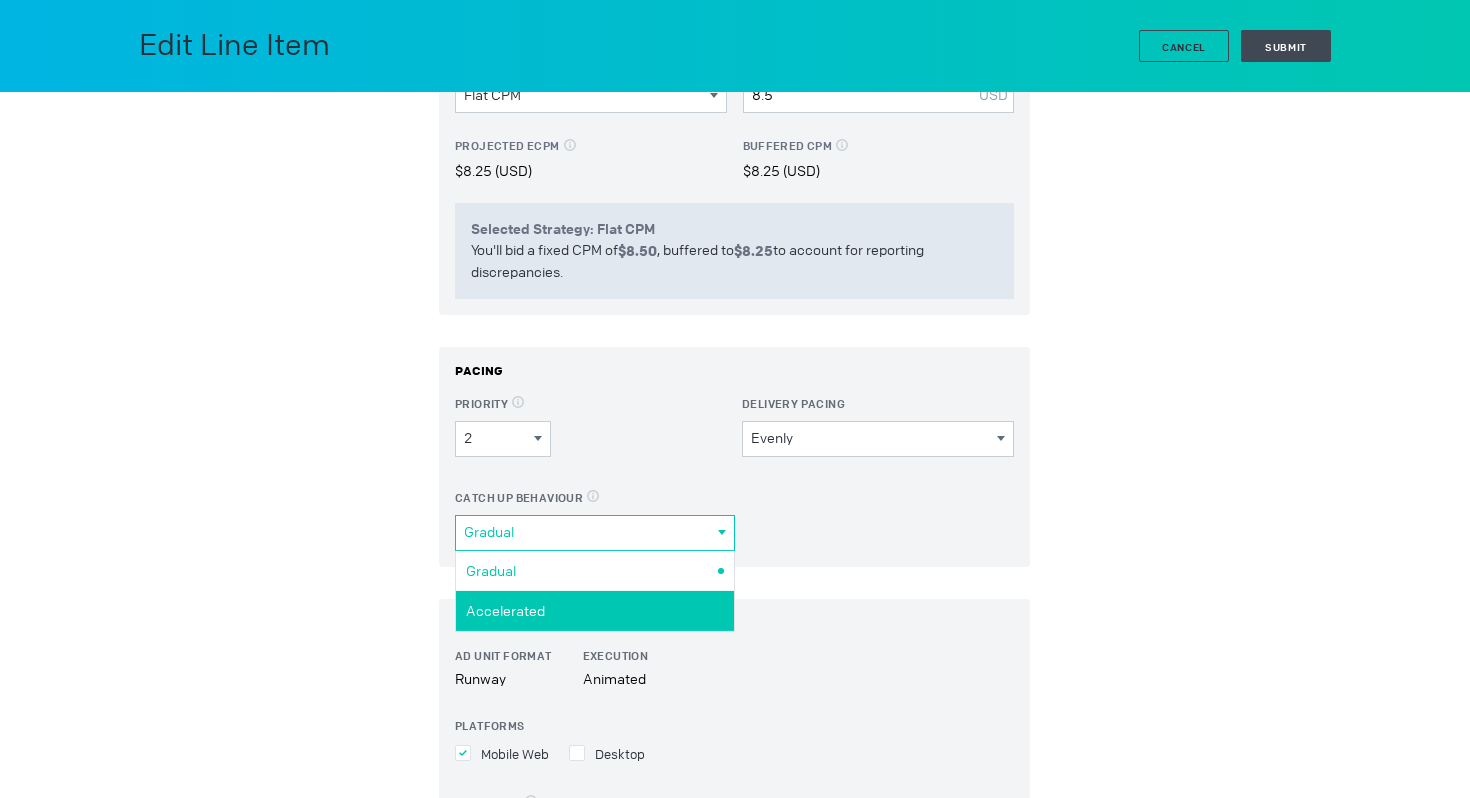 click on "Accelerated" at bounding box center [0, 0] 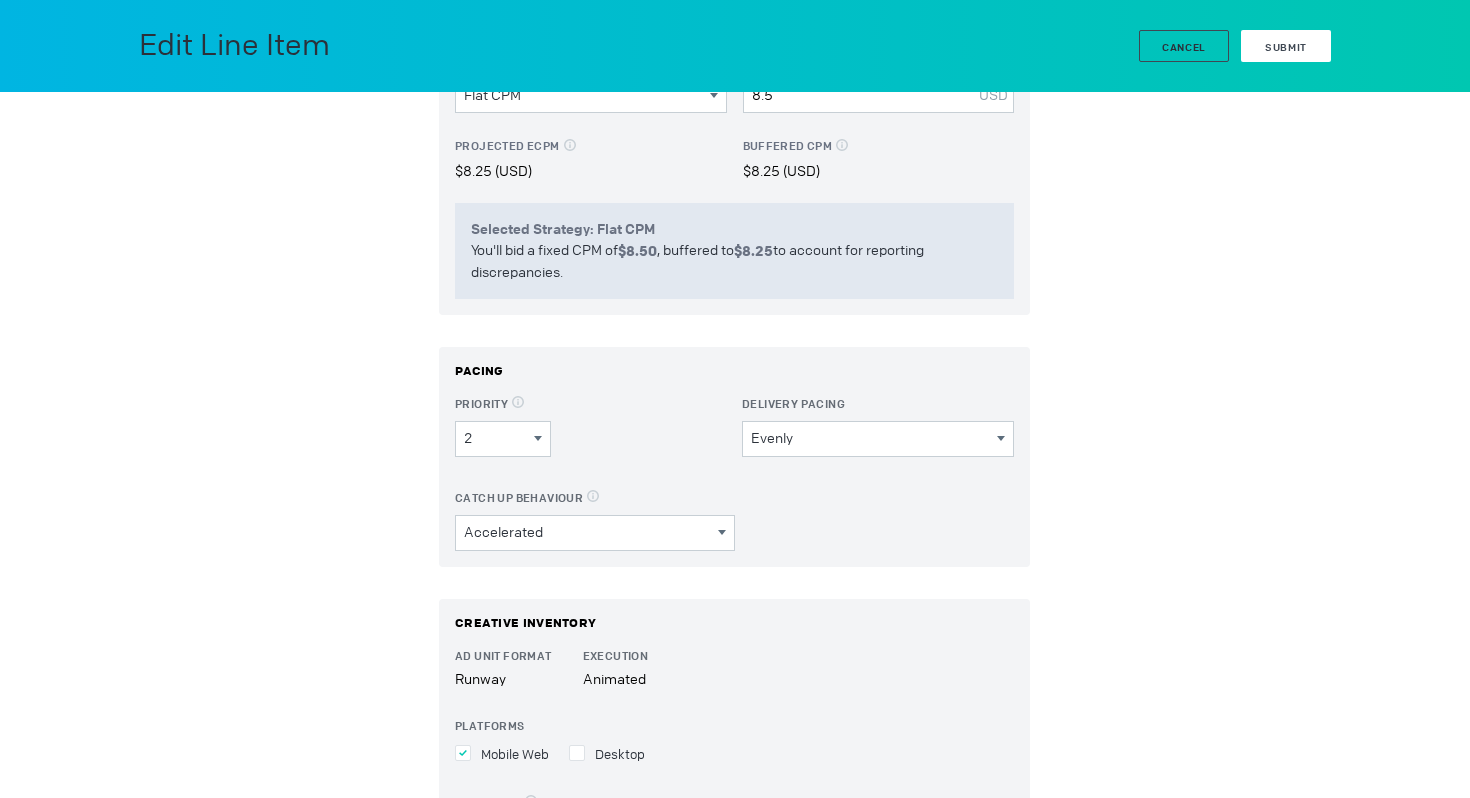 click on "Submit" at bounding box center [1286, 47] 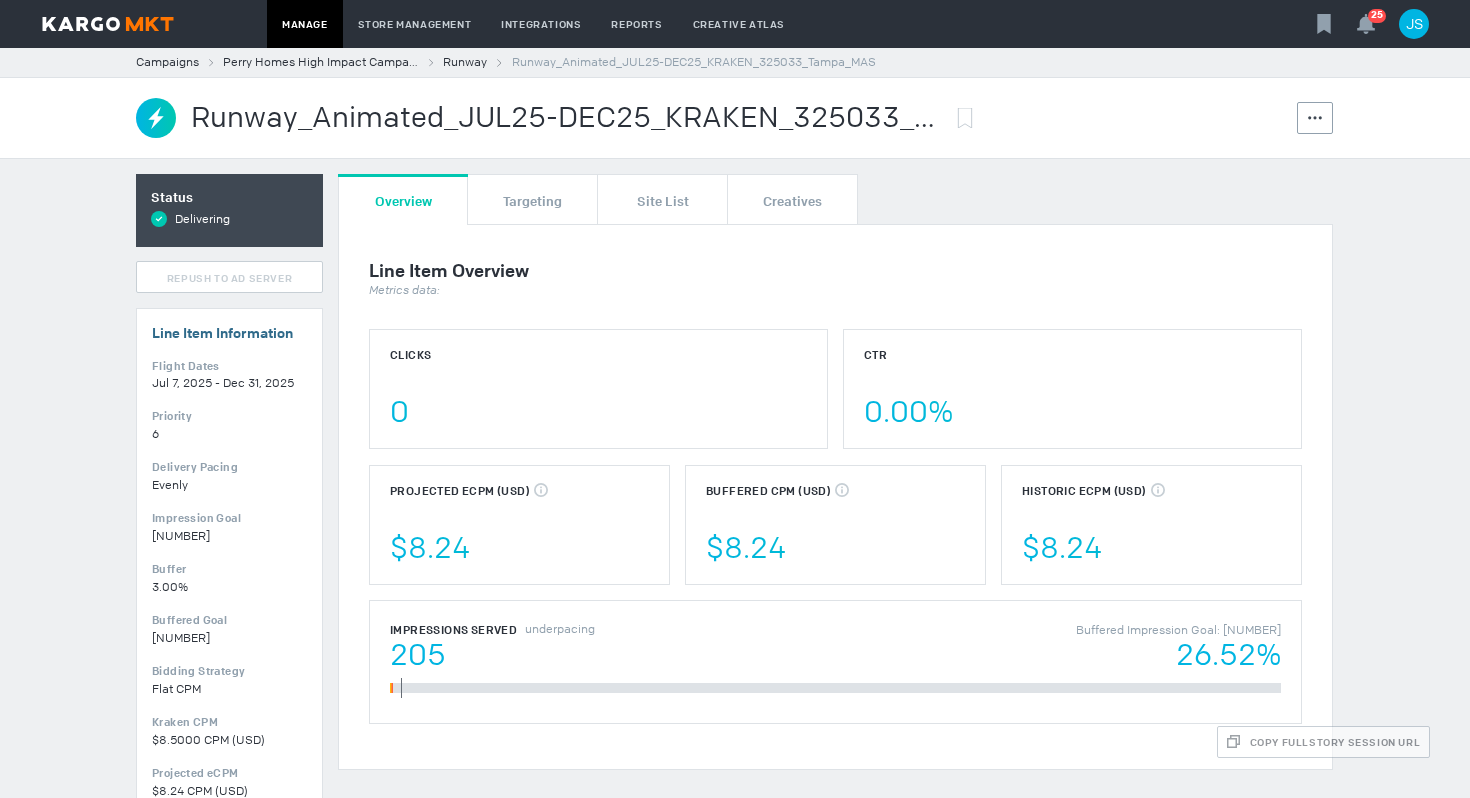 scroll, scrollTop: 0, scrollLeft: 0, axis: both 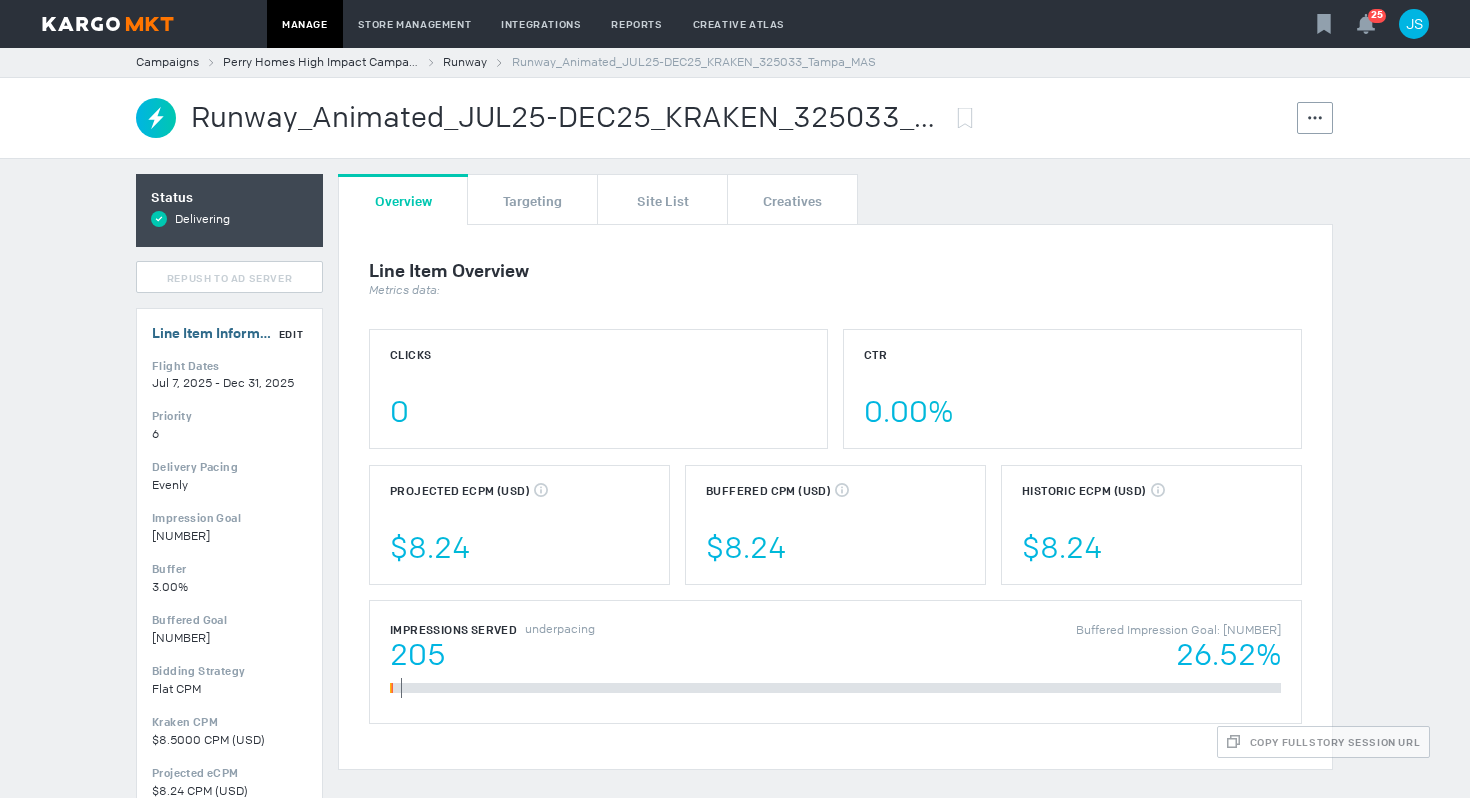 click on "Edit" at bounding box center (291, 334) 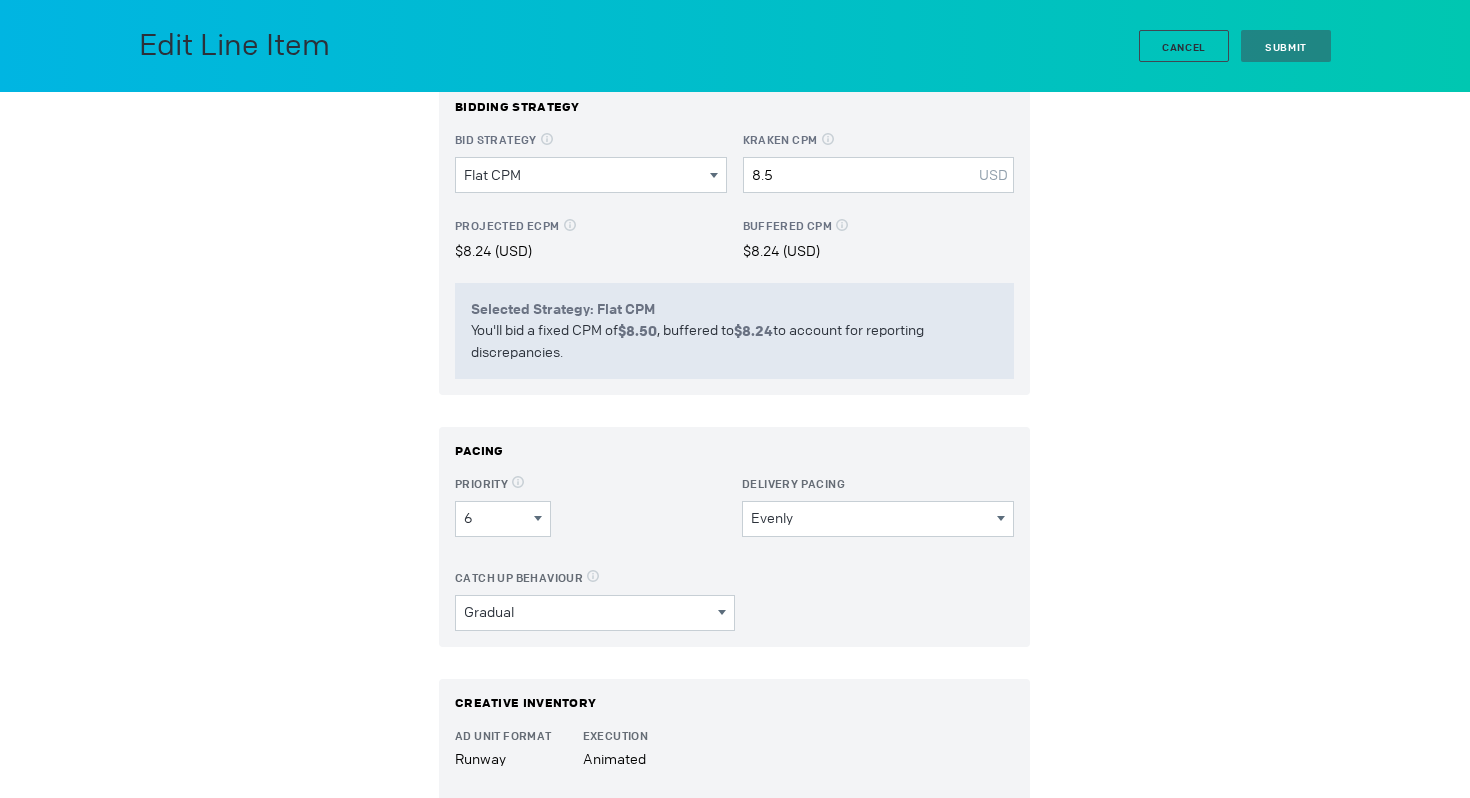 scroll, scrollTop: 440, scrollLeft: 0, axis: vertical 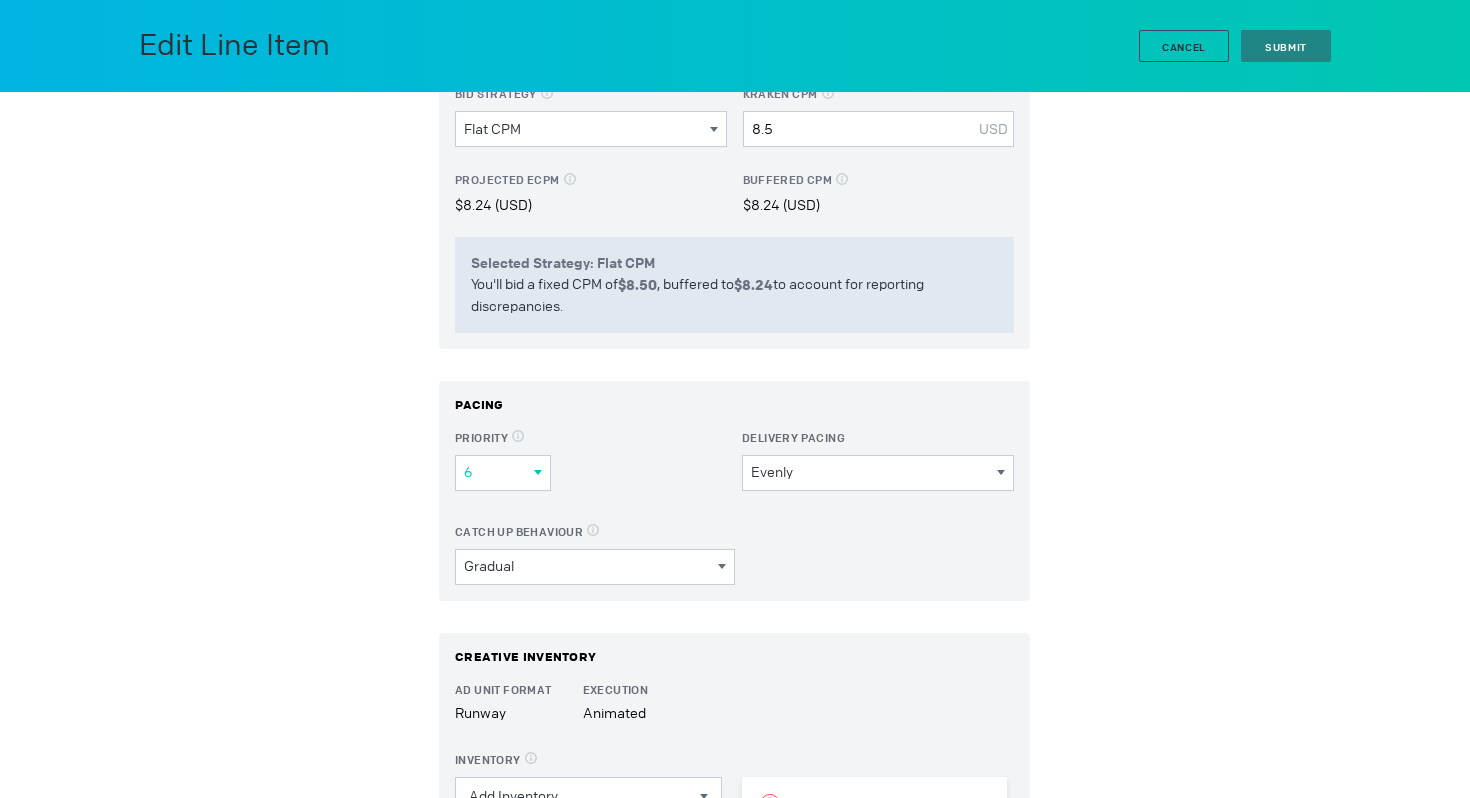 click on "6" at bounding box center (499, 472) 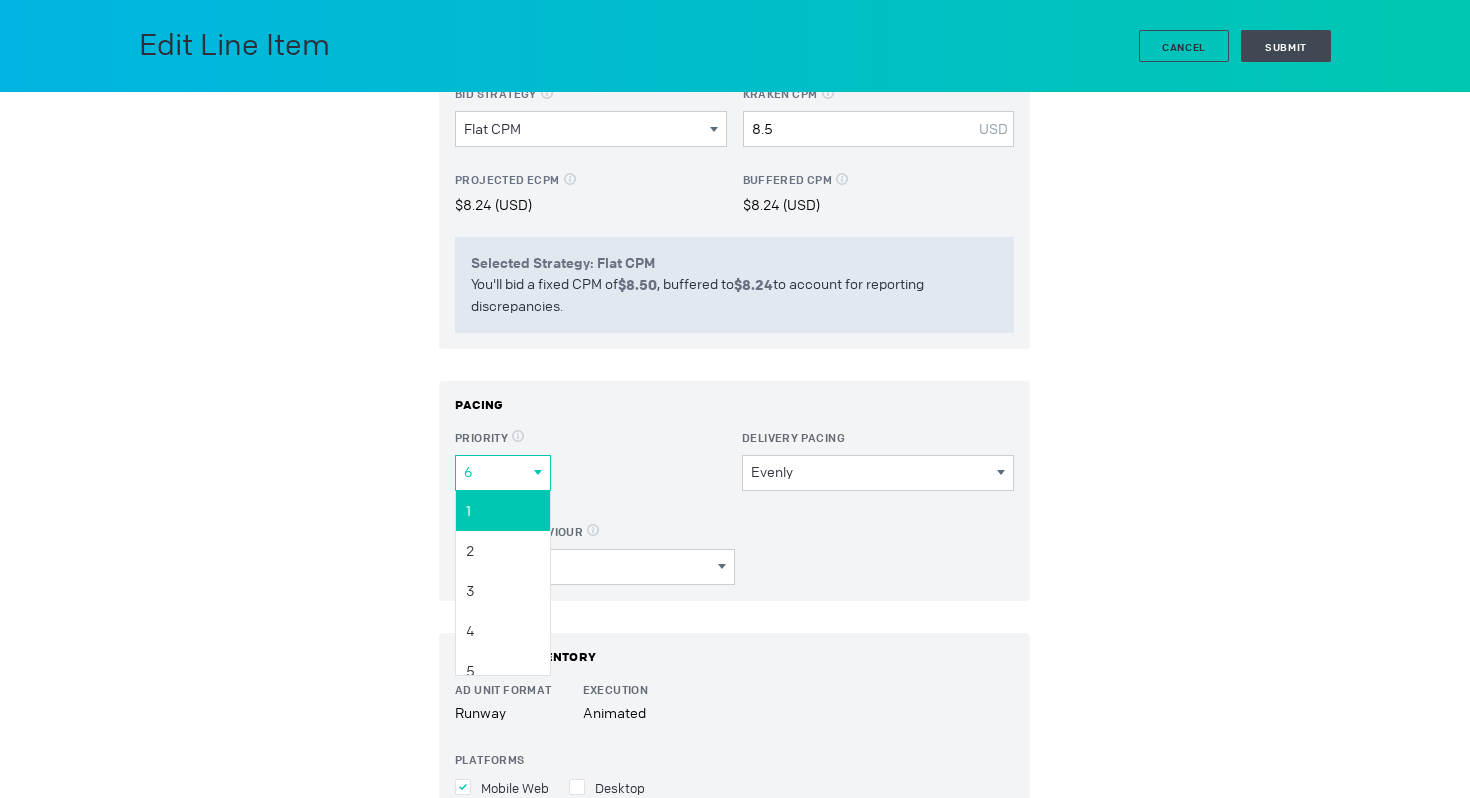 click on "1" at bounding box center [0, 0] 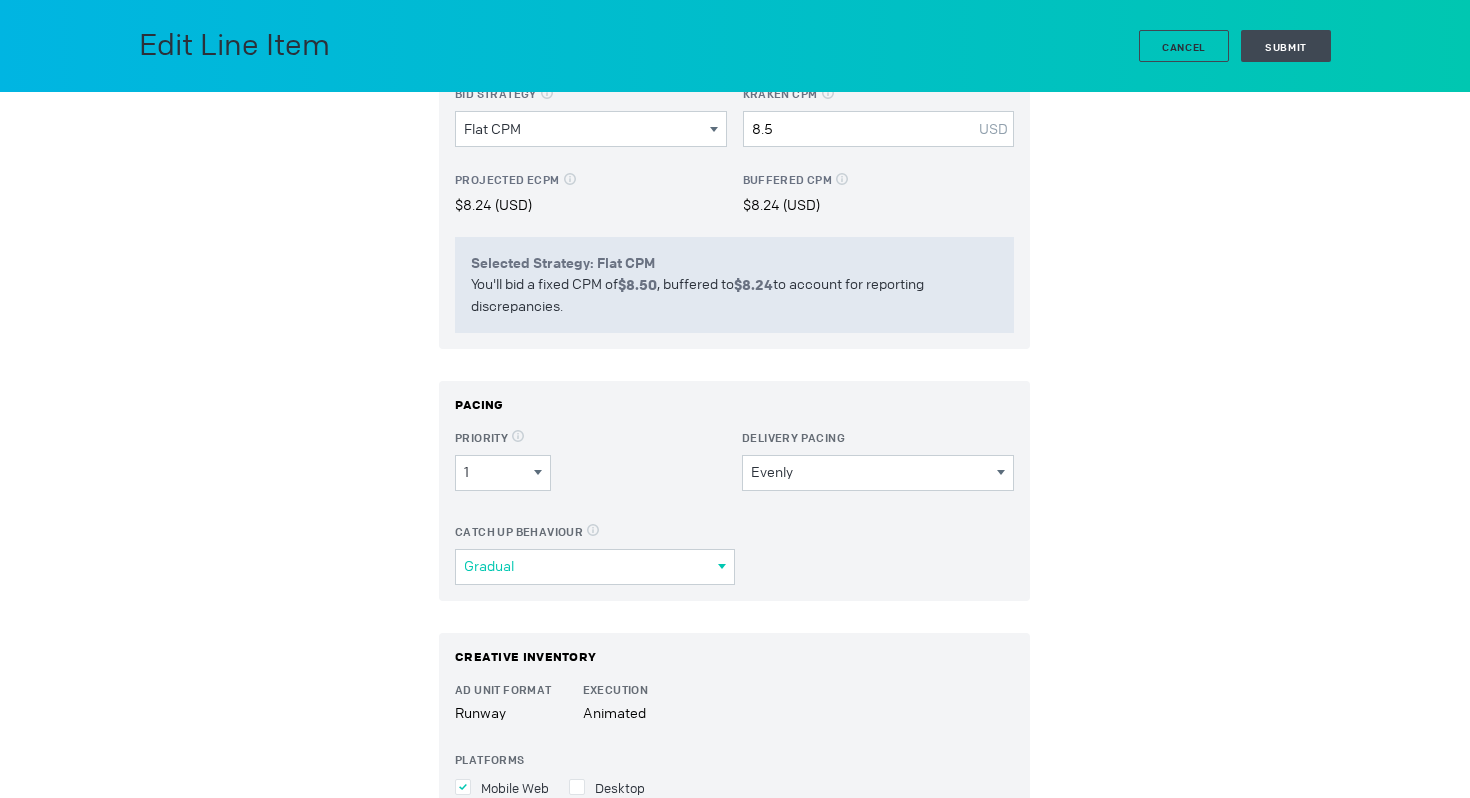 click on "Gradual" at bounding box center [591, 566] 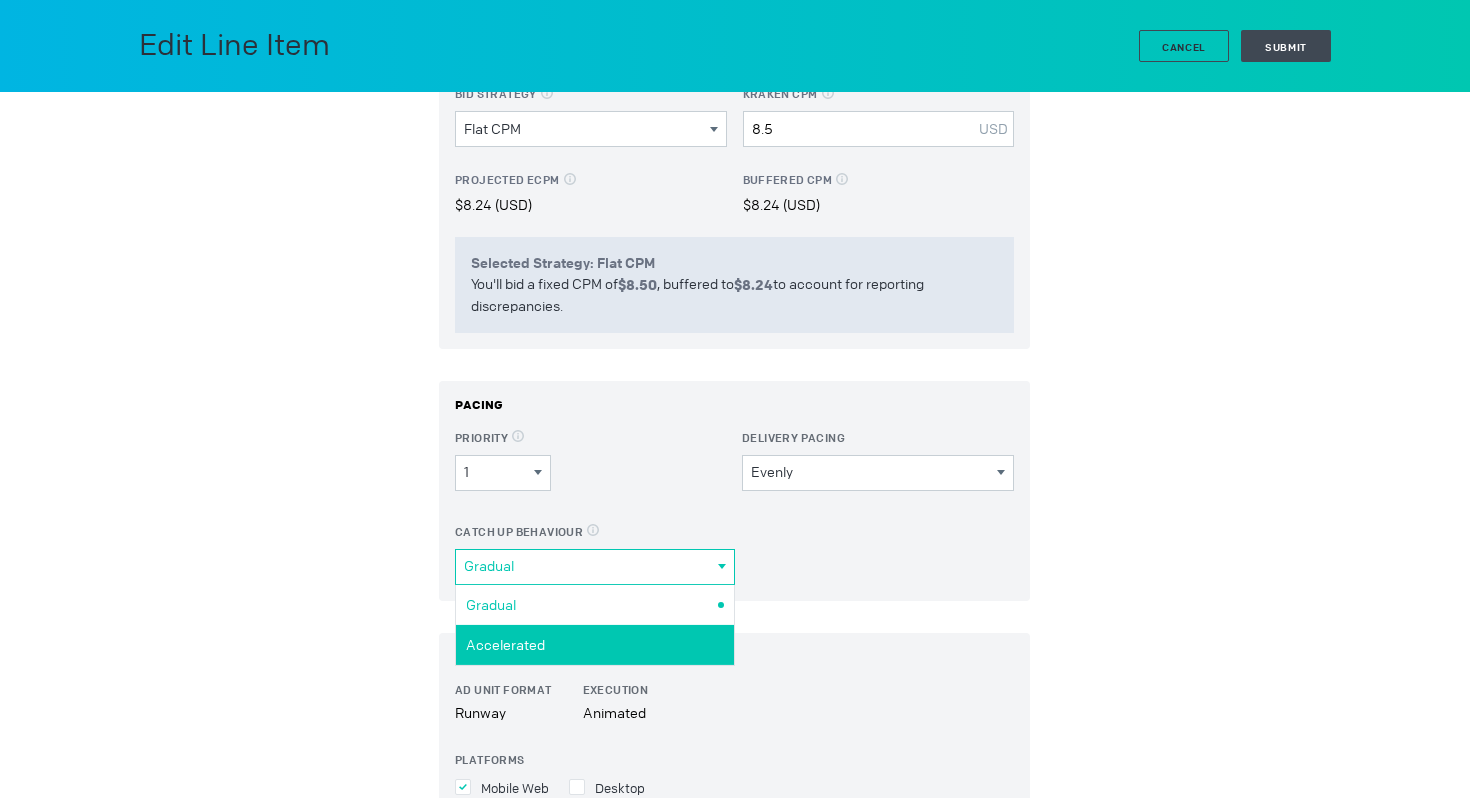 click on "Accelerated" at bounding box center [0, 0] 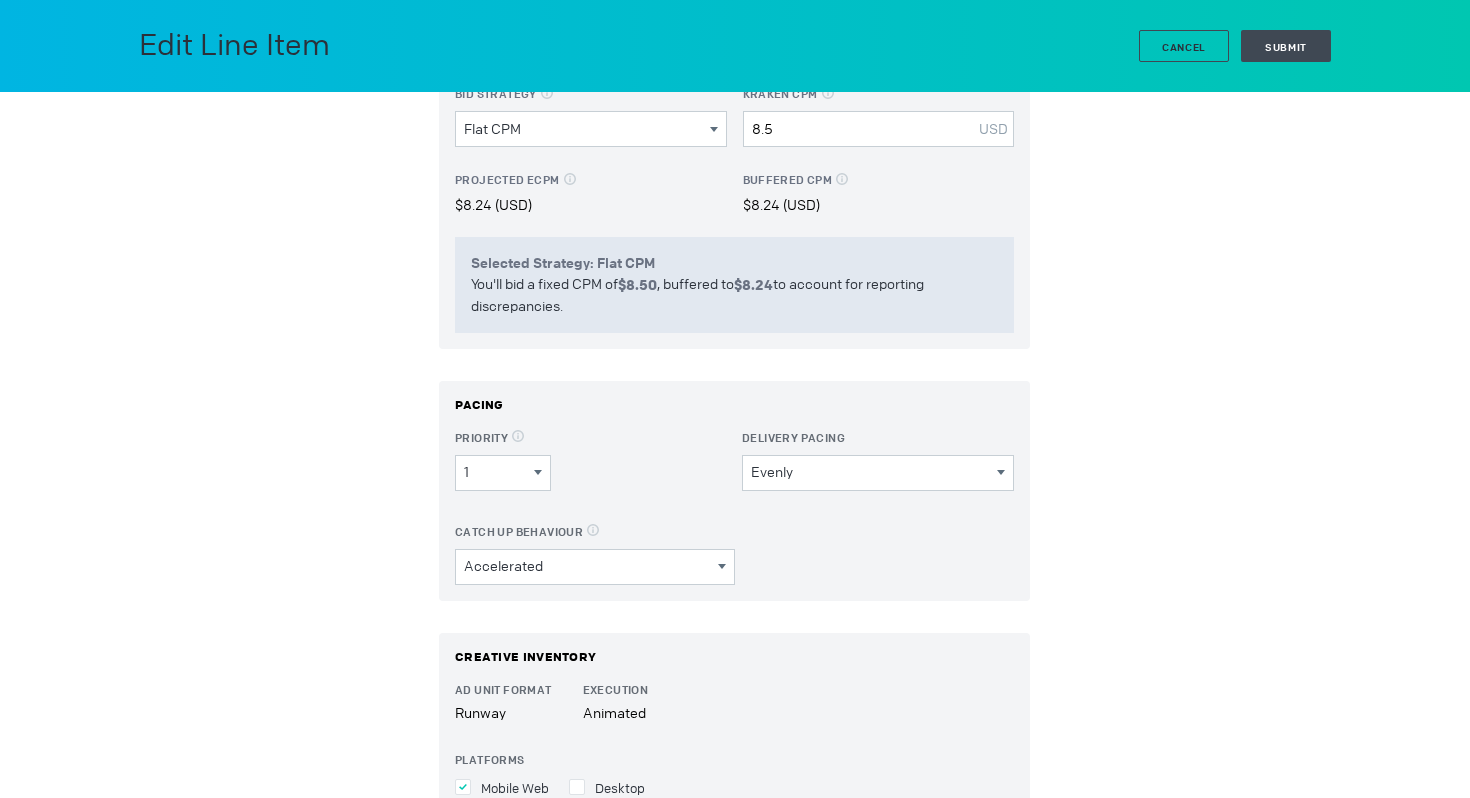 click on "Edit Line Item Cancel Submit" at bounding box center (735, 46) 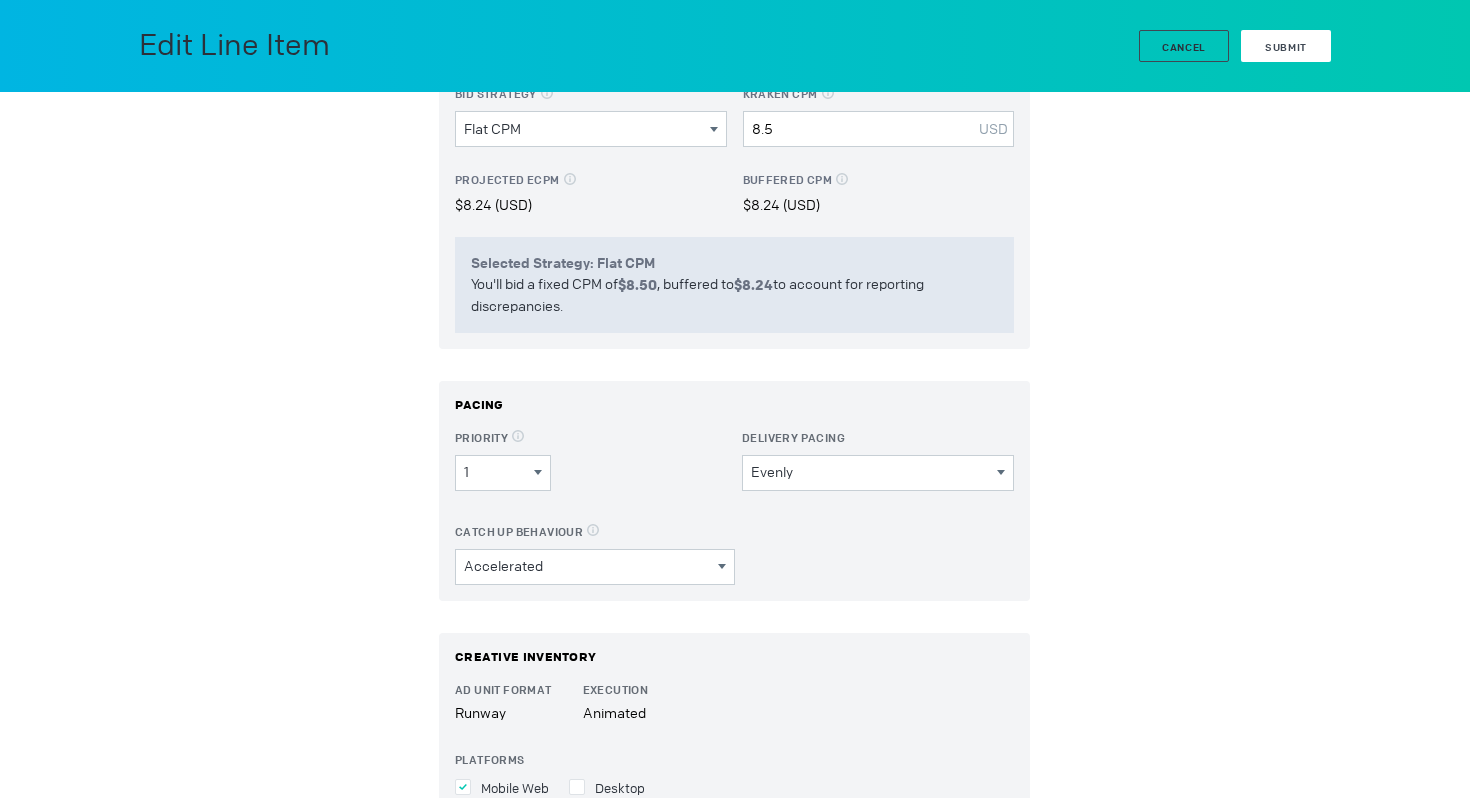 click on "Submit" at bounding box center [1286, 46] 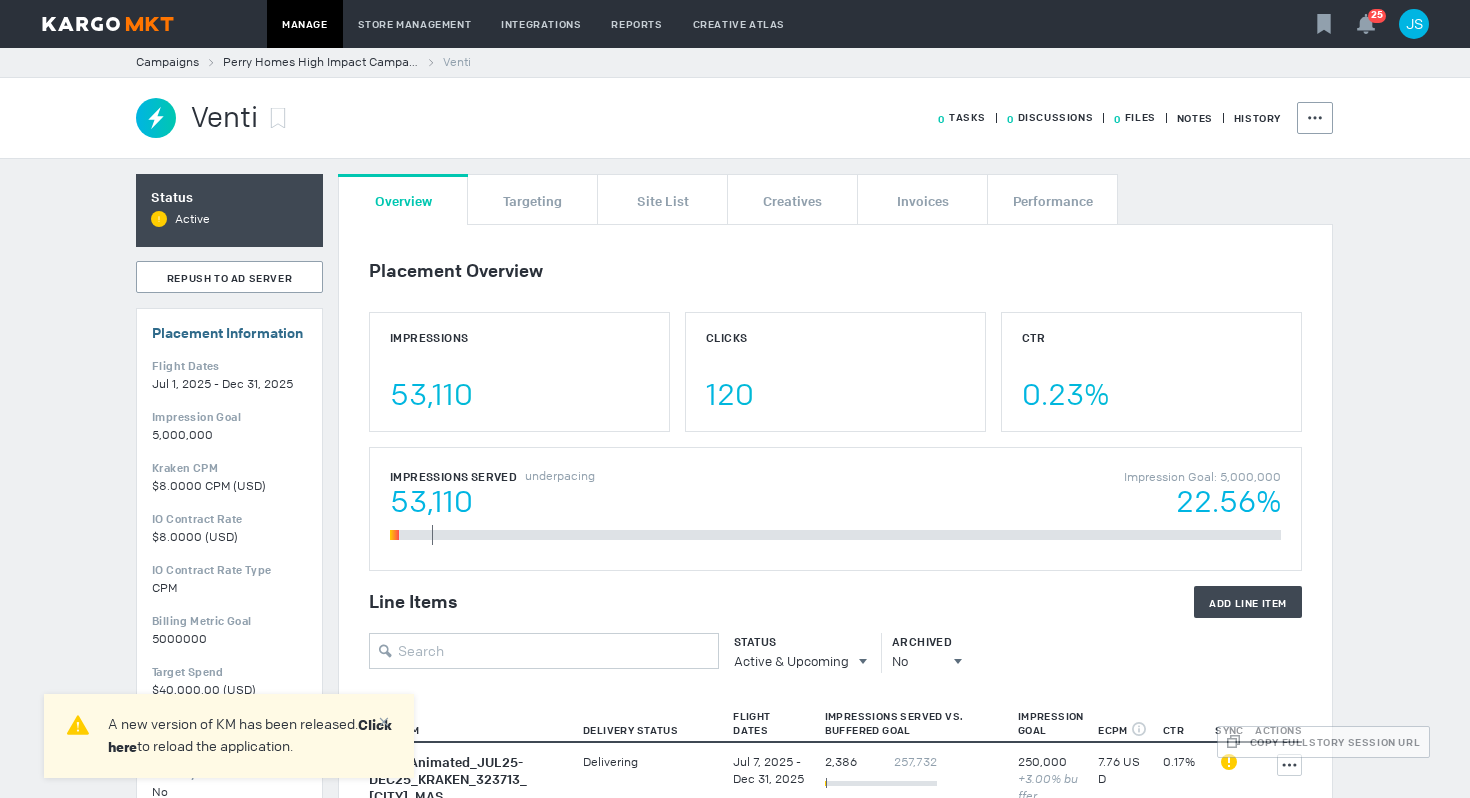 scroll, scrollTop: 0, scrollLeft: 0, axis: both 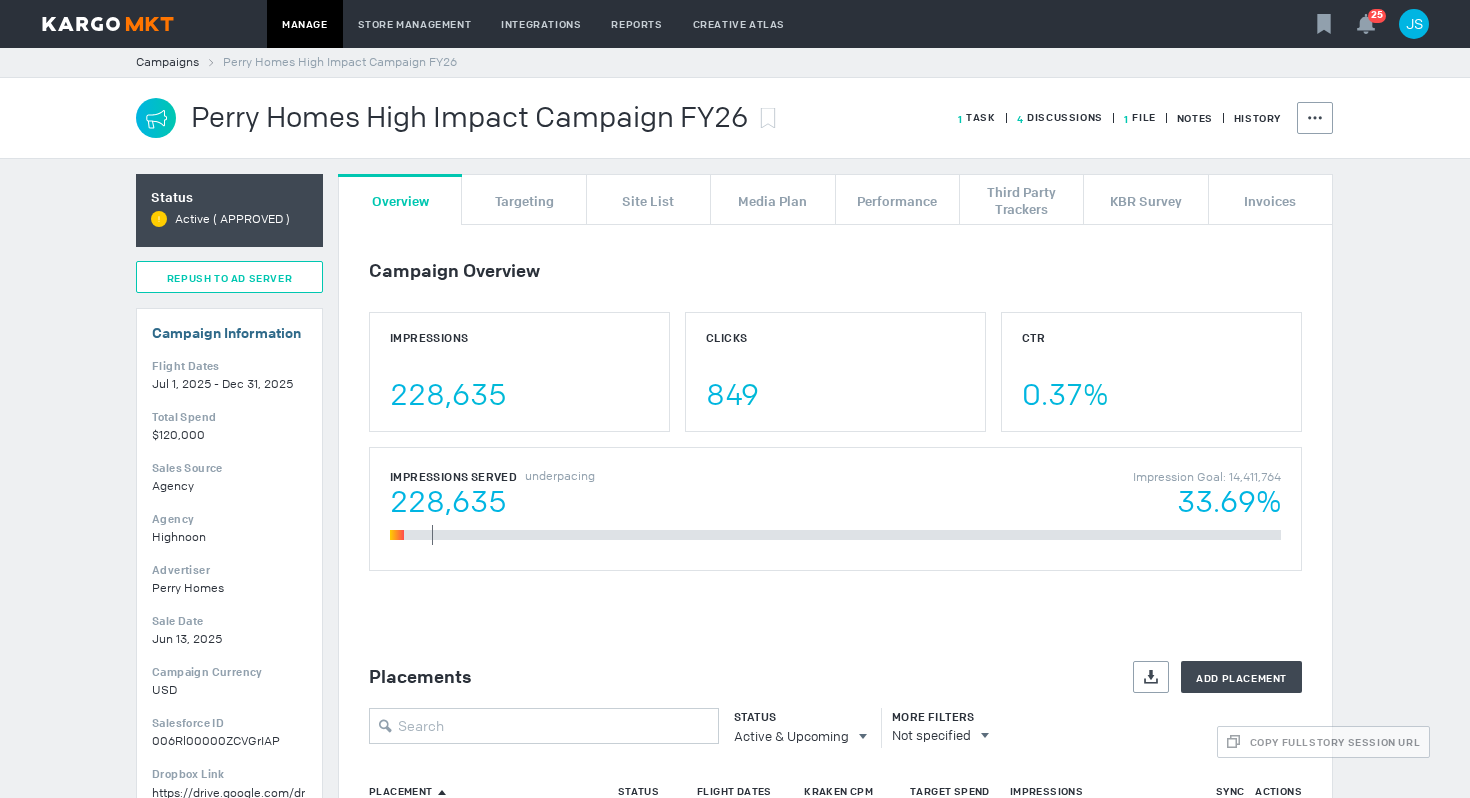 click on "Repush to Ad Server" at bounding box center [229, 278] 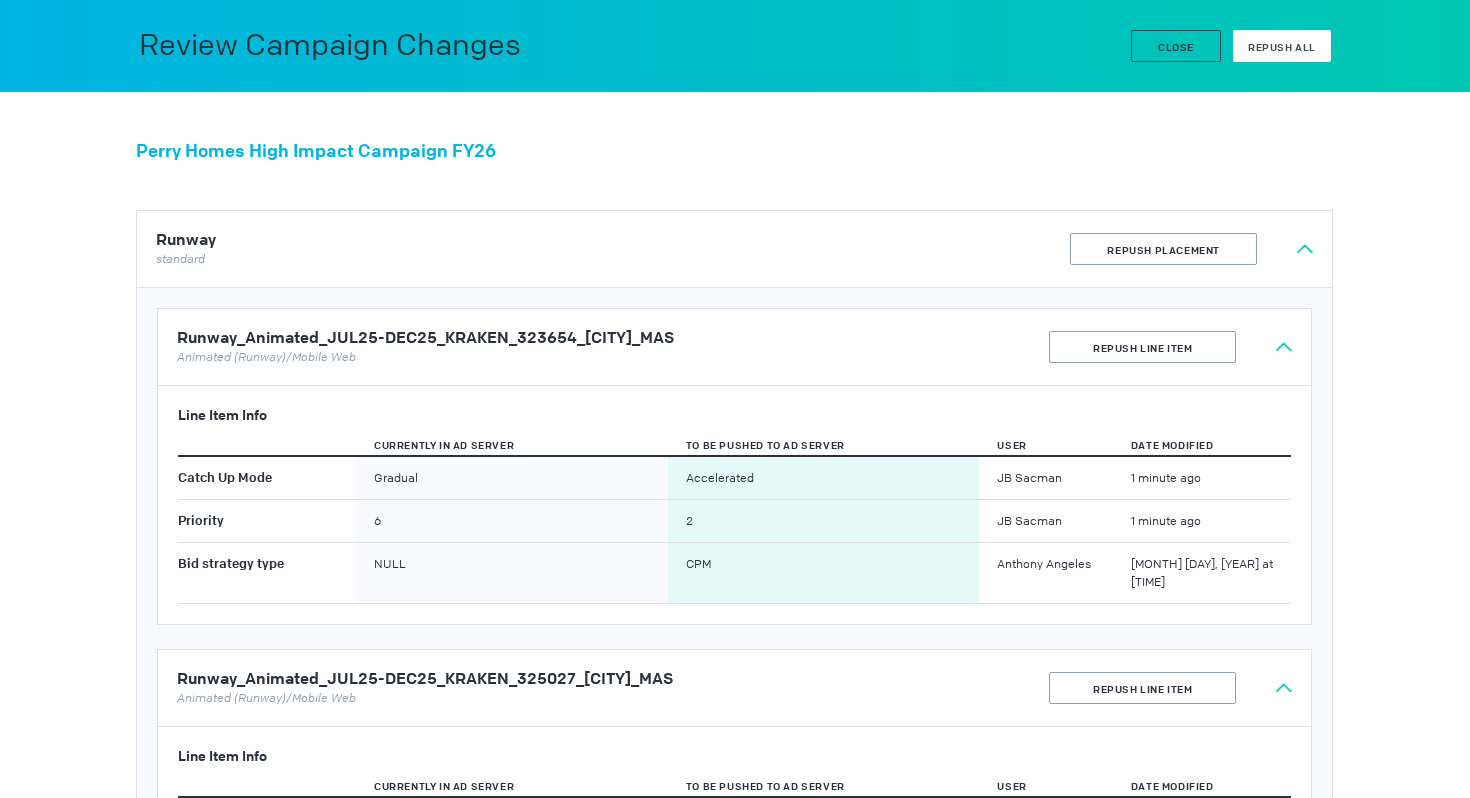 click on "Repush All" at bounding box center (1282, 46) 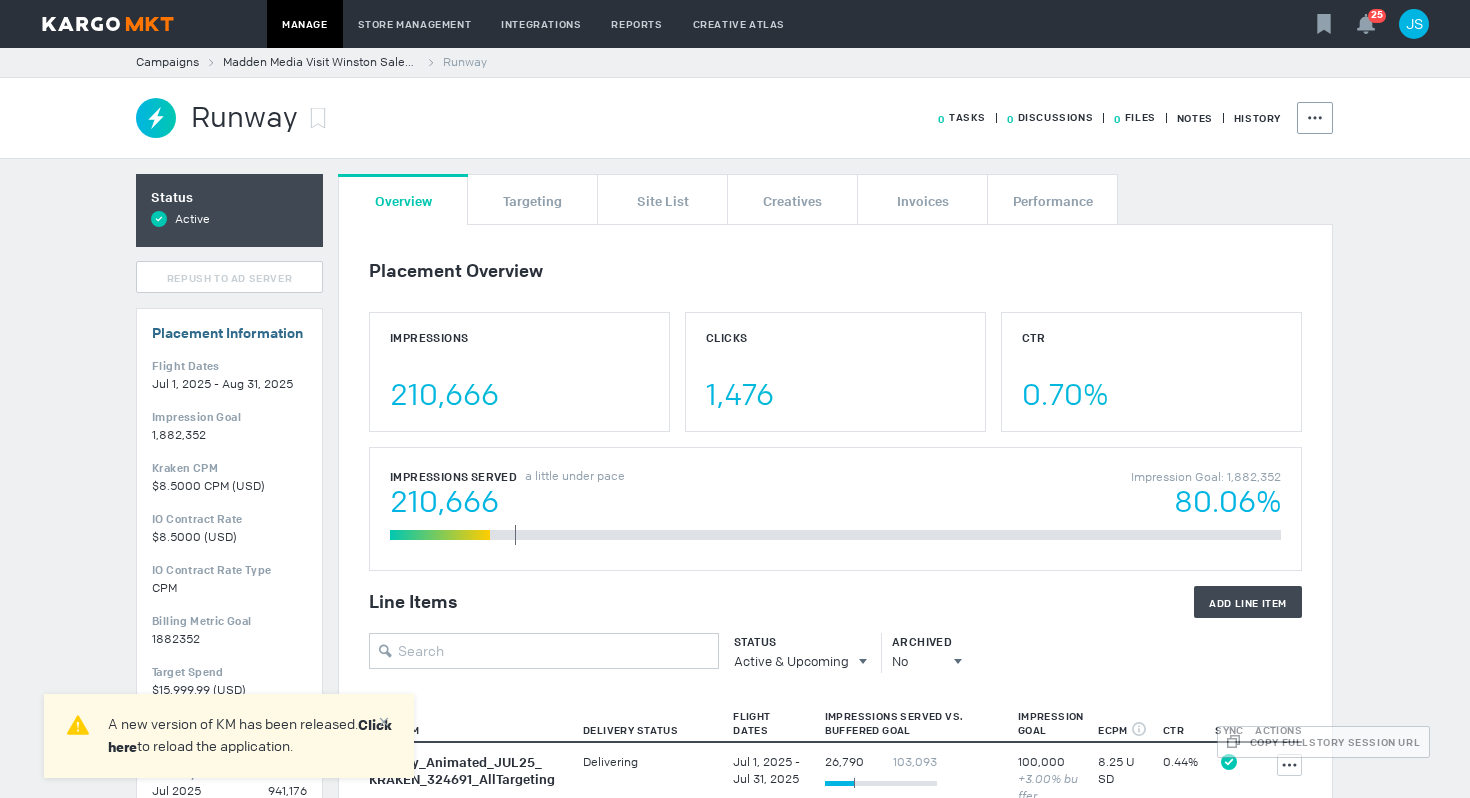 scroll, scrollTop: 0, scrollLeft: 0, axis: both 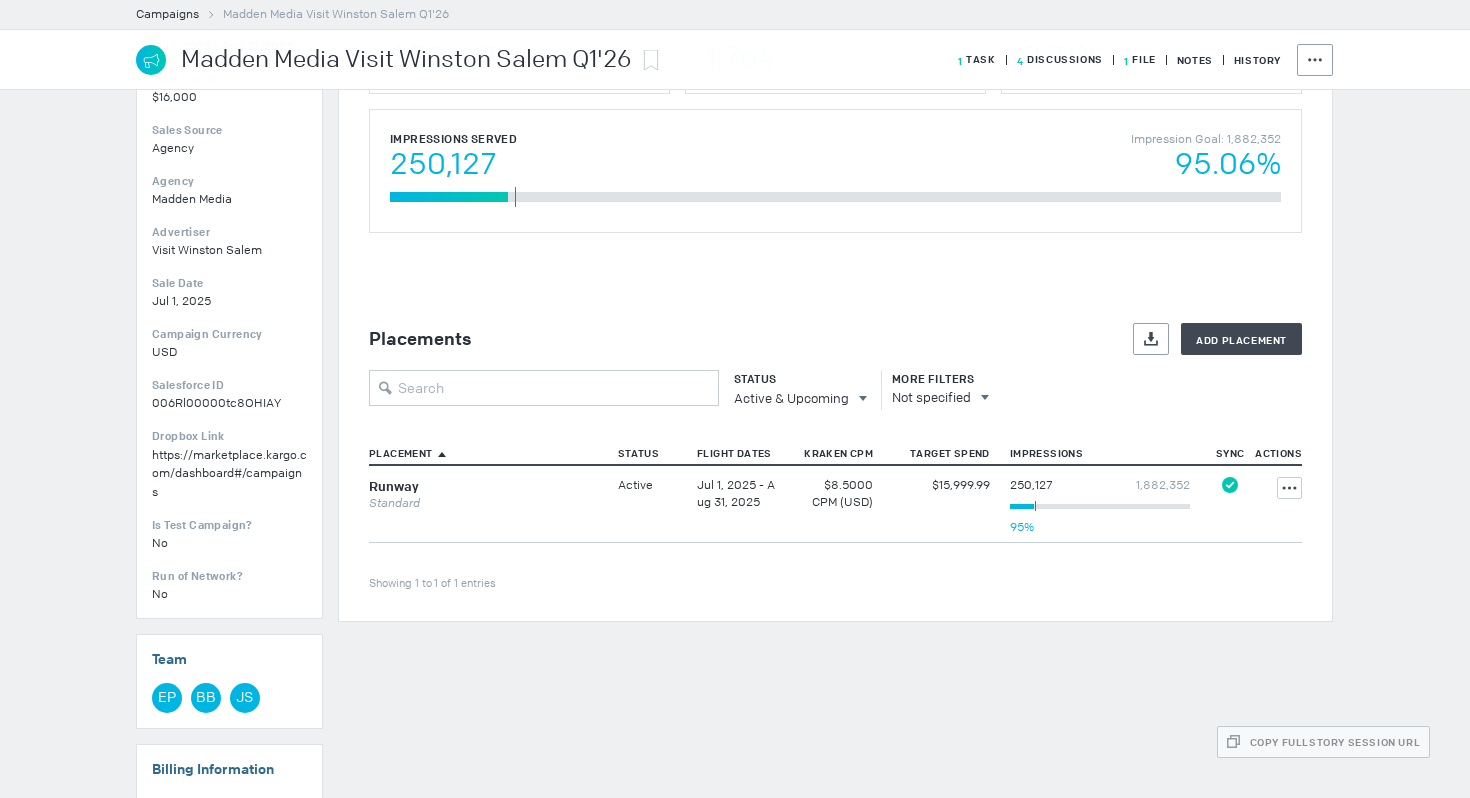 click on "Madden Media Visit Winston Salem Q1'26" at bounding box center (406, 60) 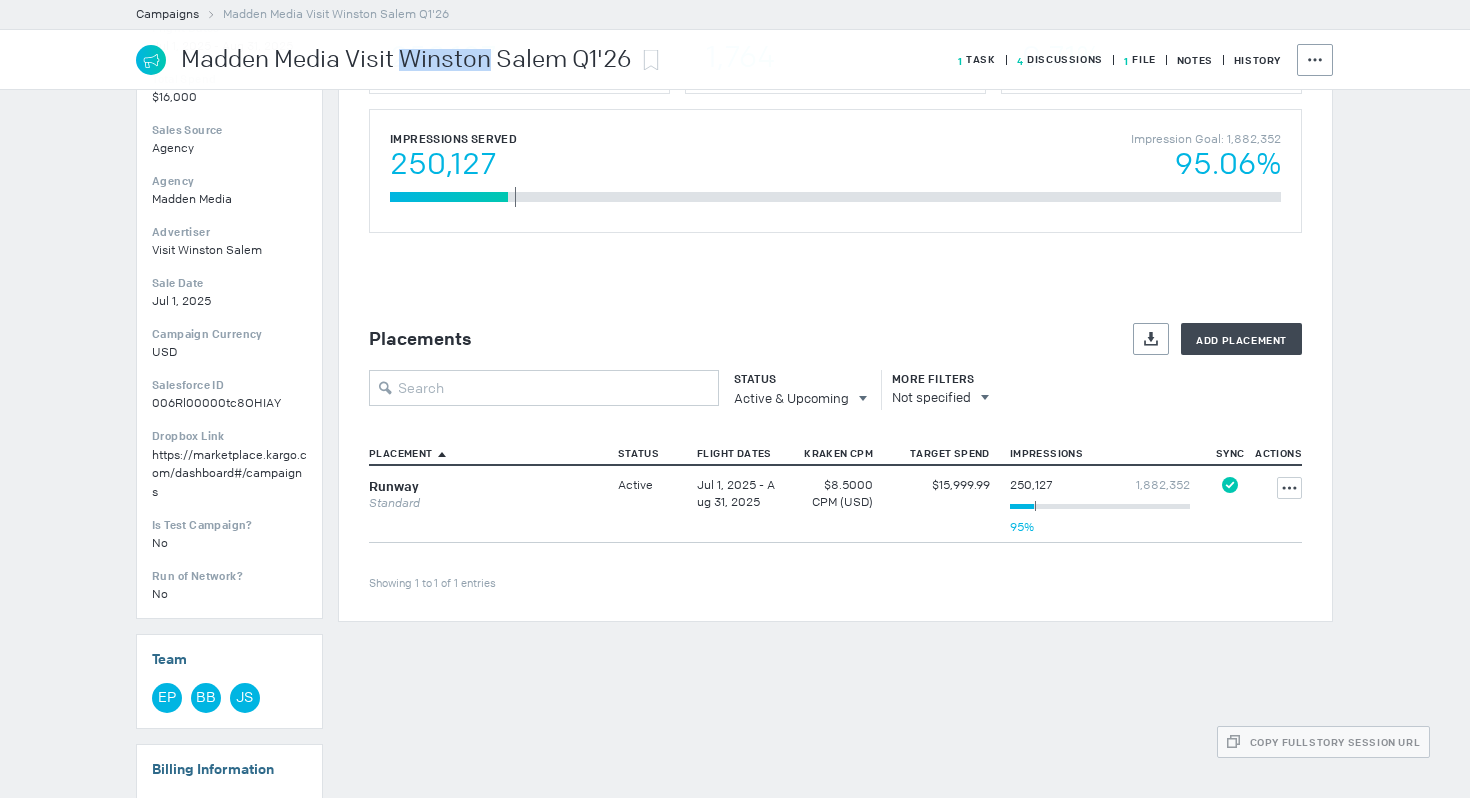click on "Madden Media Visit Winston Salem Q1'26" at bounding box center [406, 60] 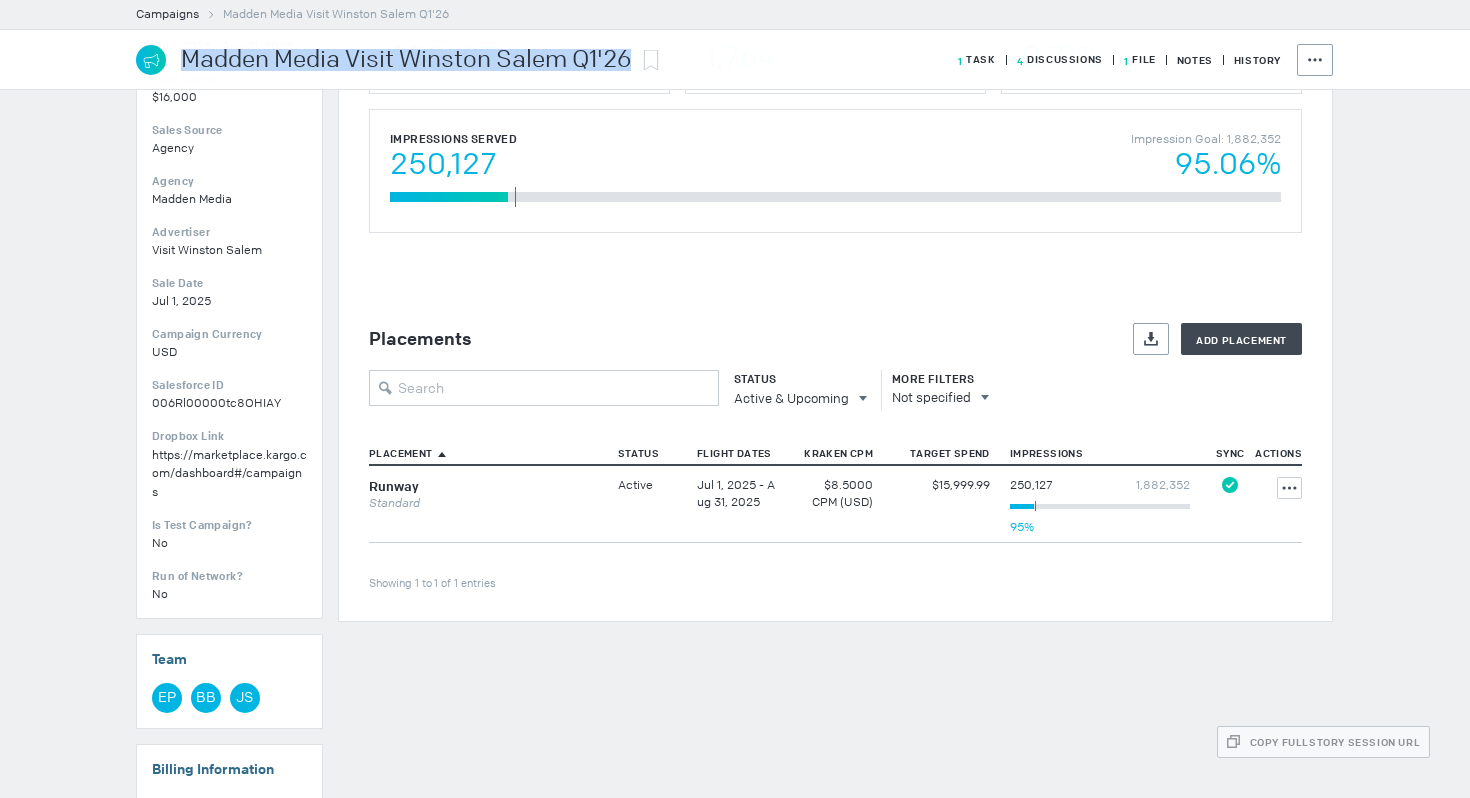click on "Madden Media Visit Winston Salem Q1'26" at bounding box center [406, 60] 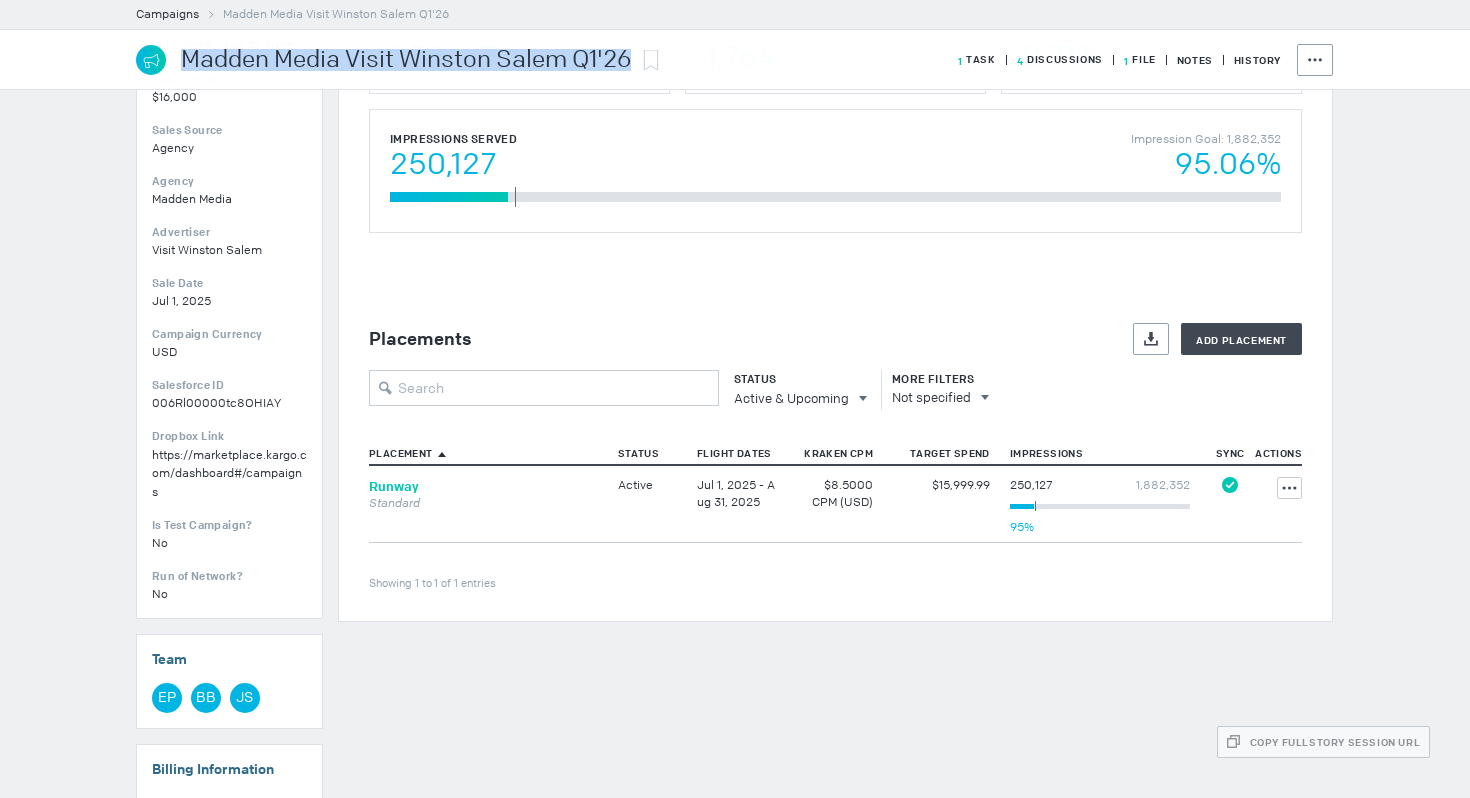 click on "Runway" at bounding box center (394, 486) 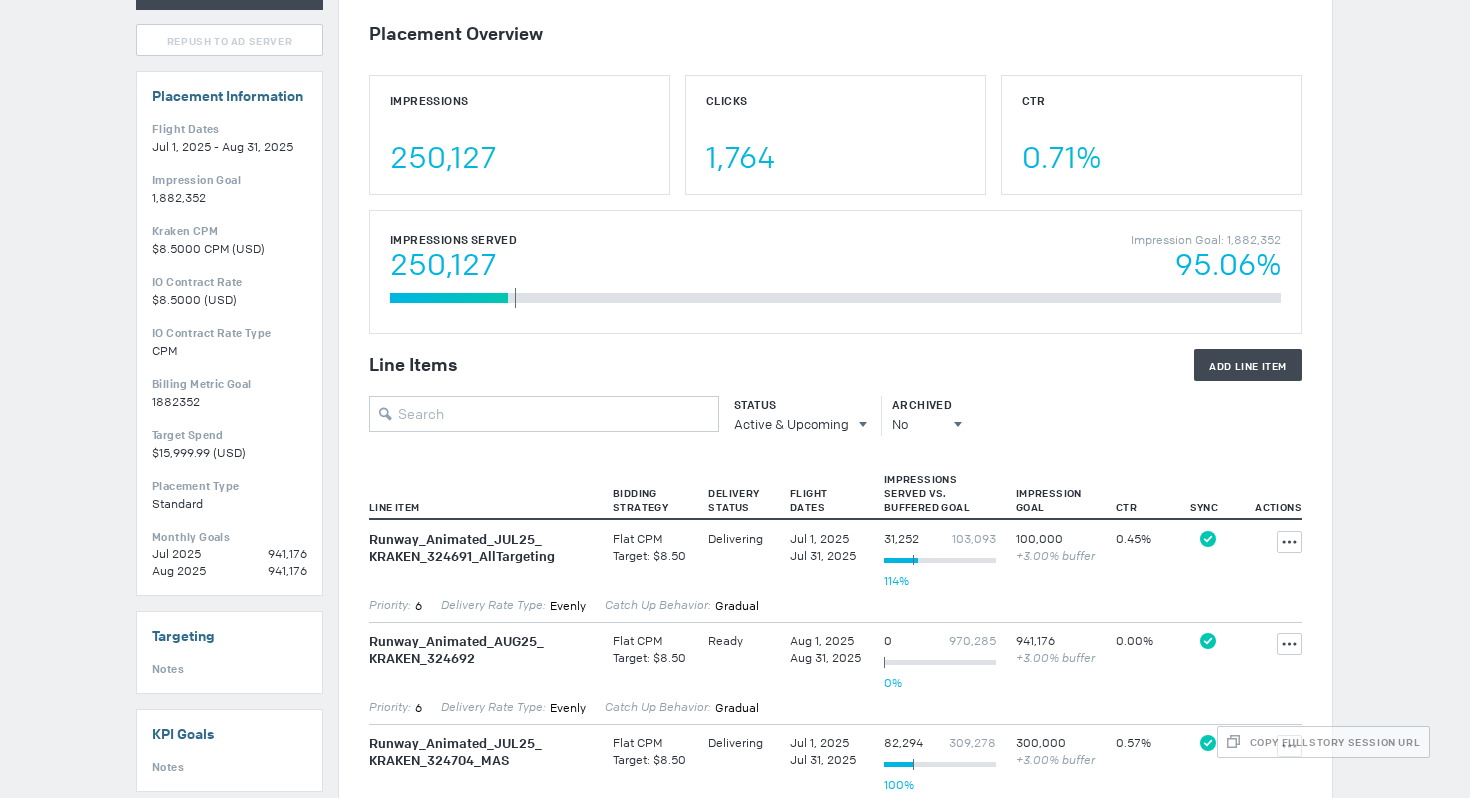 scroll, scrollTop: 0, scrollLeft: 0, axis: both 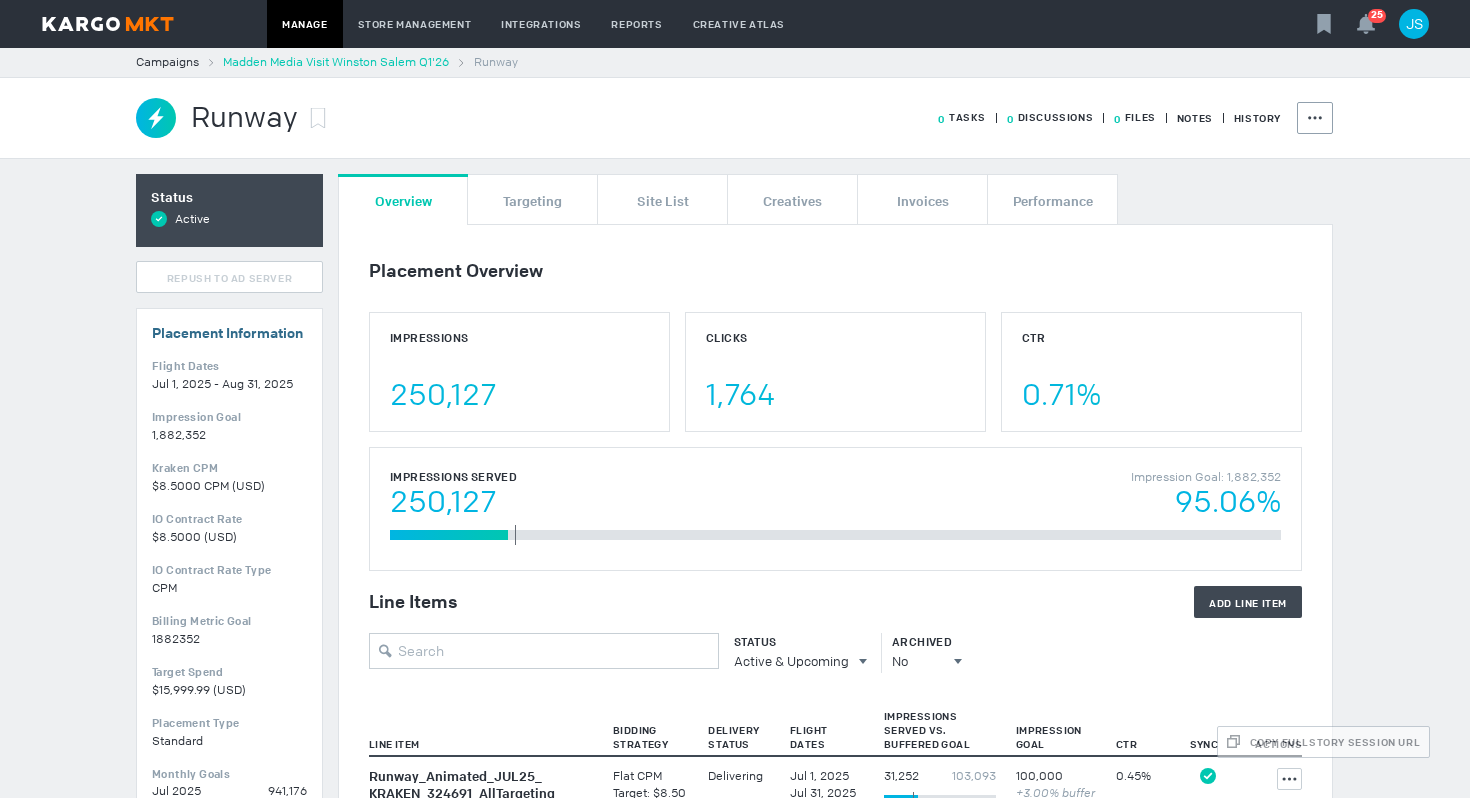 click on "Madden Media Visit Winston Salem Q1'26" at bounding box center [336, 62] 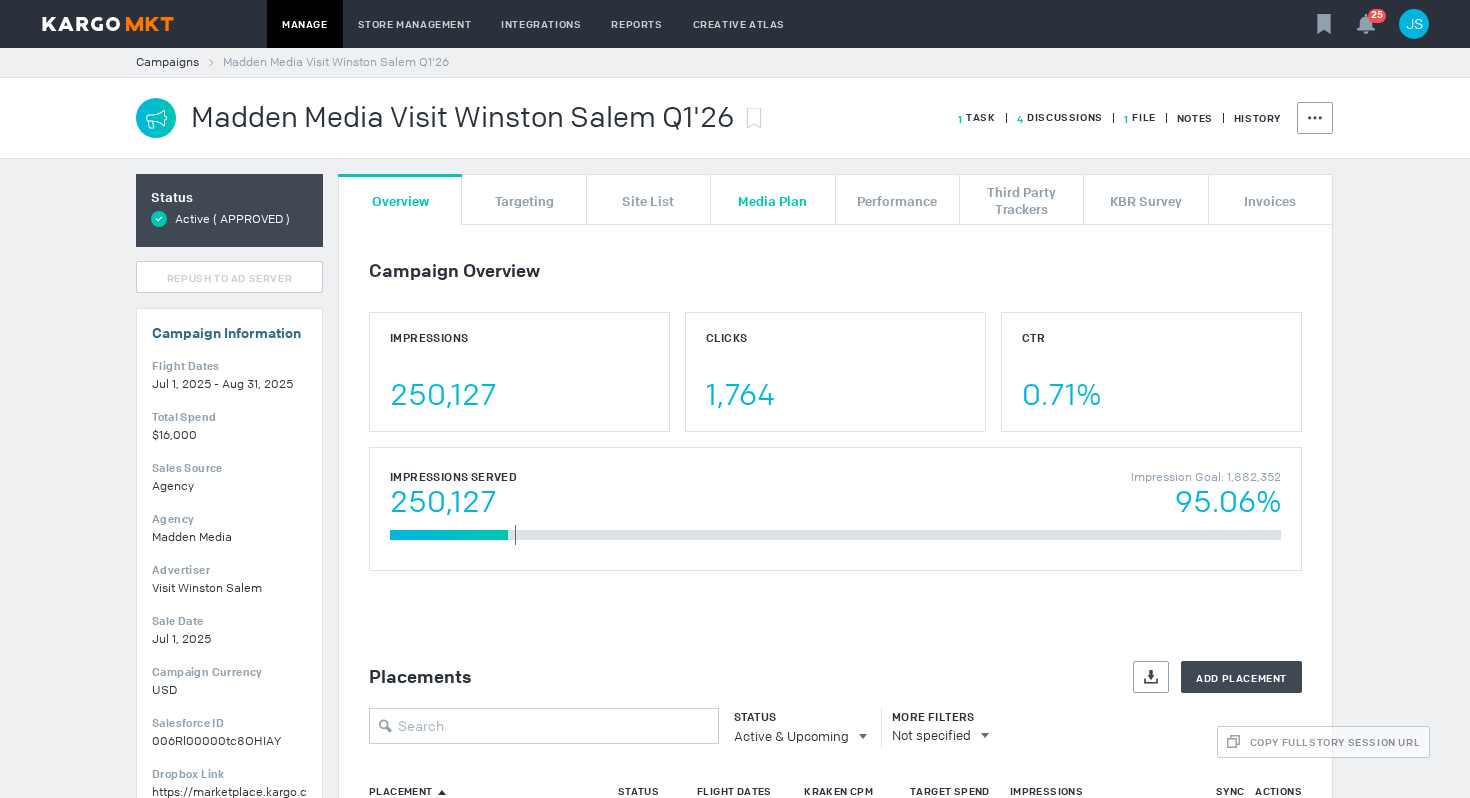 click on "Media Plan" at bounding box center (772, 200) 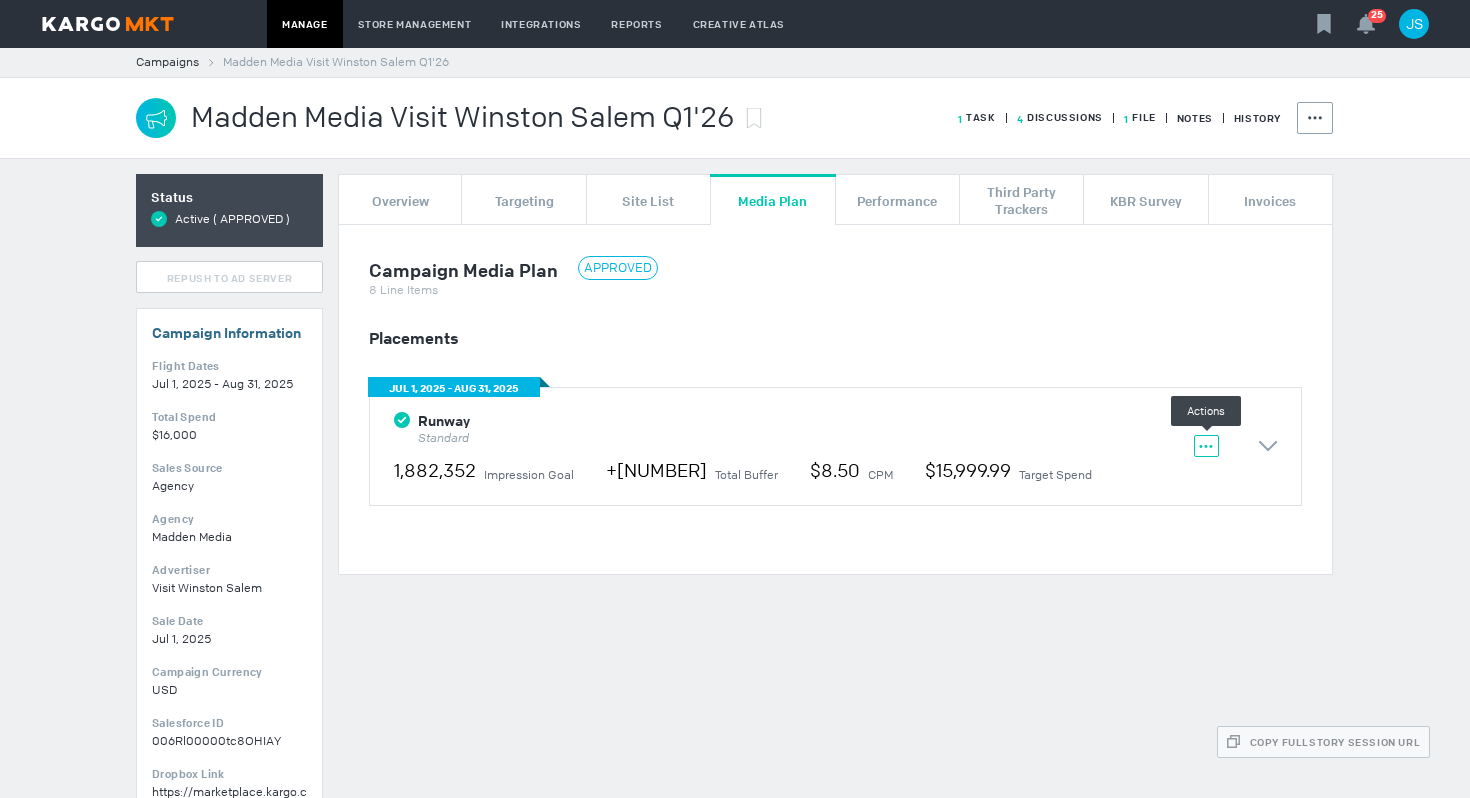 click on "Actions" at bounding box center (1206, 446) 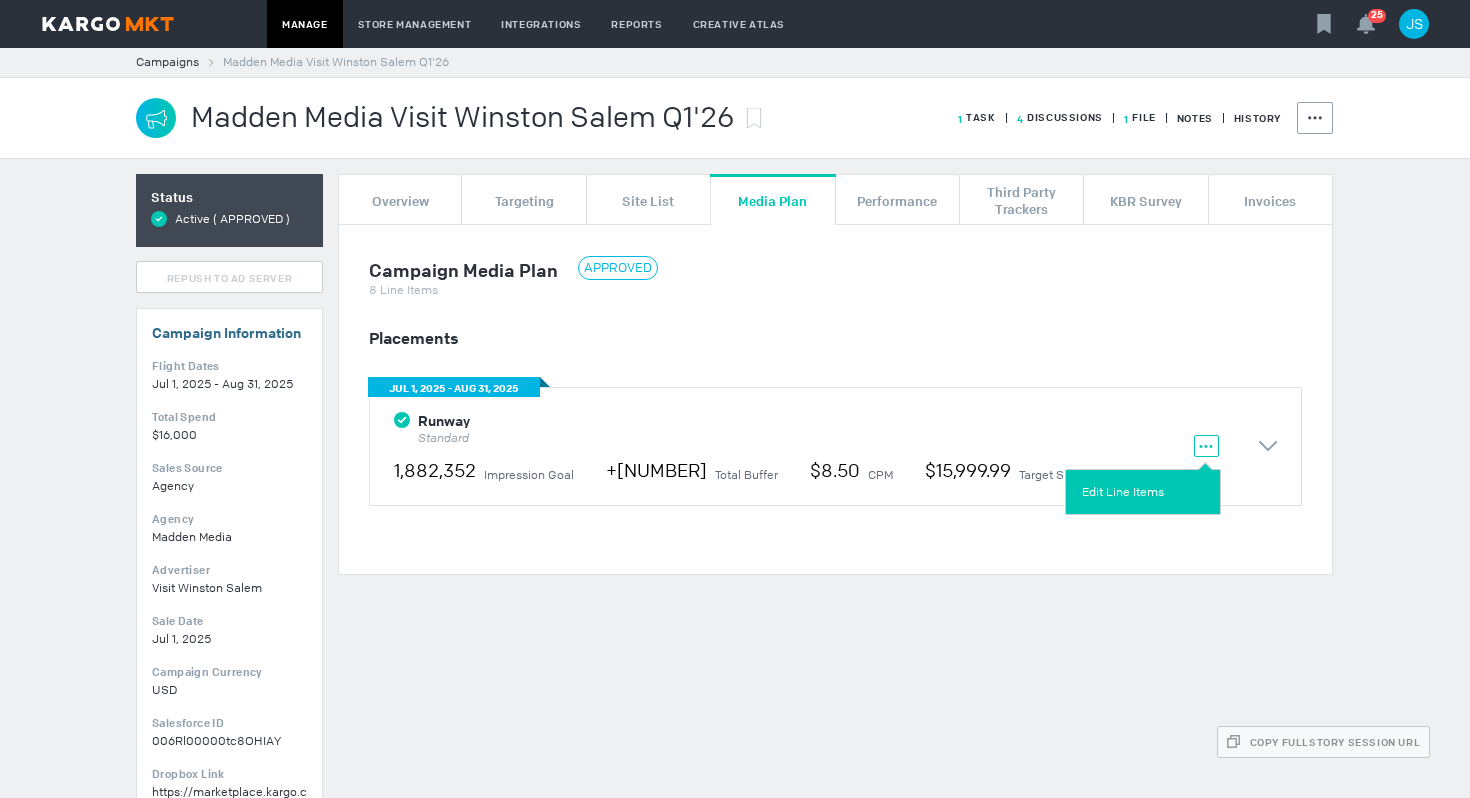click on "Edit Line Items" at bounding box center [1143, 492] 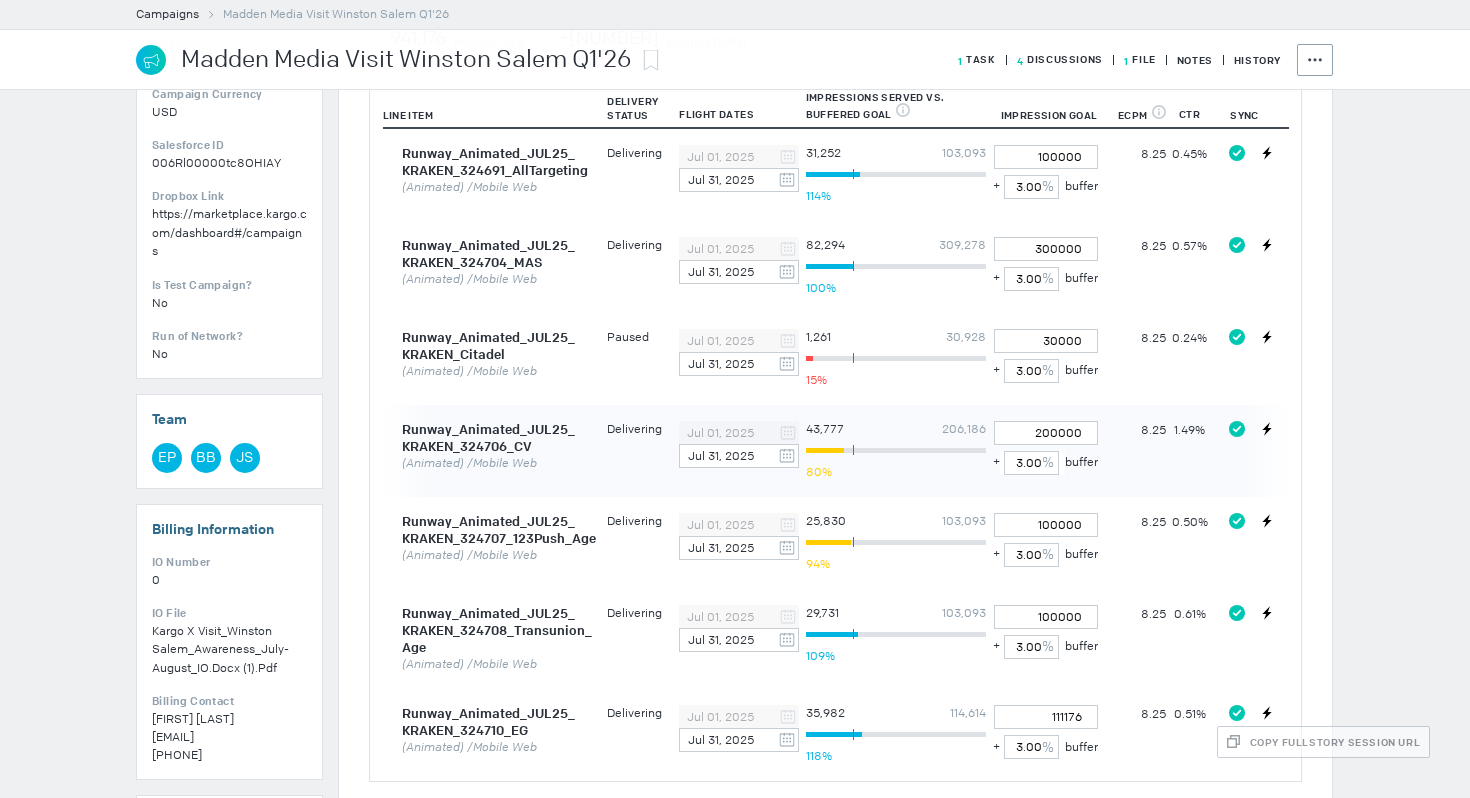 scroll, scrollTop: 577, scrollLeft: 0, axis: vertical 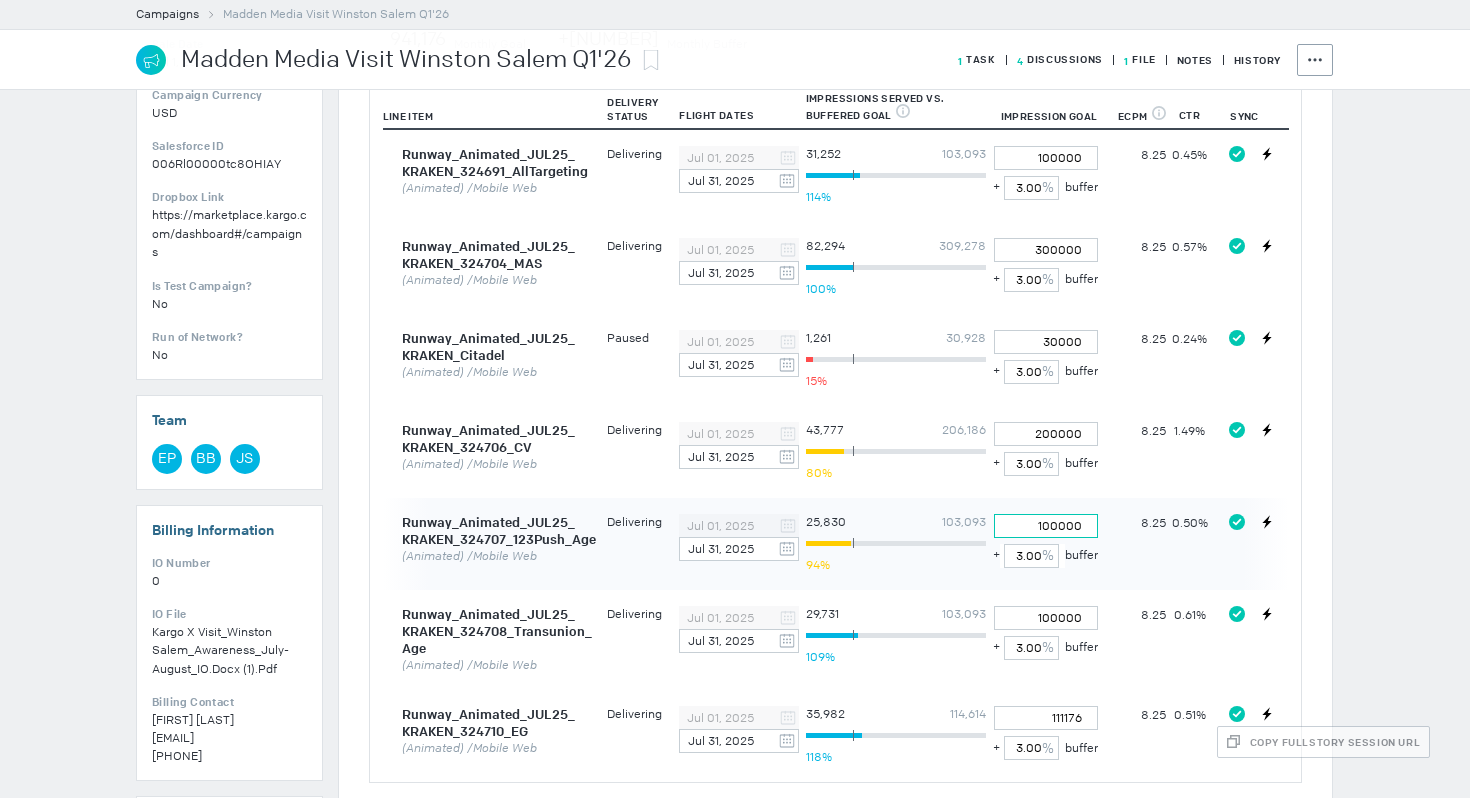 click on "100000" at bounding box center [1046, 158] 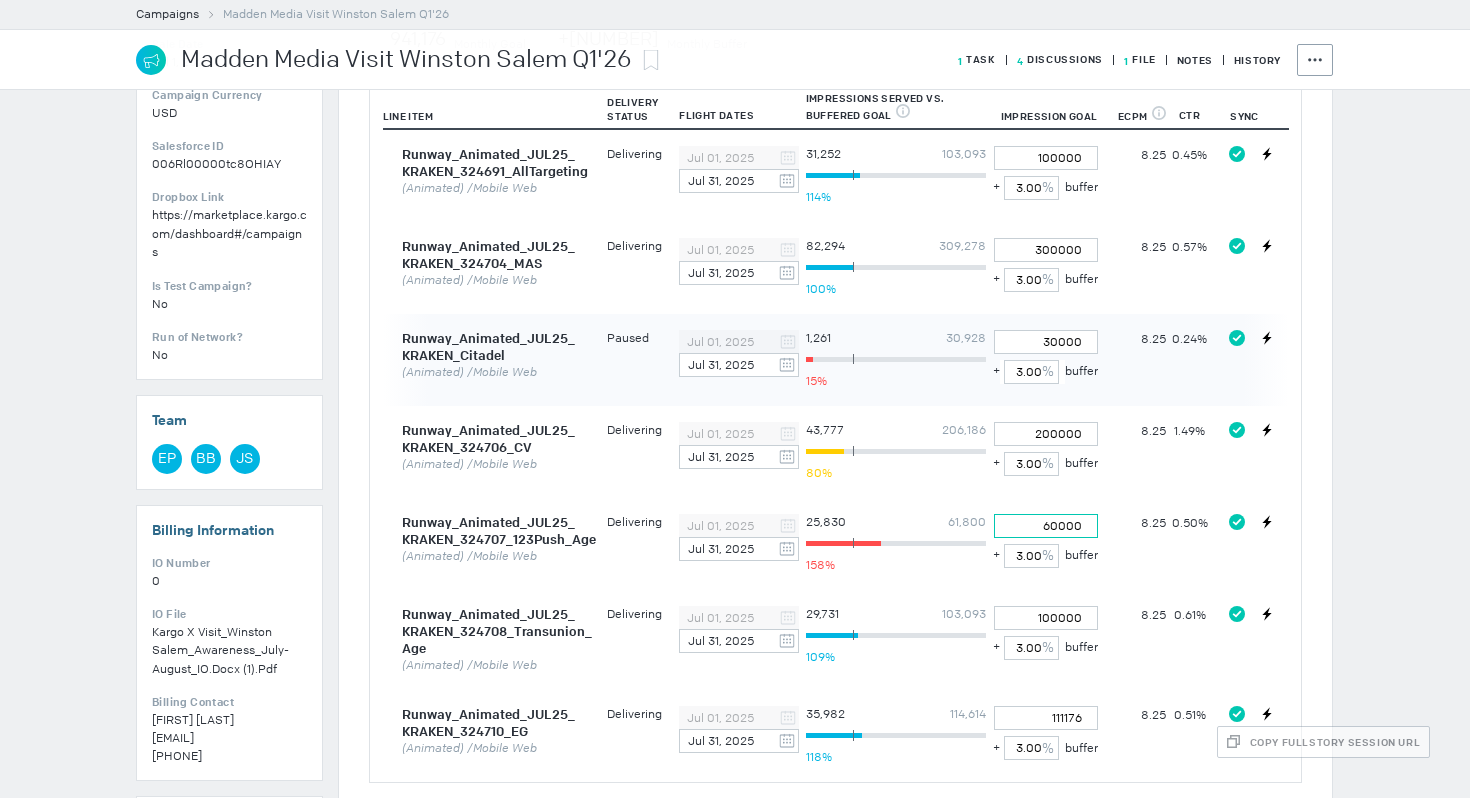 type on "60000" 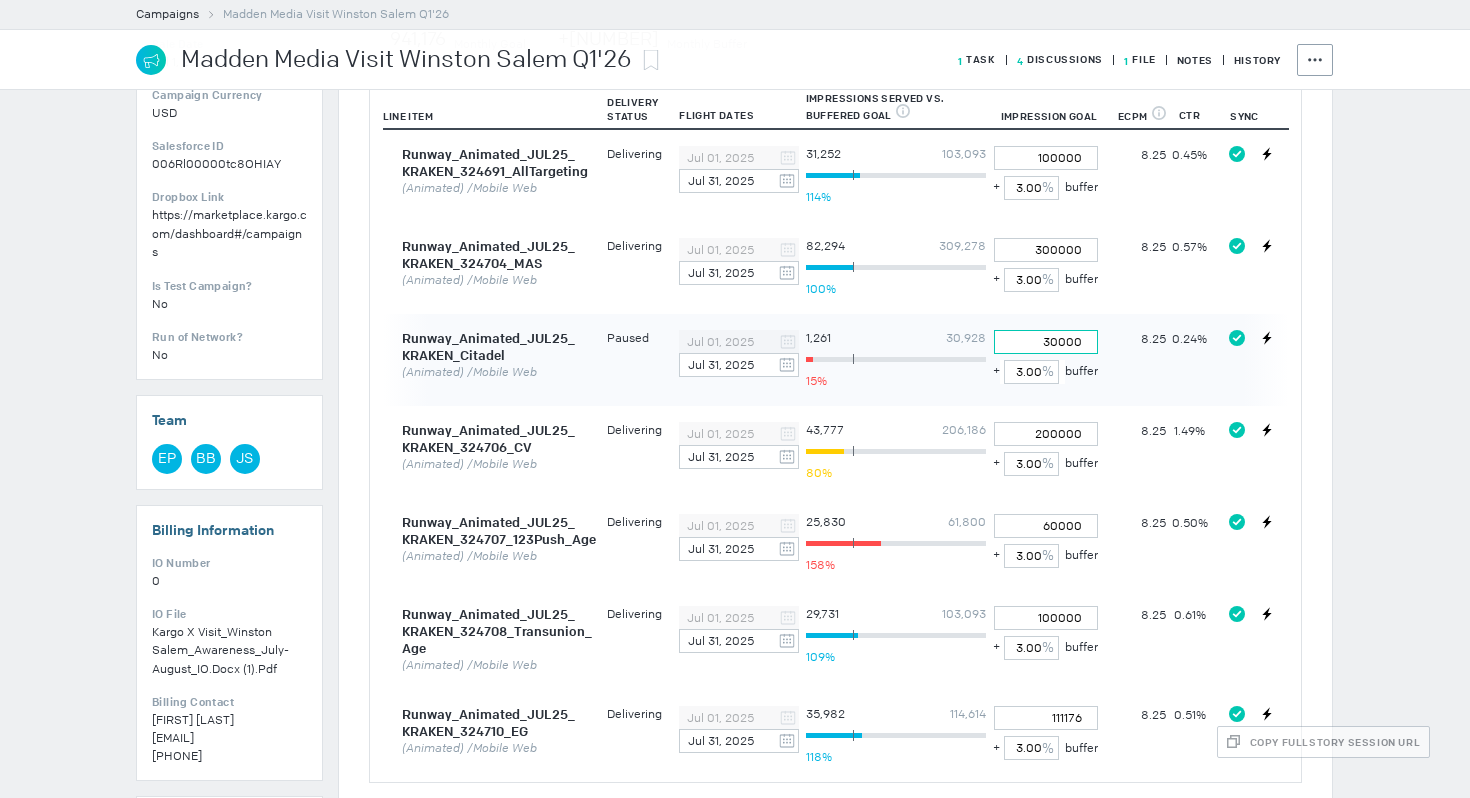 click on "30000" at bounding box center [1046, 158] 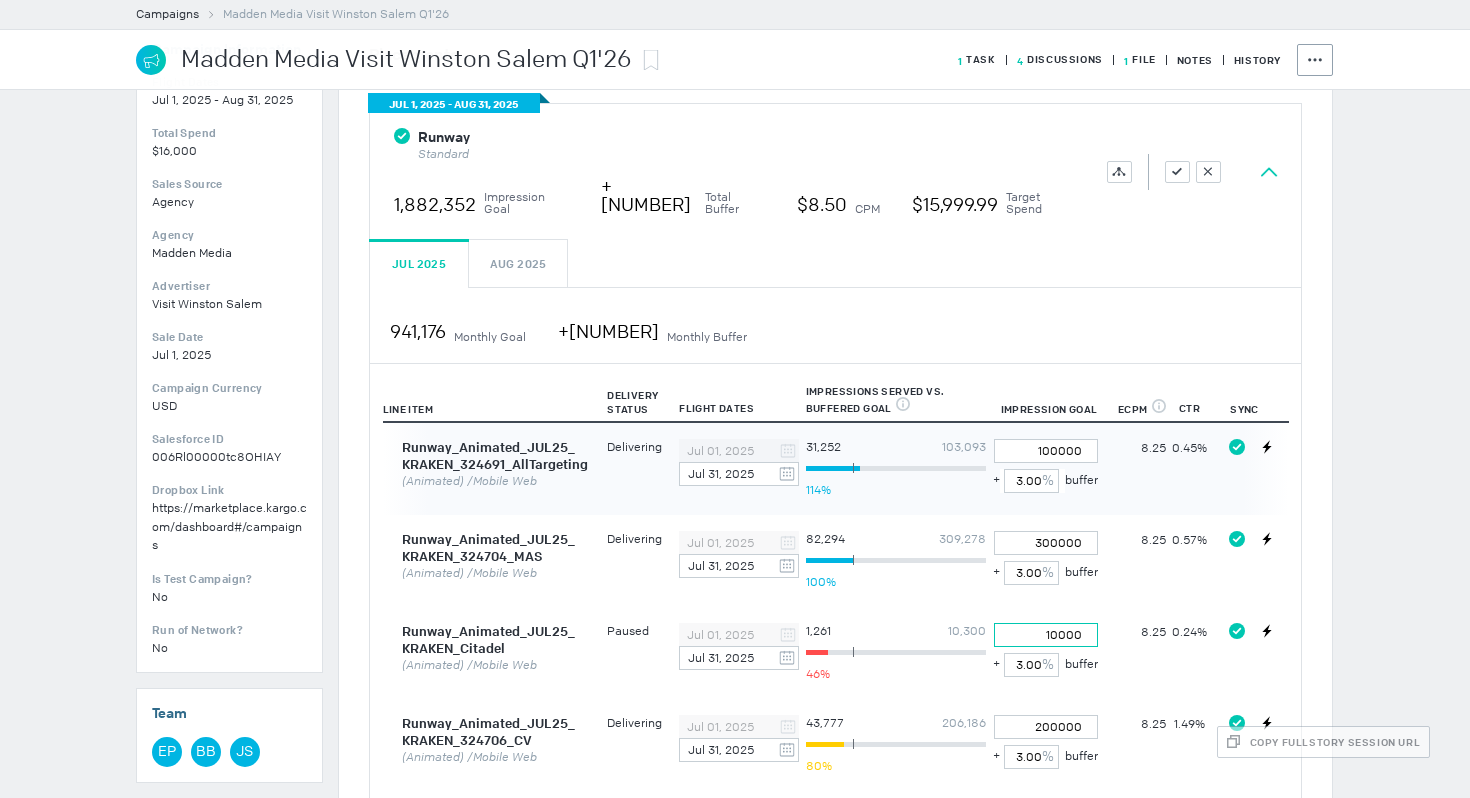 scroll, scrollTop: 278, scrollLeft: 0, axis: vertical 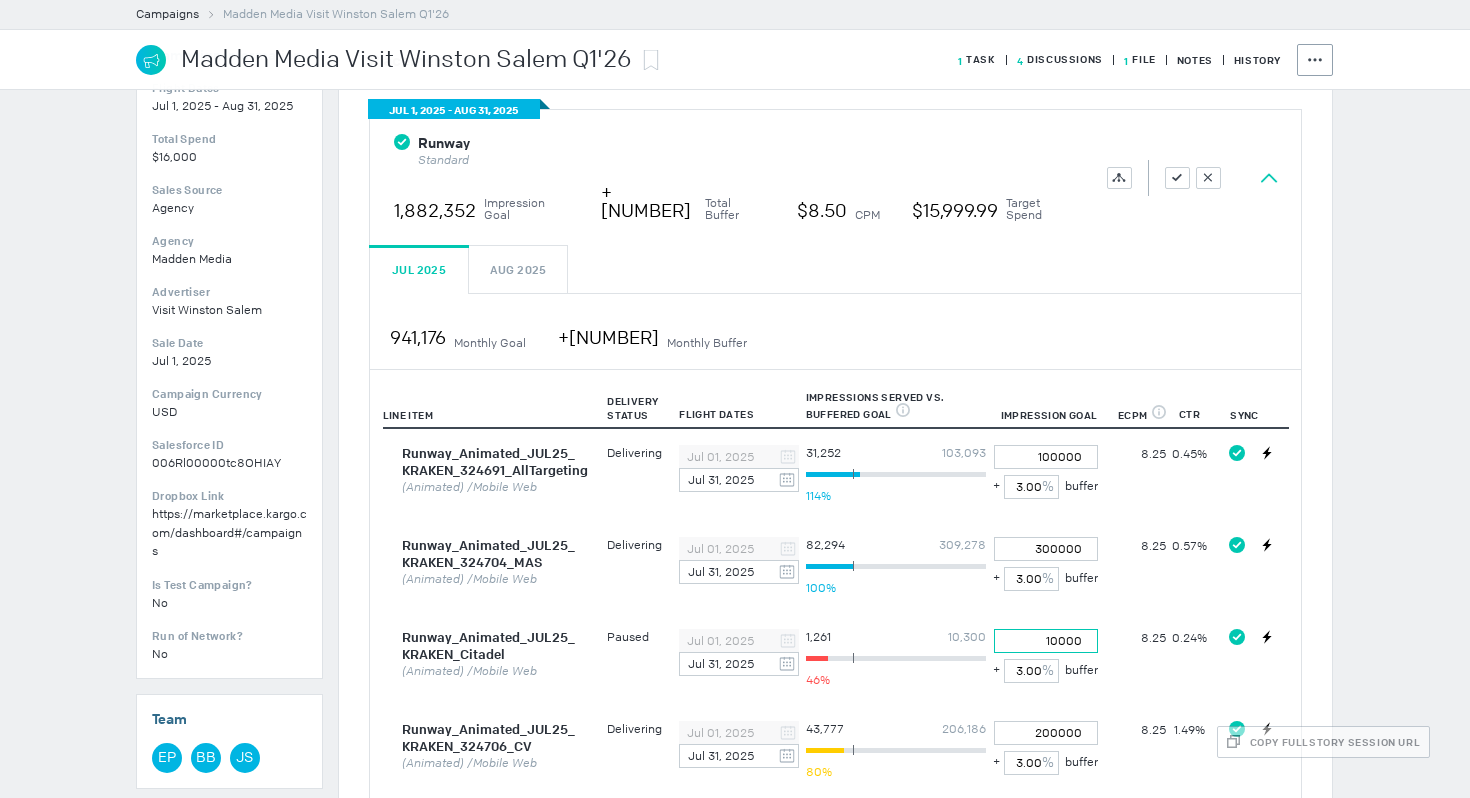 type on "10000" 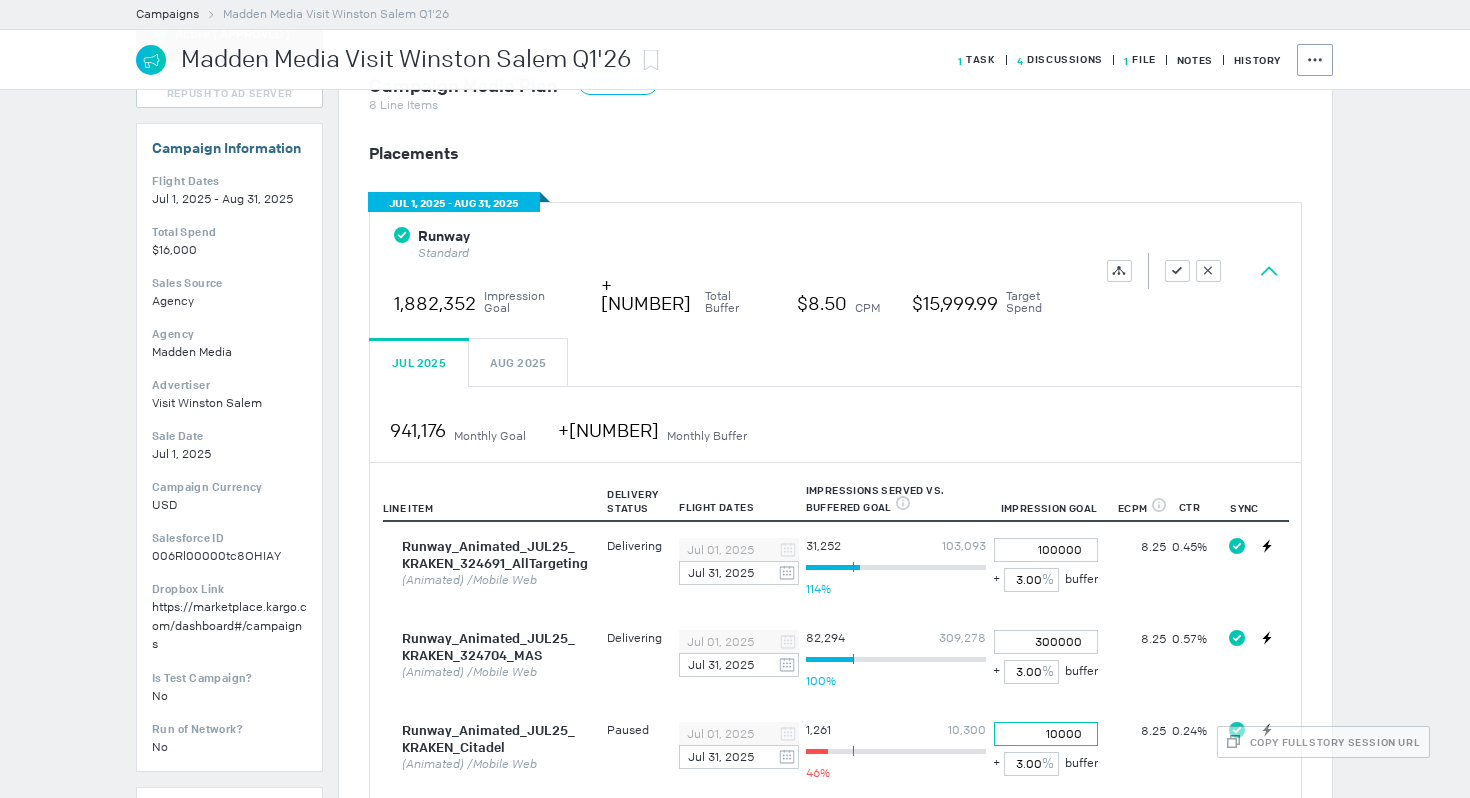 scroll, scrollTop: 0, scrollLeft: 0, axis: both 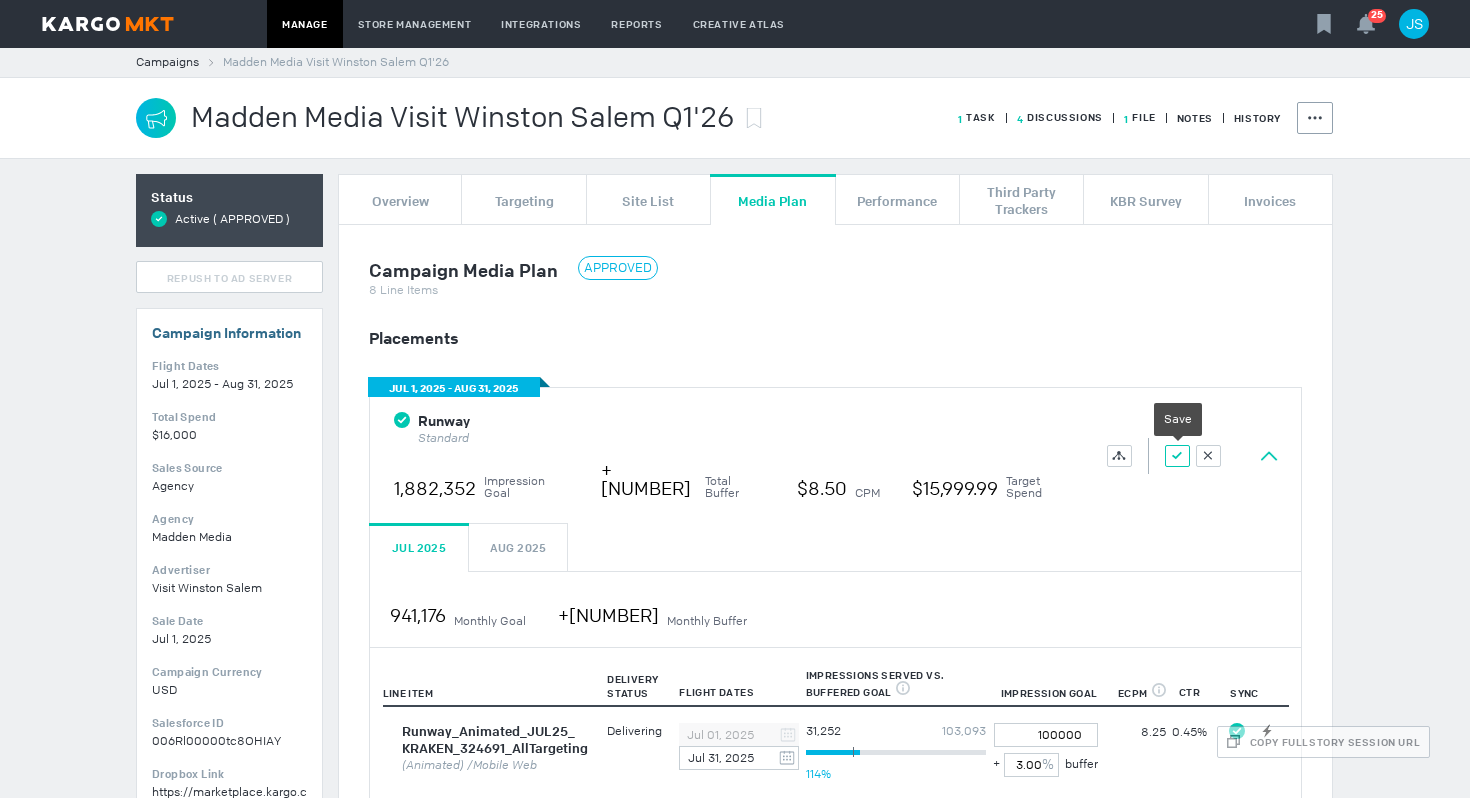 click at bounding box center (1119, 456) 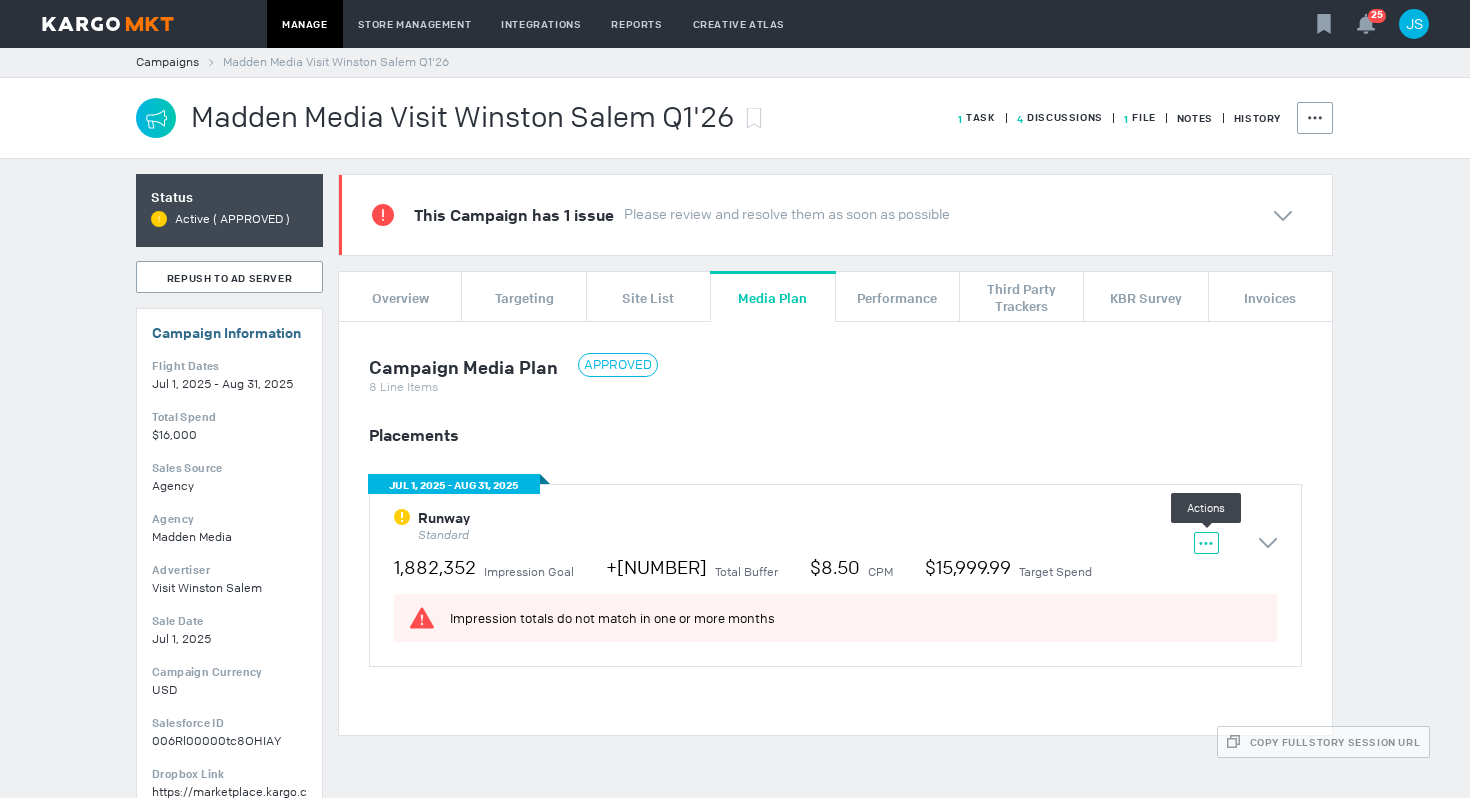 click at bounding box center (1206, 544) 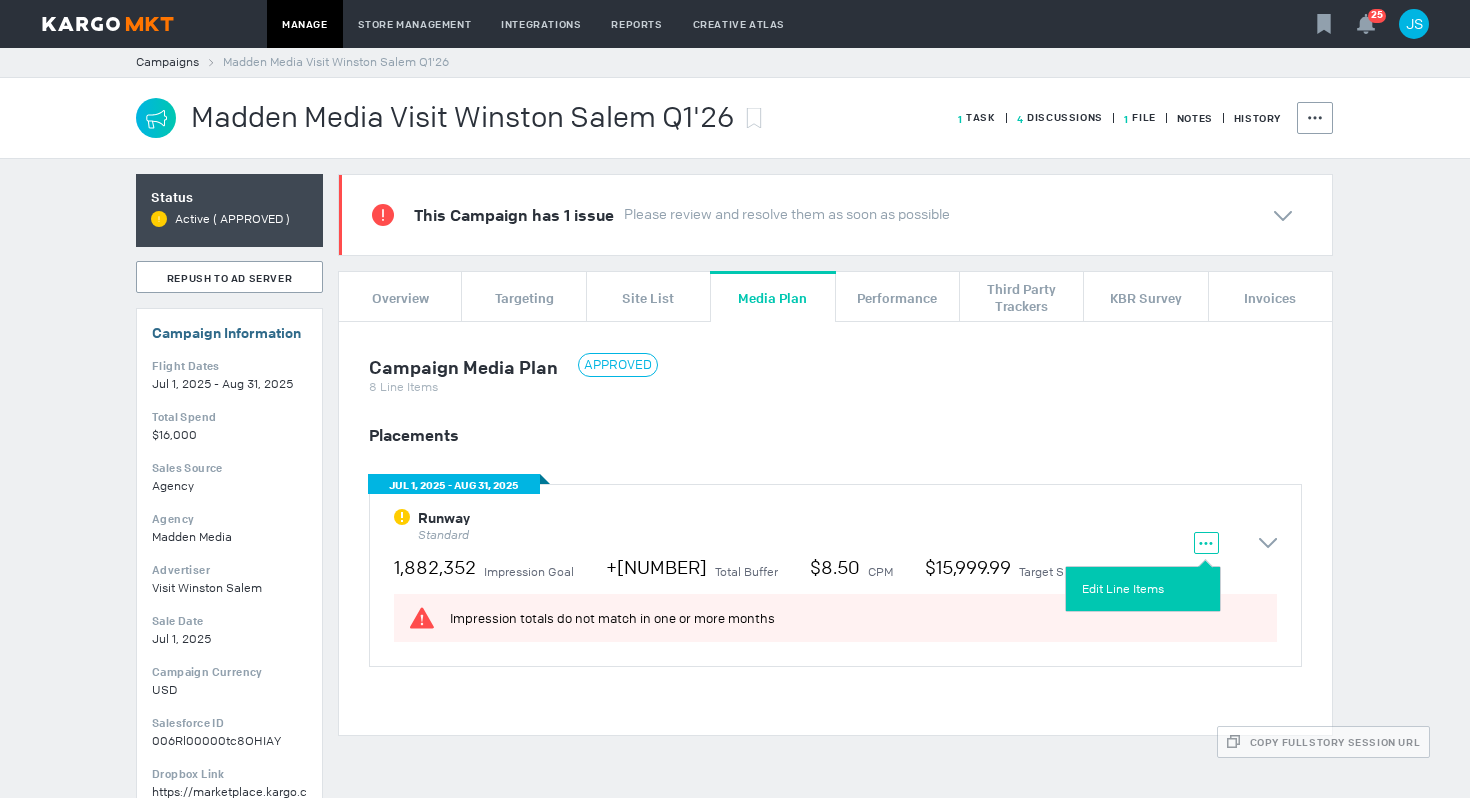 click on "Edit Line Items" at bounding box center [1143, 589] 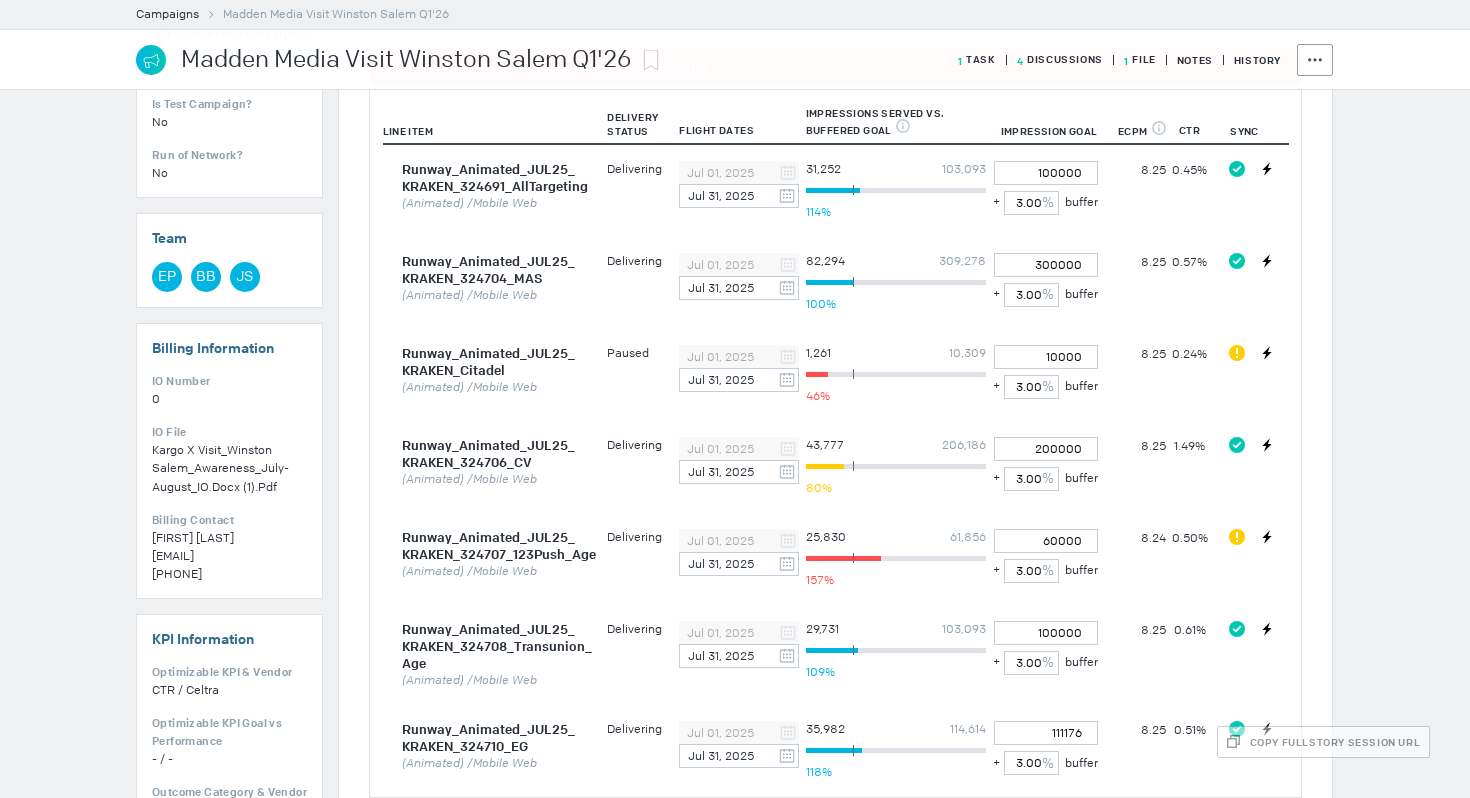 scroll, scrollTop: 752, scrollLeft: 0, axis: vertical 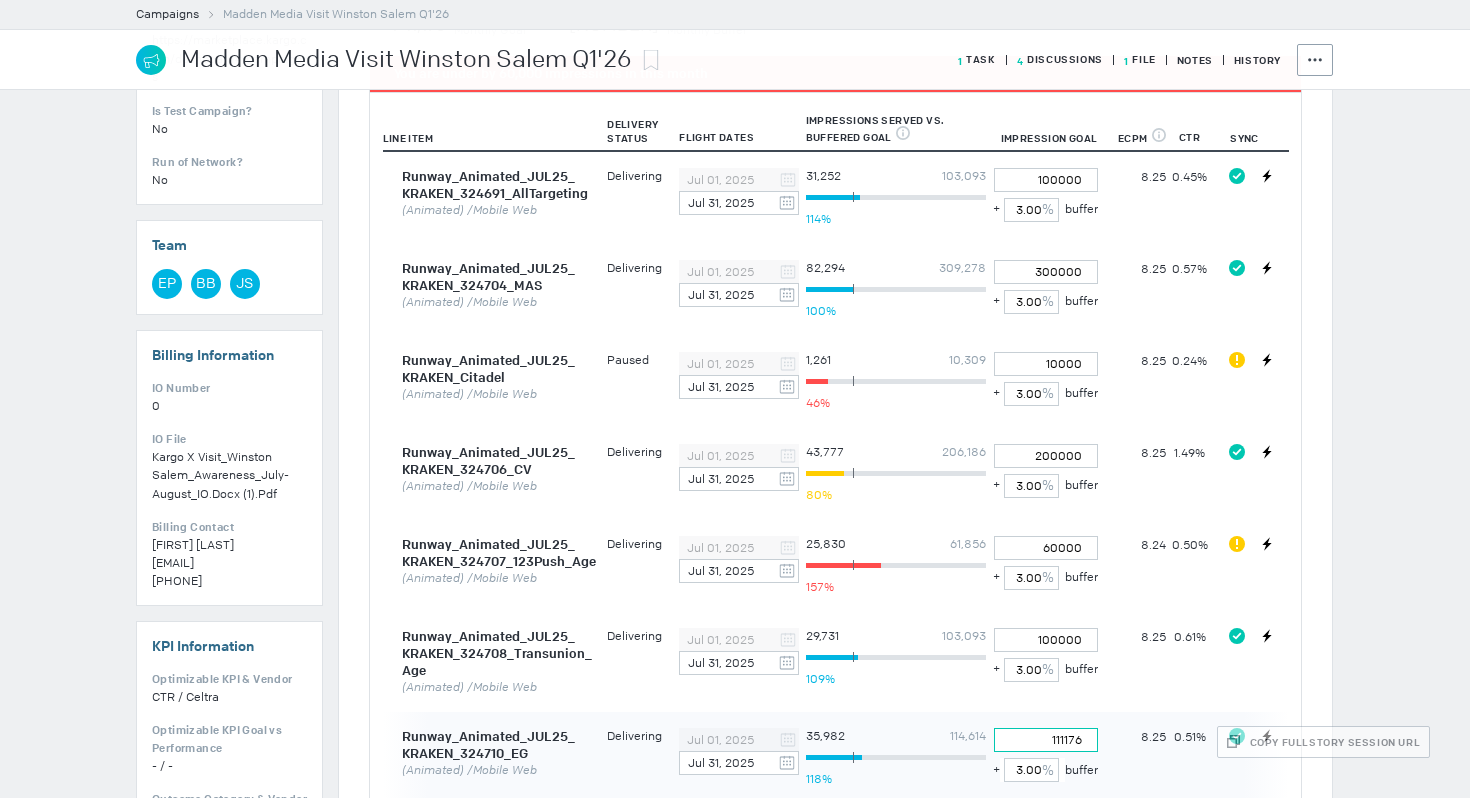 click on "111176" at bounding box center [1046, 180] 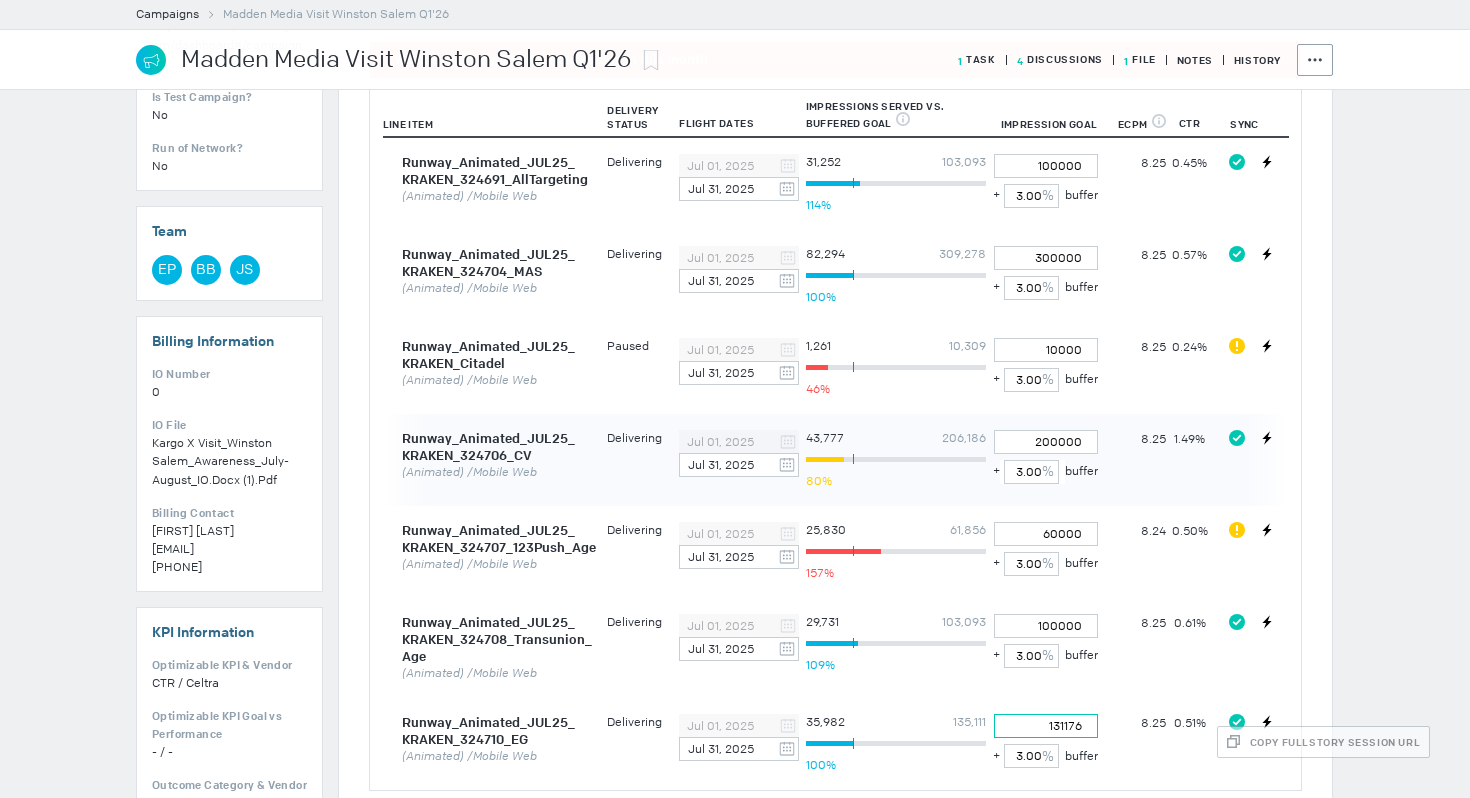 scroll, scrollTop: 758, scrollLeft: 0, axis: vertical 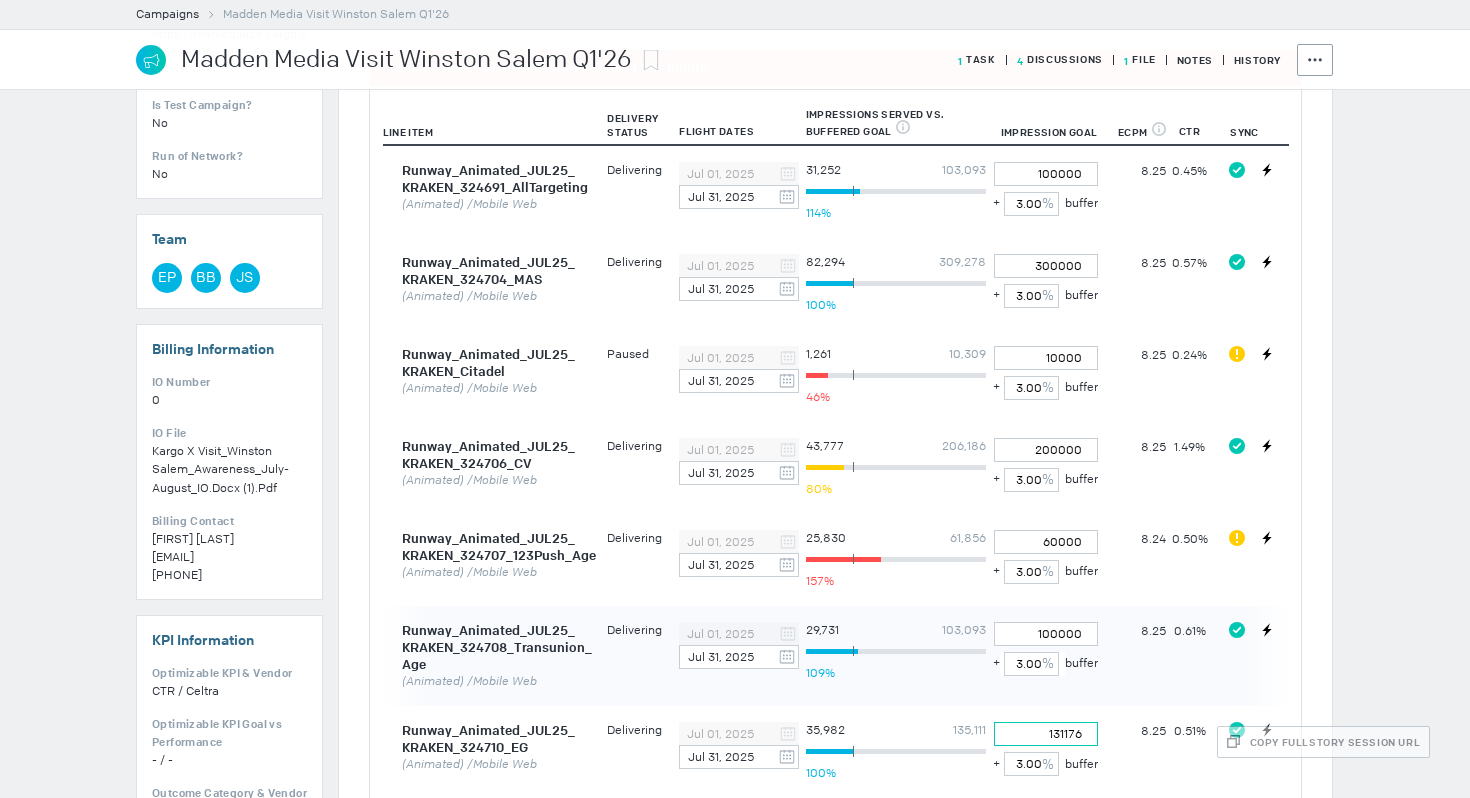 type on "131176" 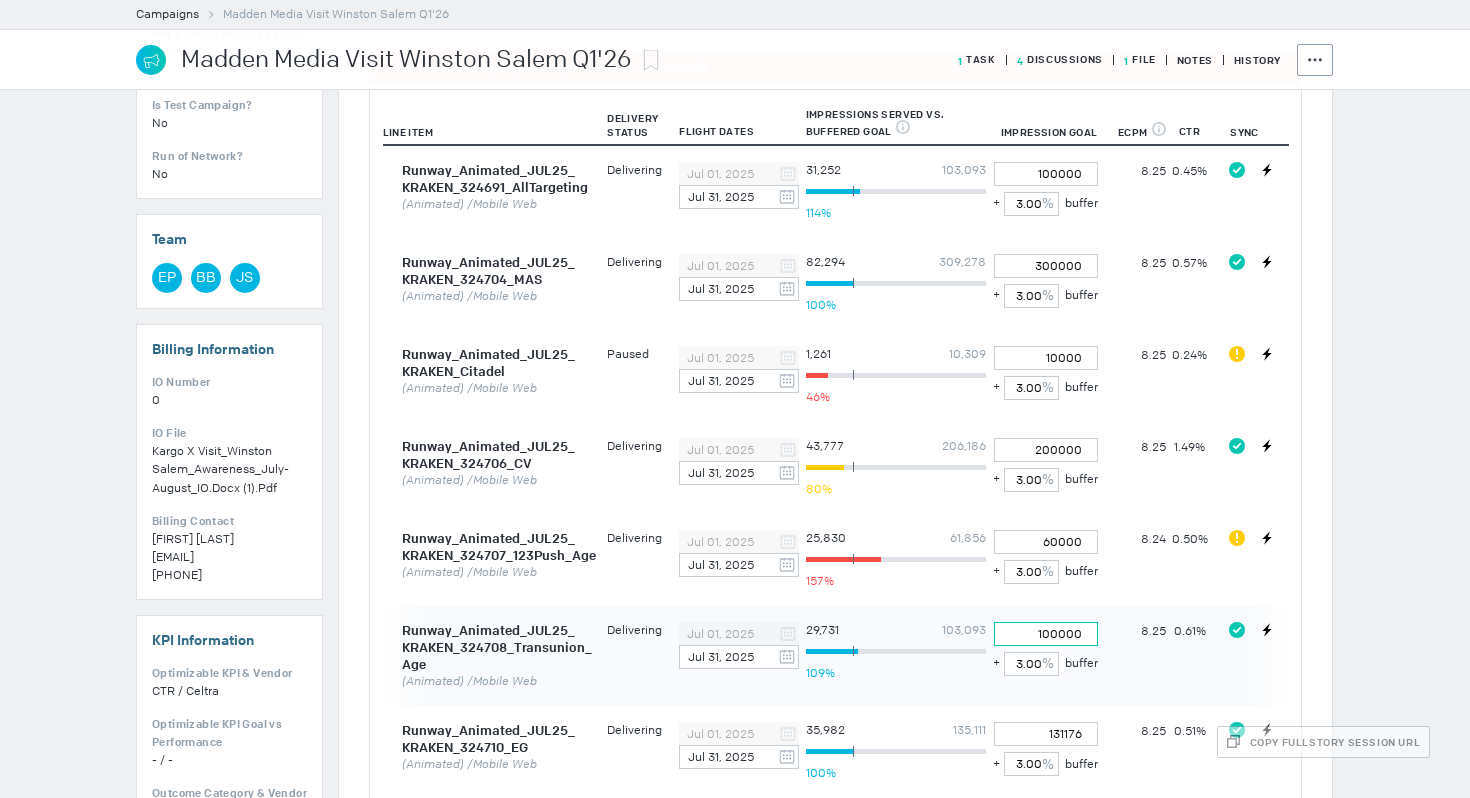 click on "100000" at bounding box center [1046, 174] 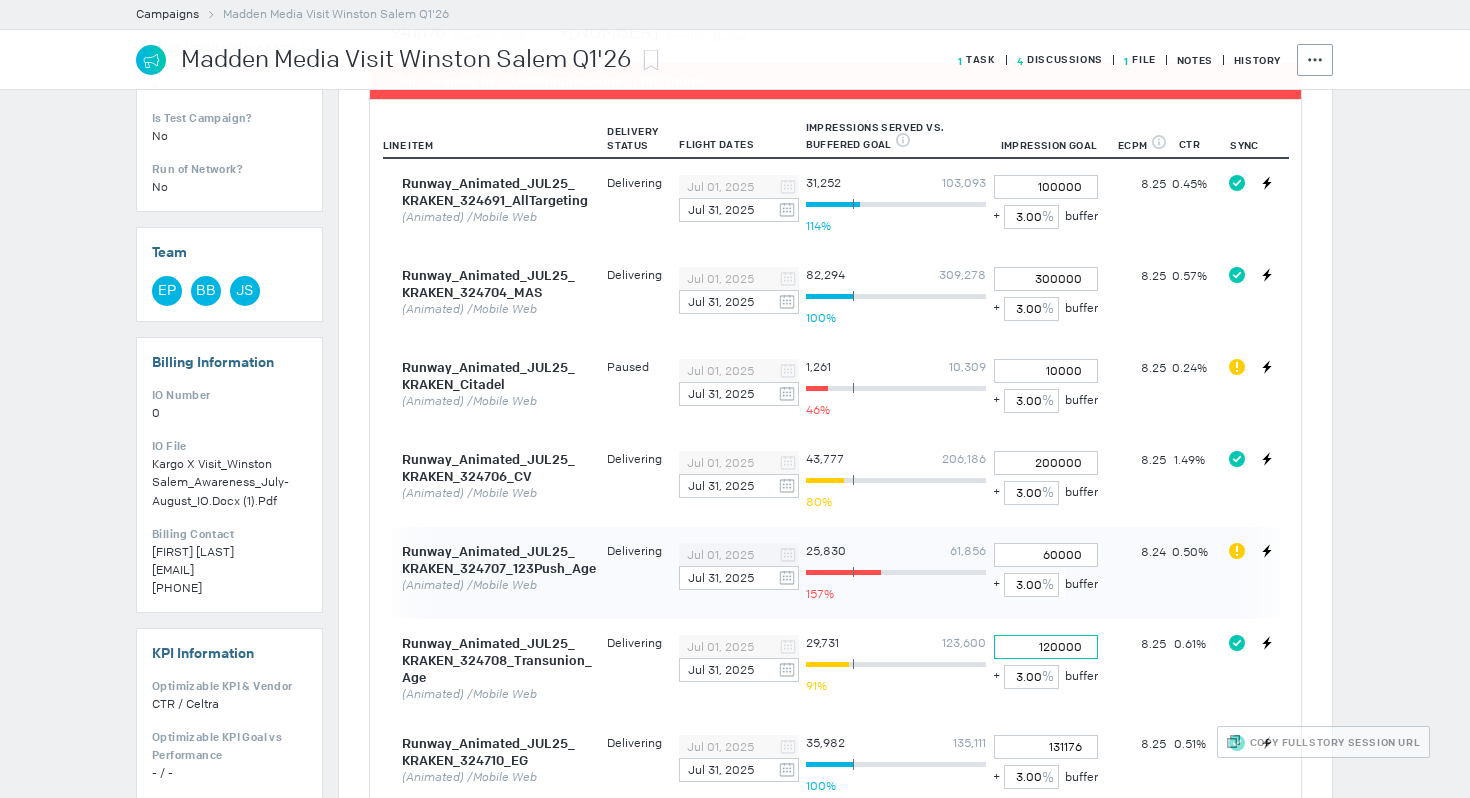 scroll, scrollTop: 744, scrollLeft: 0, axis: vertical 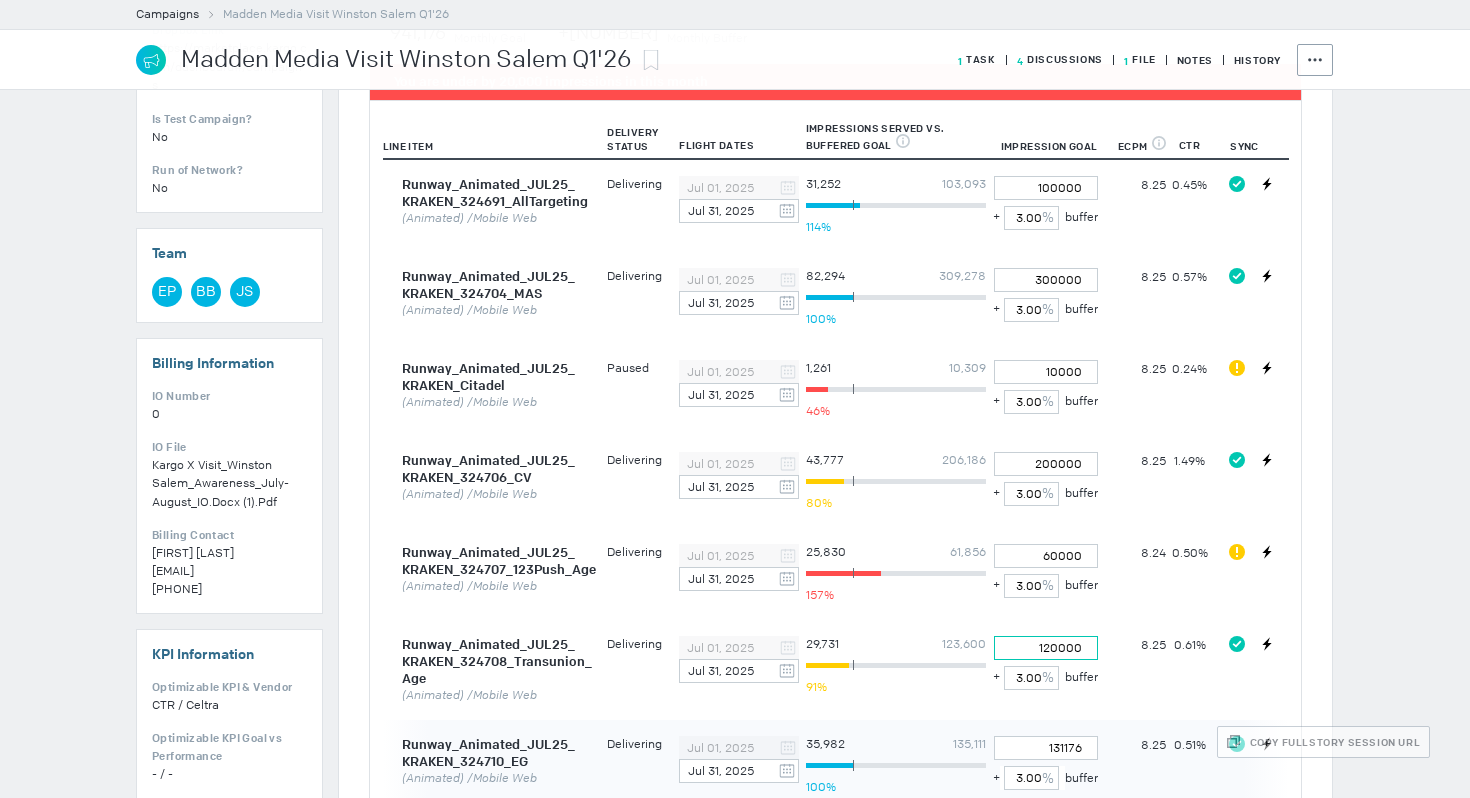 type on "120000" 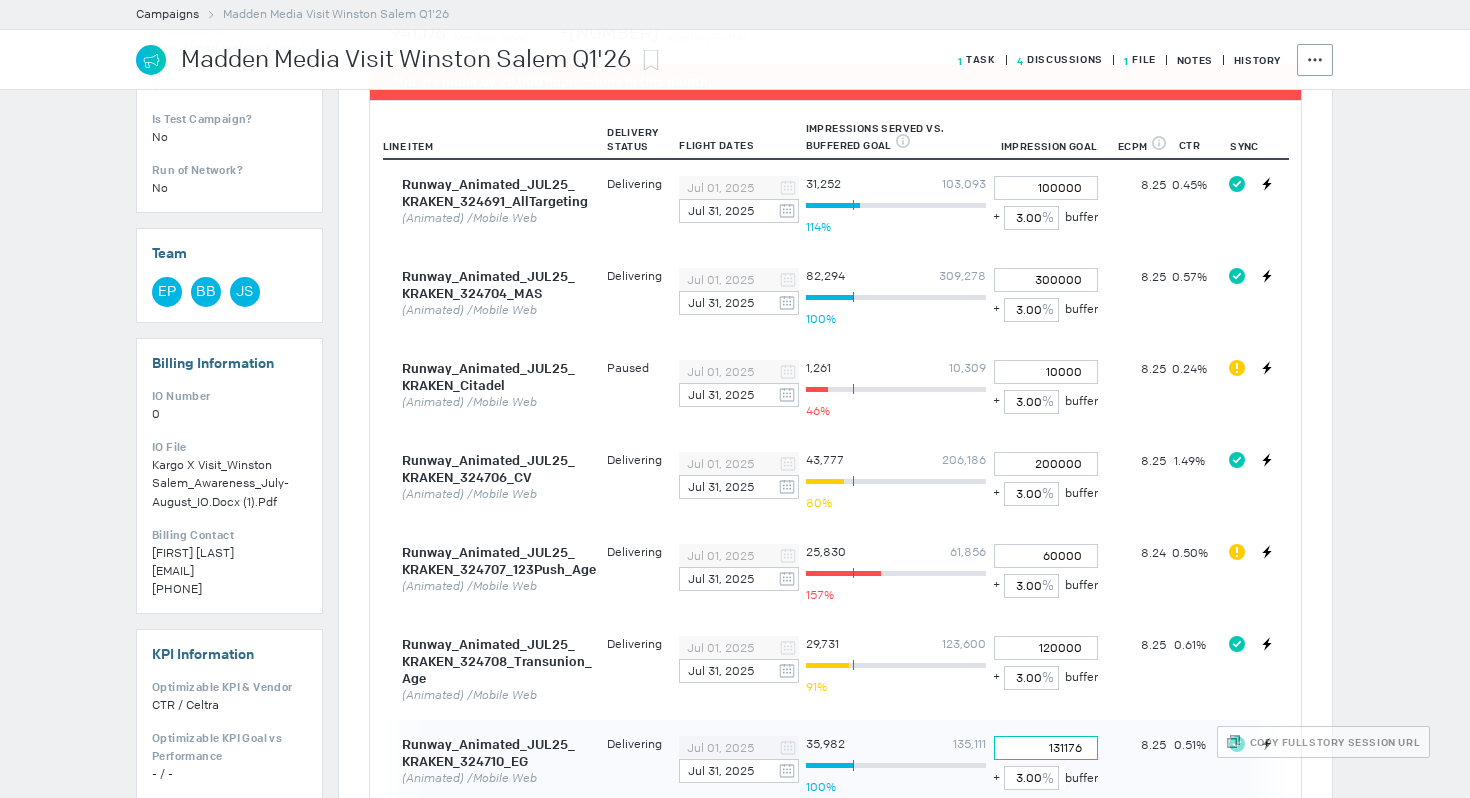 click on "131176" at bounding box center [1046, 748] 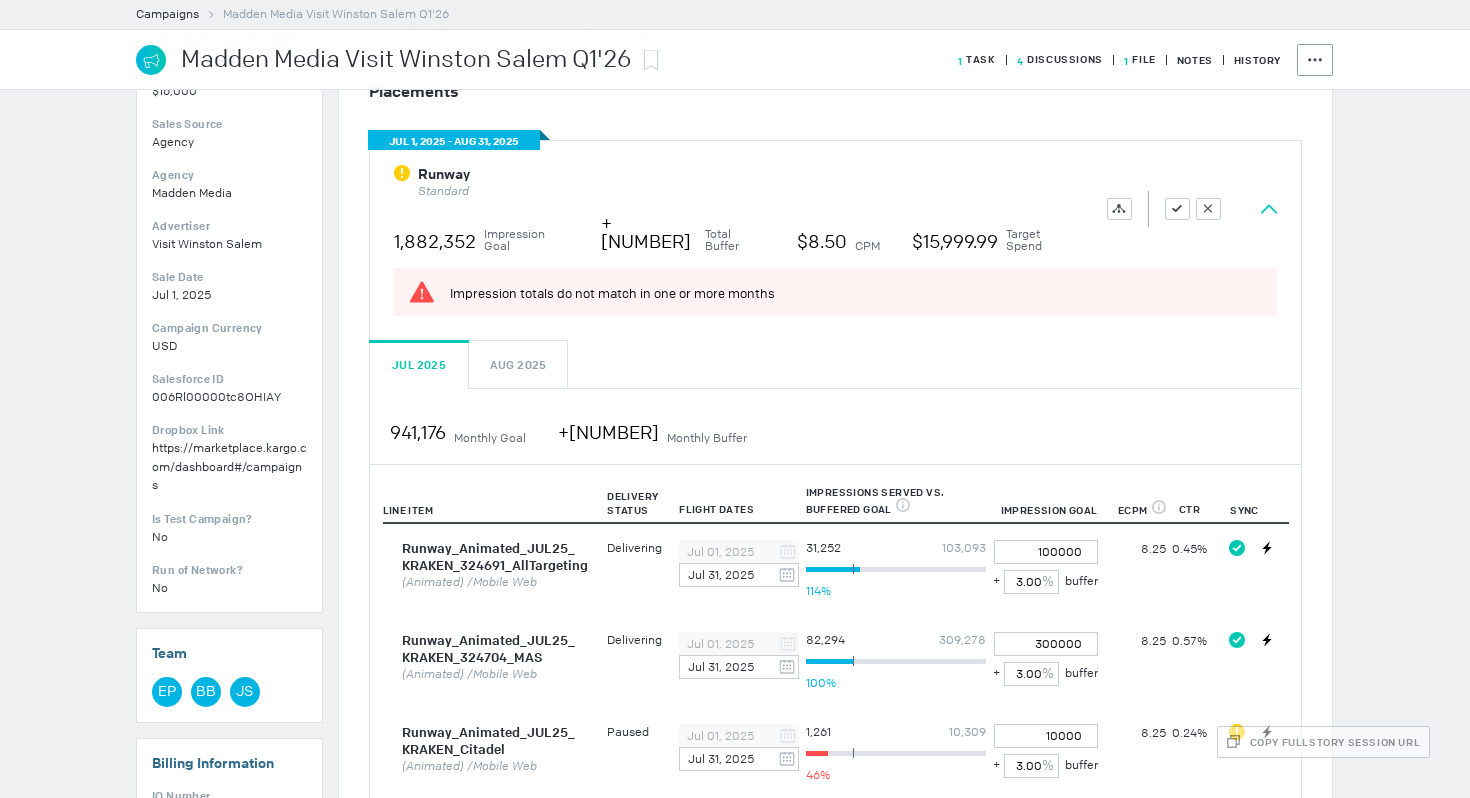 scroll, scrollTop: 335, scrollLeft: 0, axis: vertical 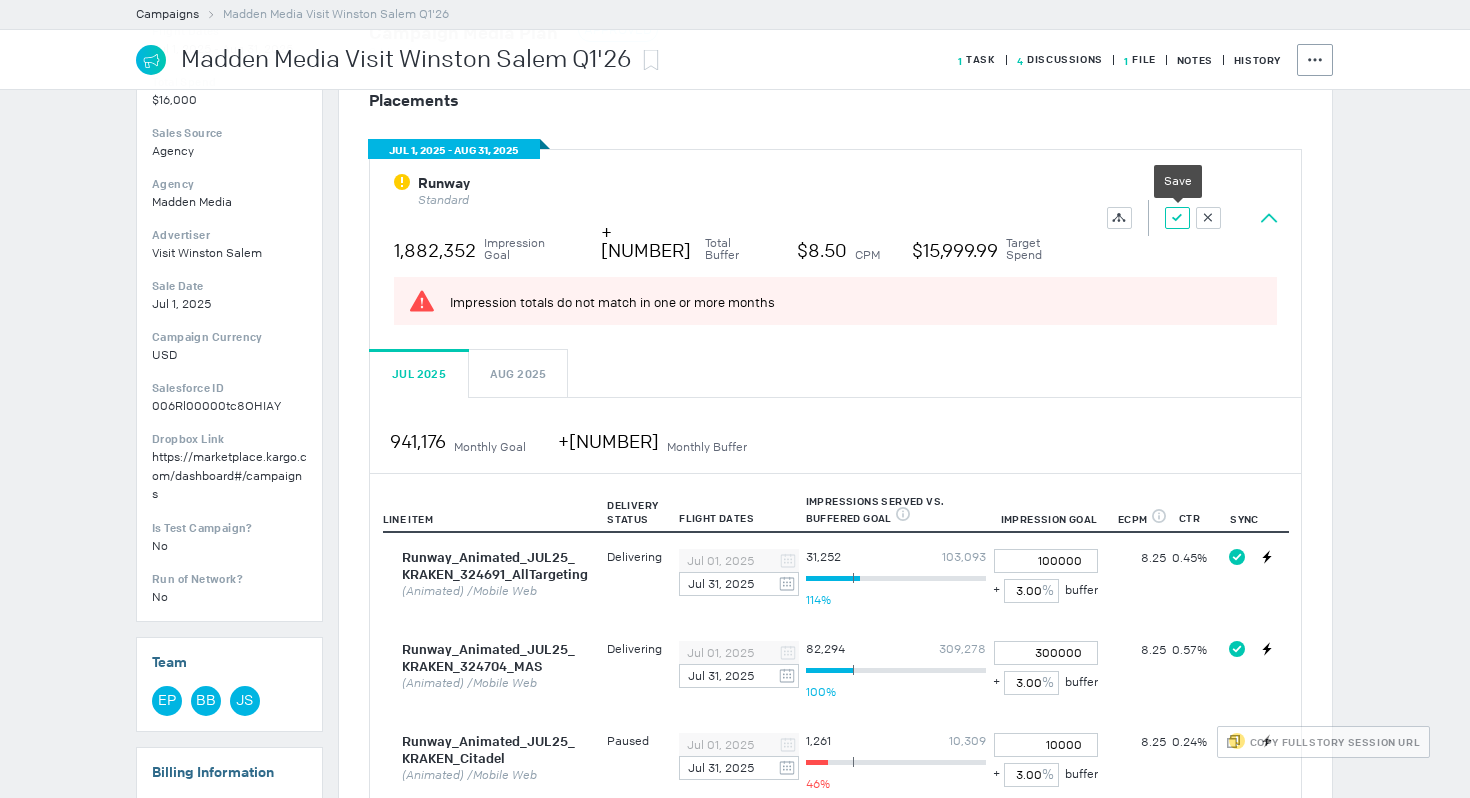 type on "151176" 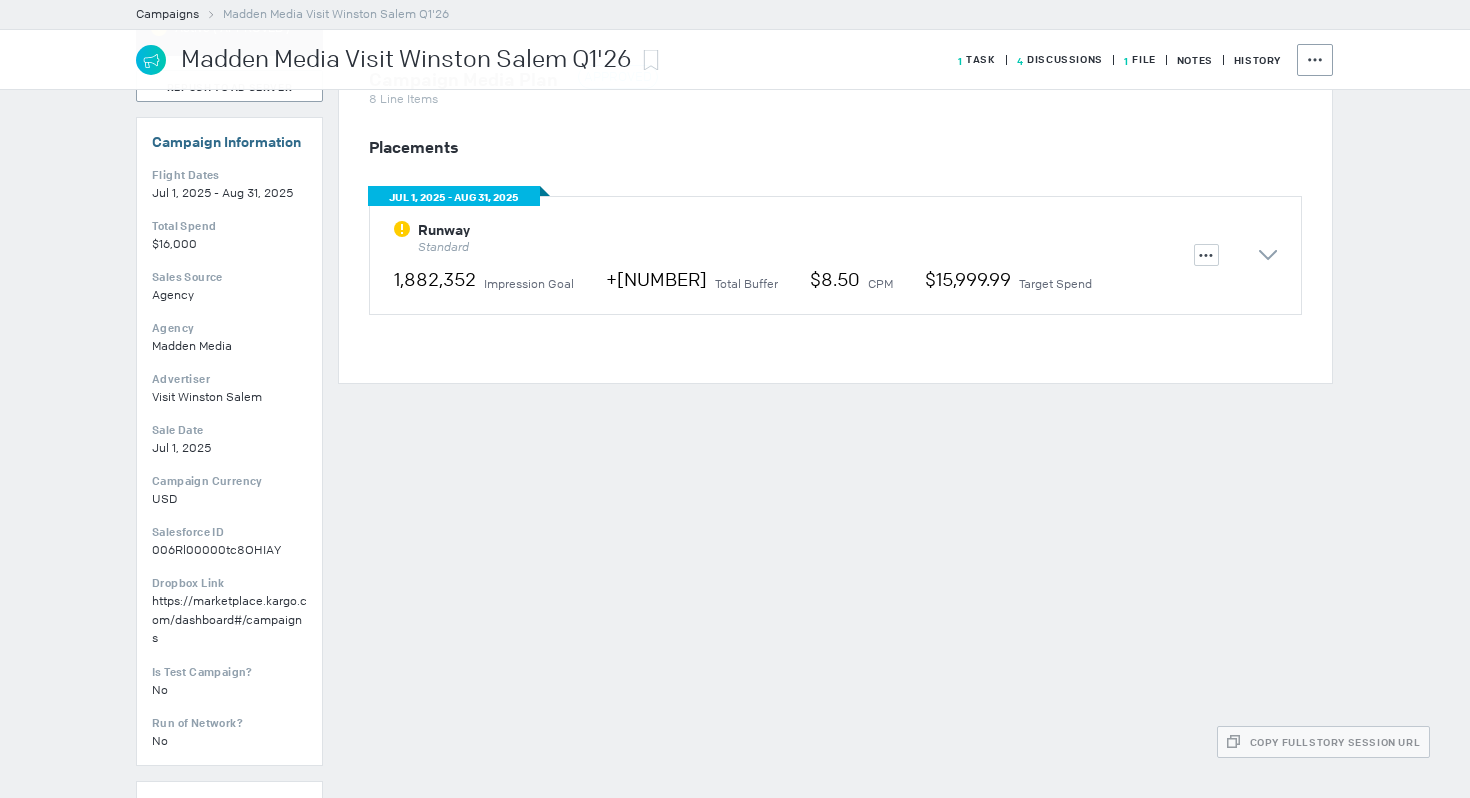 scroll, scrollTop: 0, scrollLeft: 0, axis: both 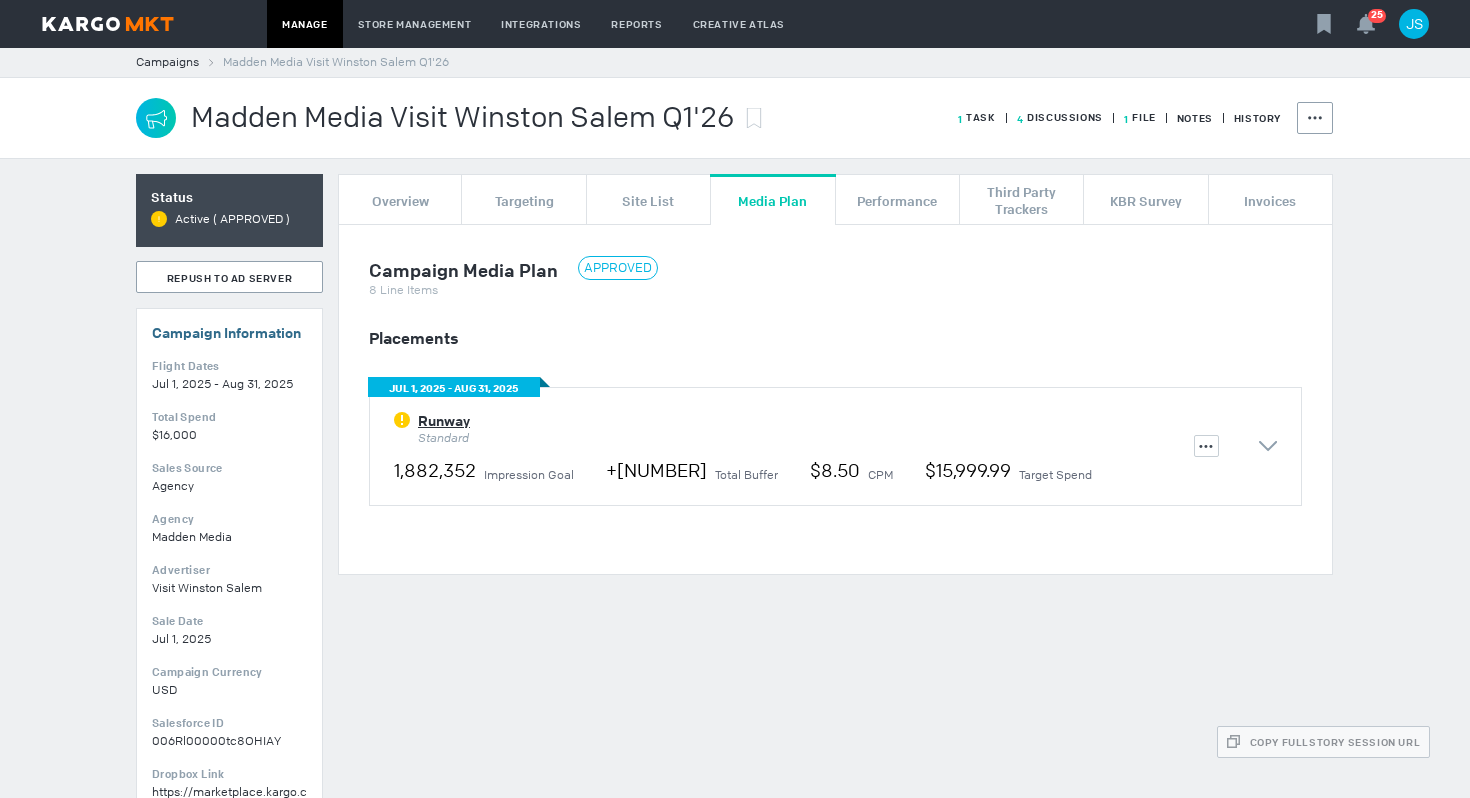 click on "Runway" at bounding box center (444, 421) 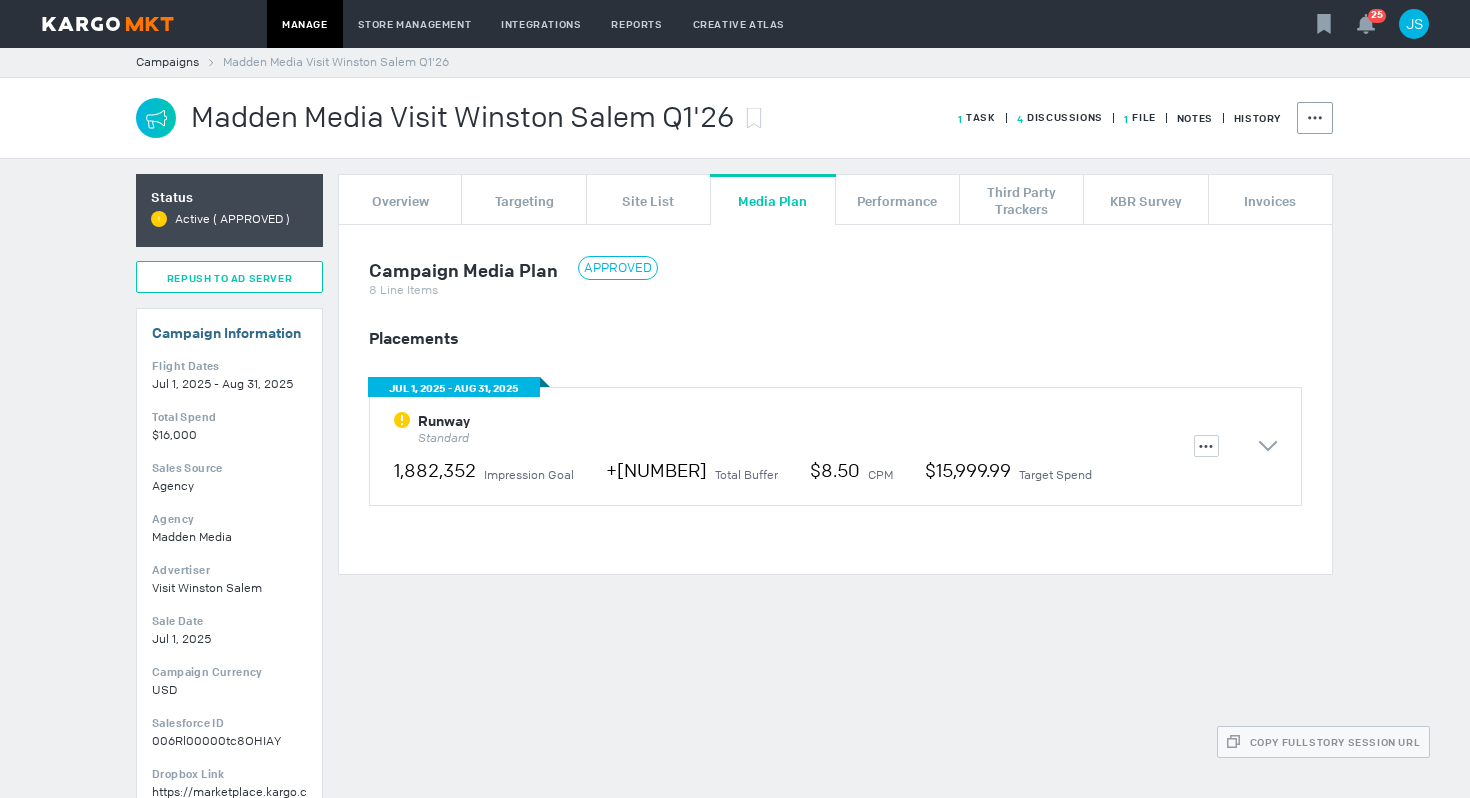 click on "Repush to Ad Server" at bounding box center (229, 277) 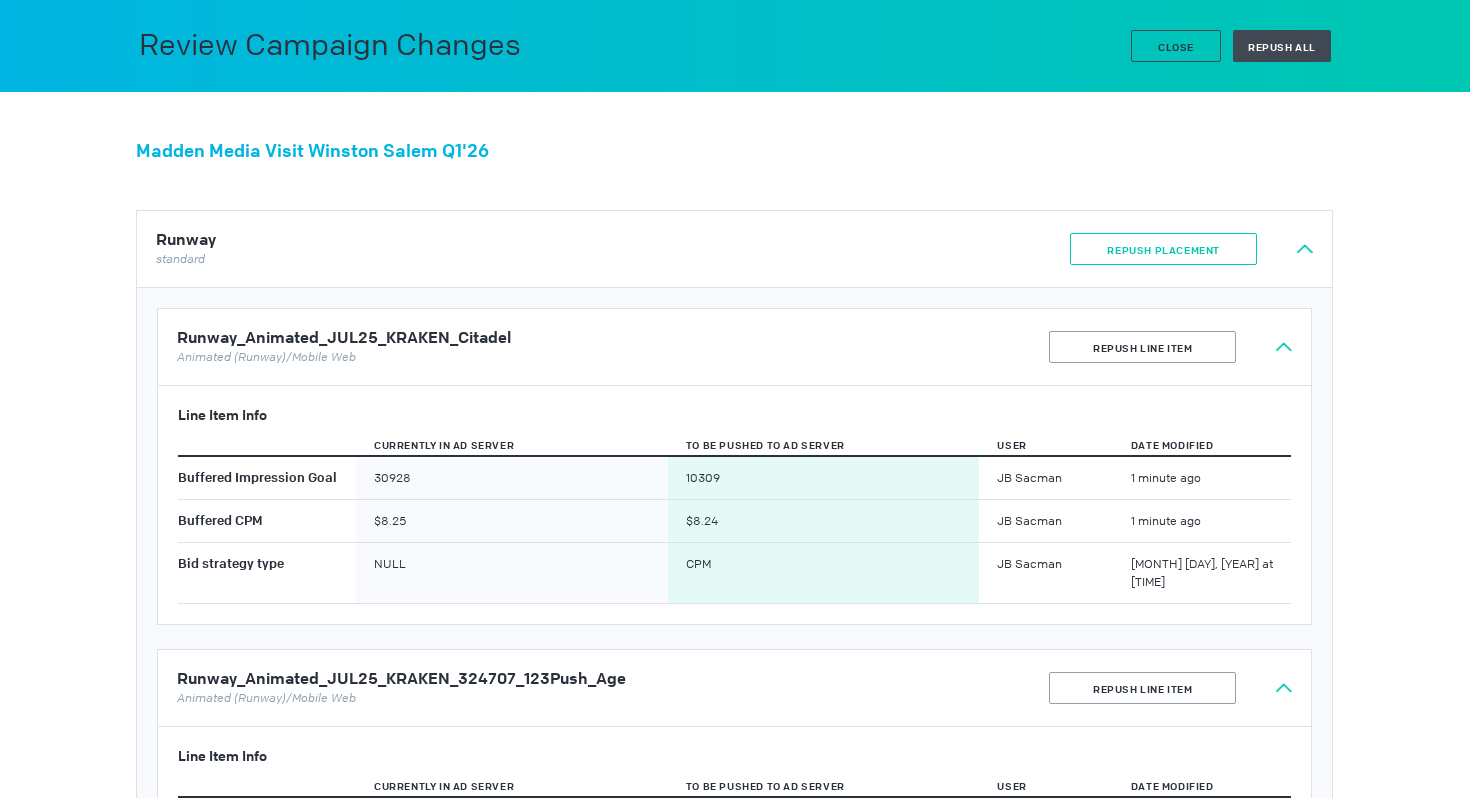 click on "Repush Placement" at bounding box center (1163, 250) 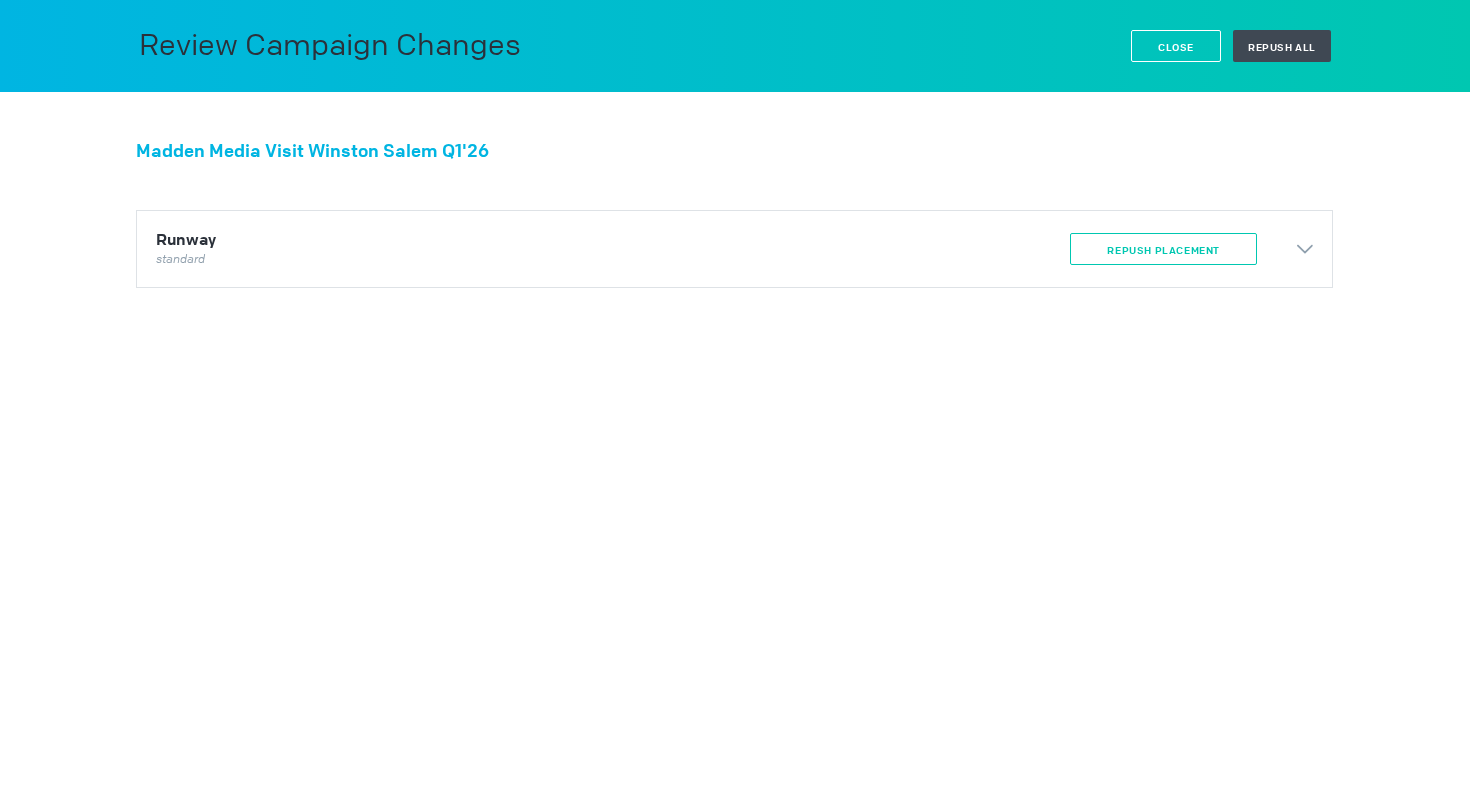 click on "Close" at bounding box center [1176, 46] 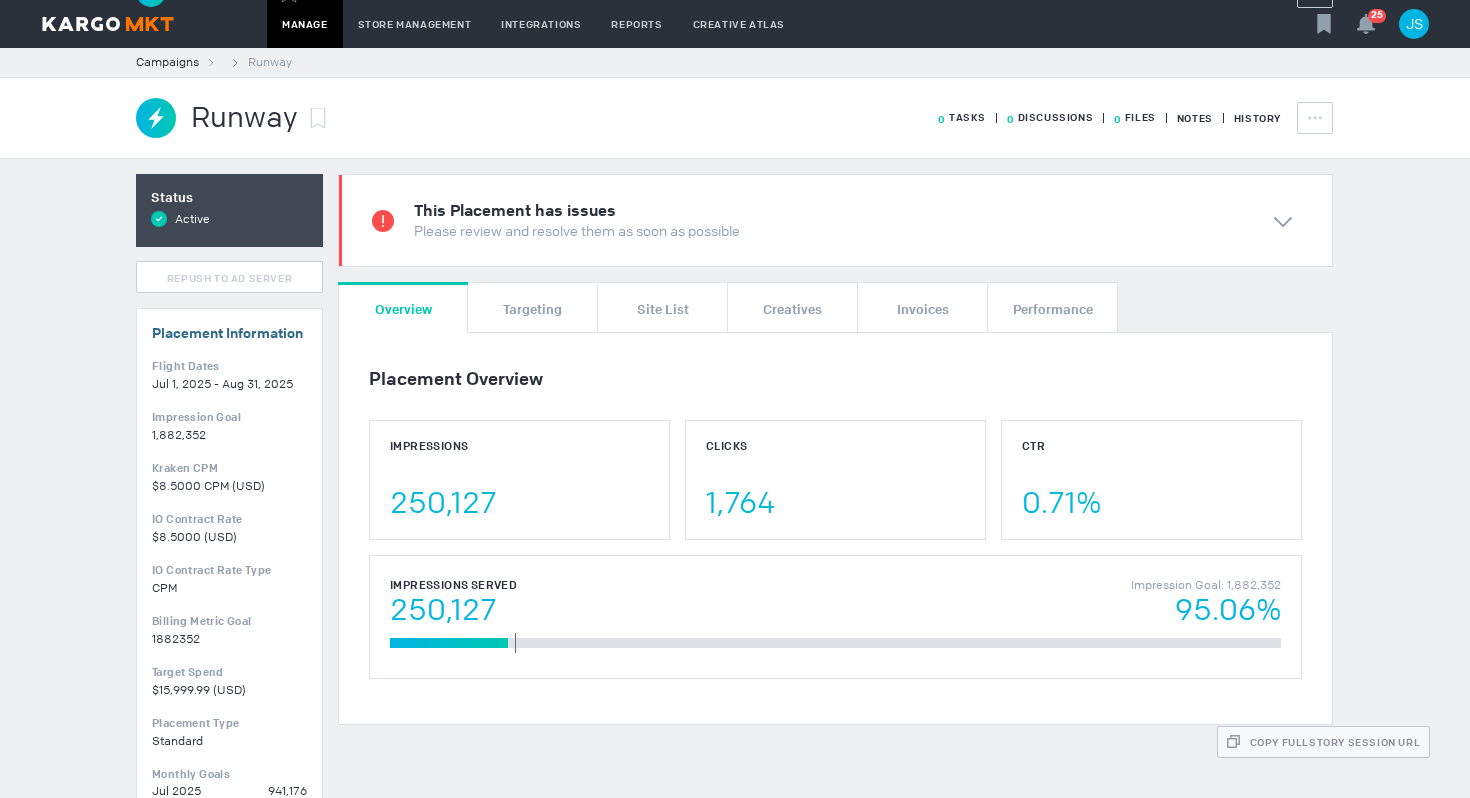 scroll, scrollTop: 0, scrollLeft: 0, axis: both 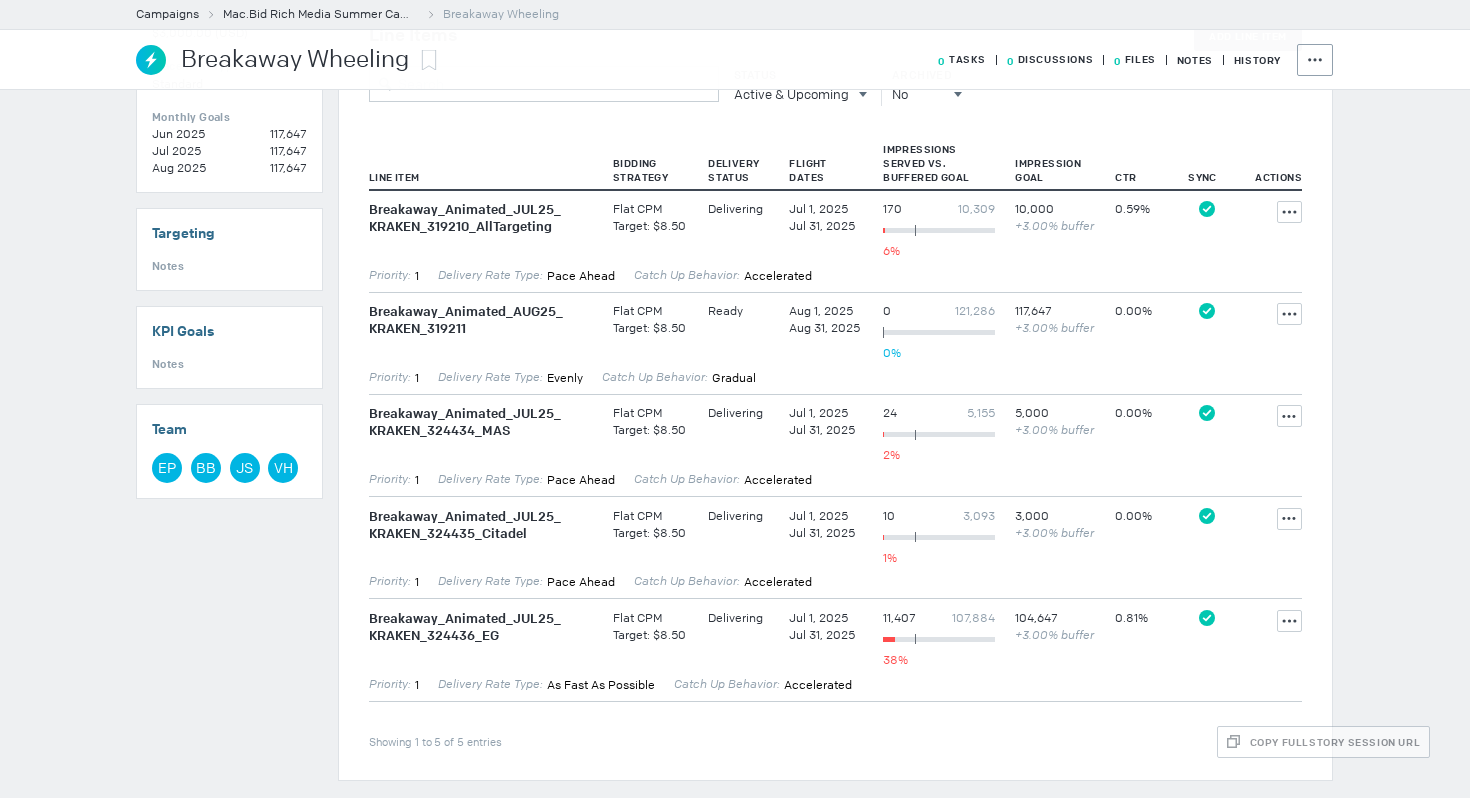 click on "Showing 1 to 5 of 5 entries" at bounding box center [835, 725] 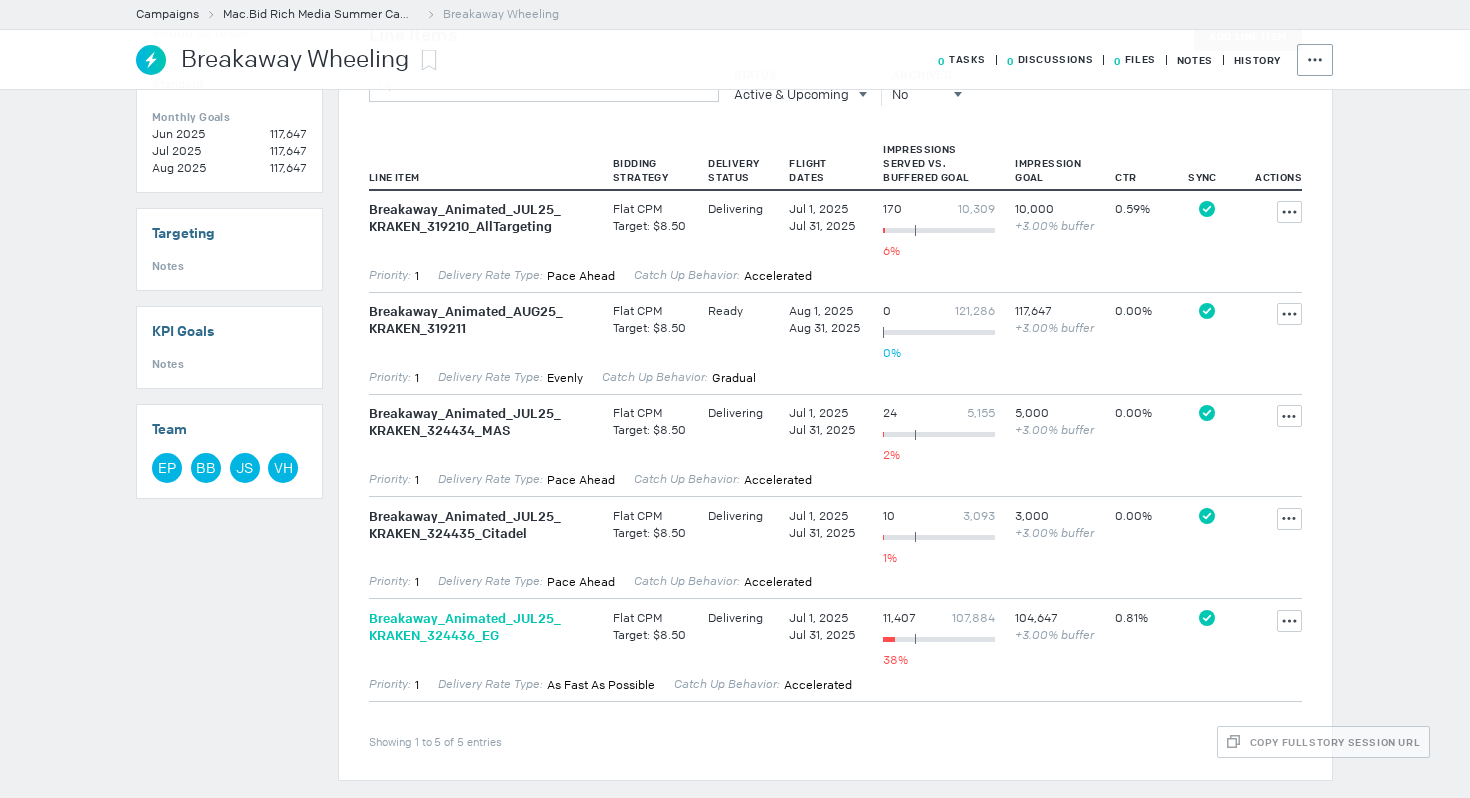 click on "Breakaway_ Animated_ JUL25_ KRAKEN_ 324436_ EG" at bounding box center (481, 627) 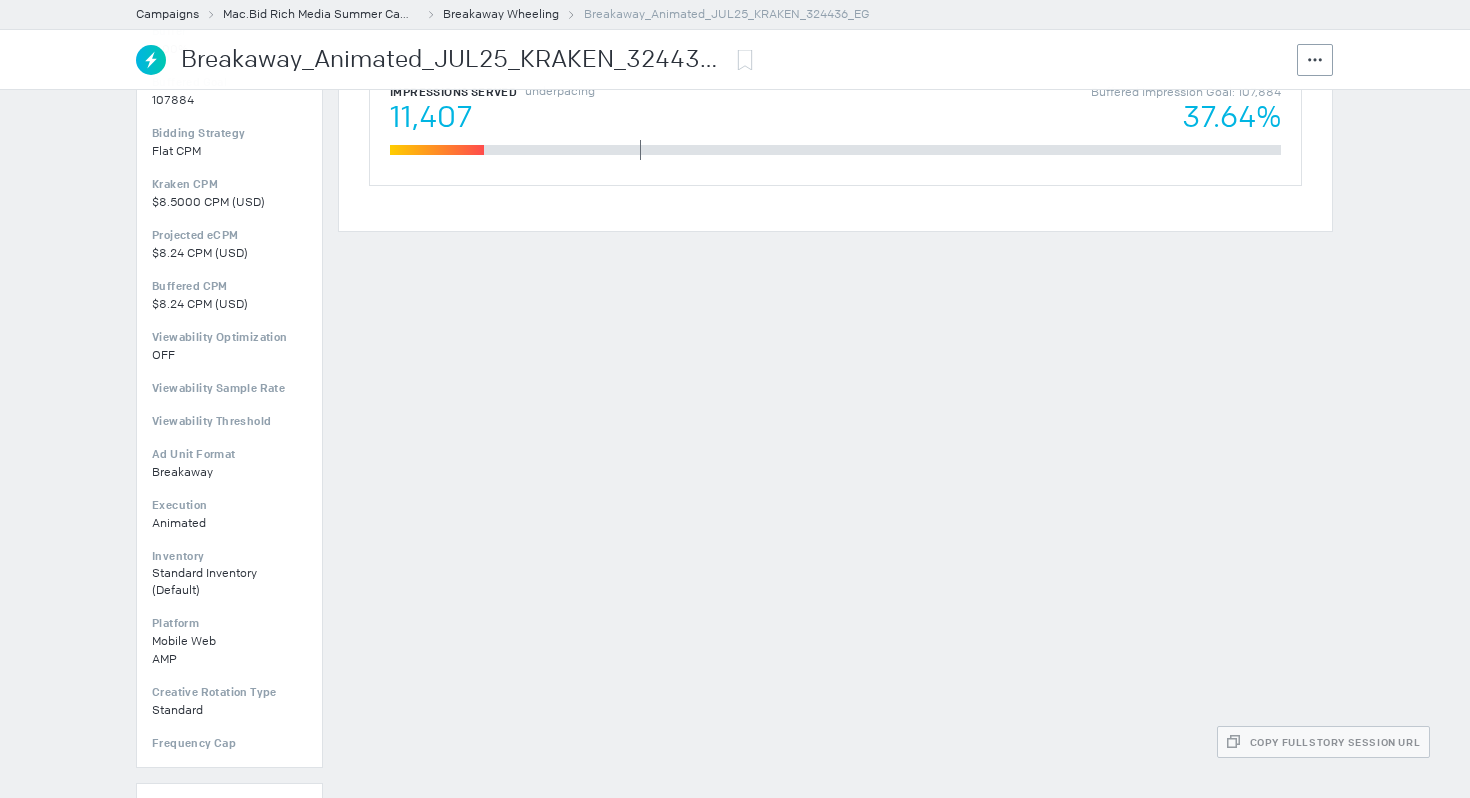 scroll, scrollTop: 0, scrollLeft: 0, axis: both 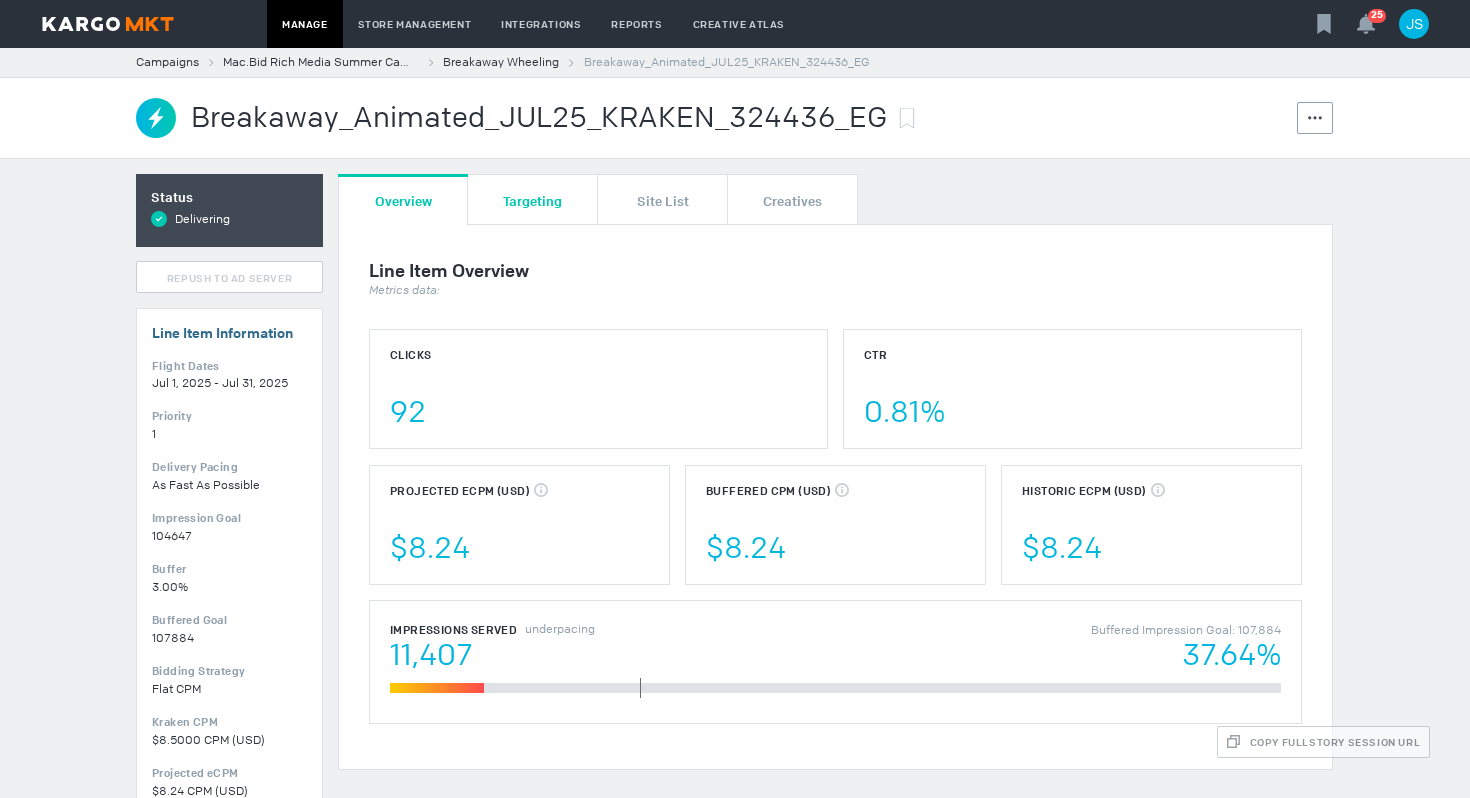 click on "Targeting" at bounding box center (532, 199) 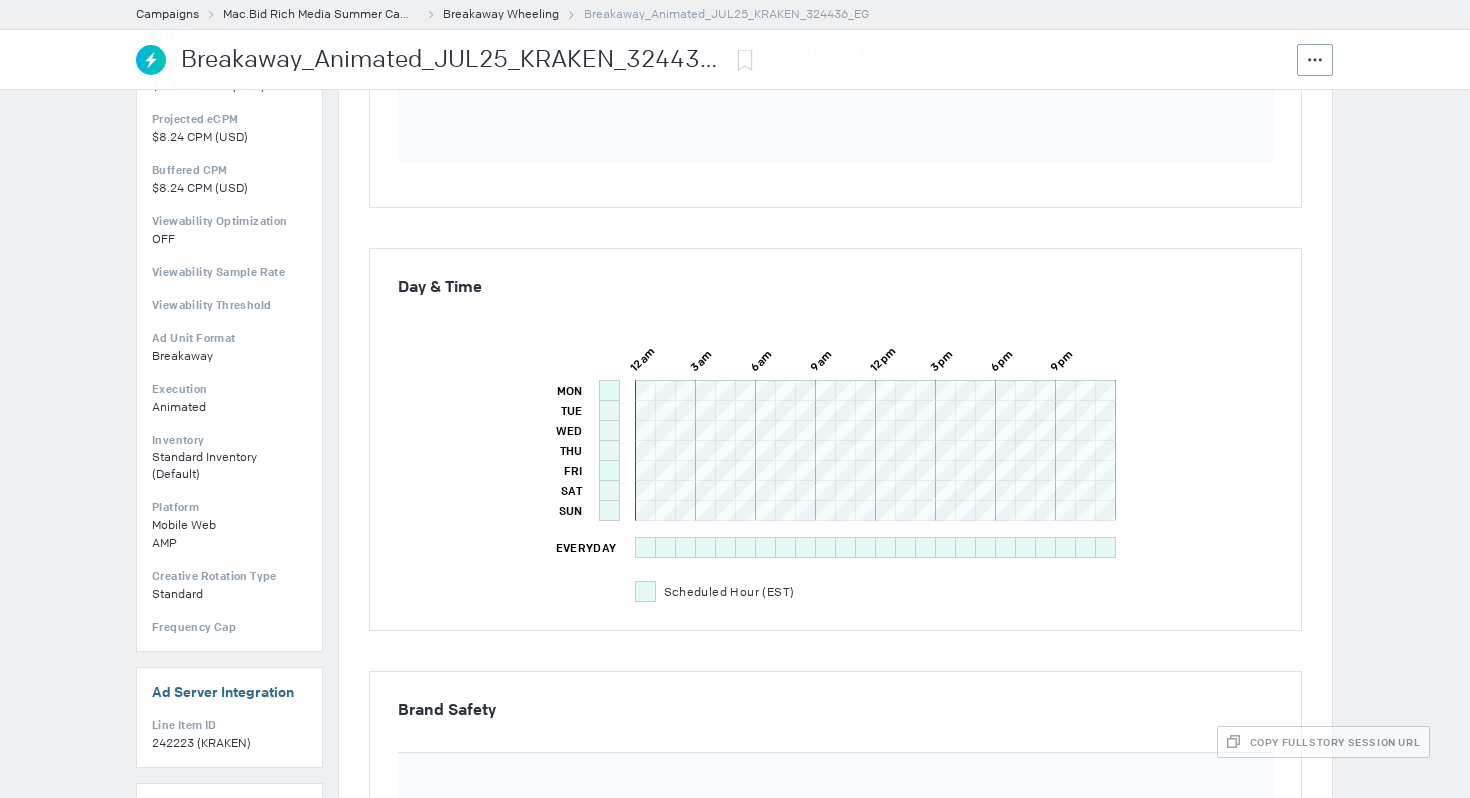 scroll, scrollTop: 0, scrollLeft: 0, axis: both 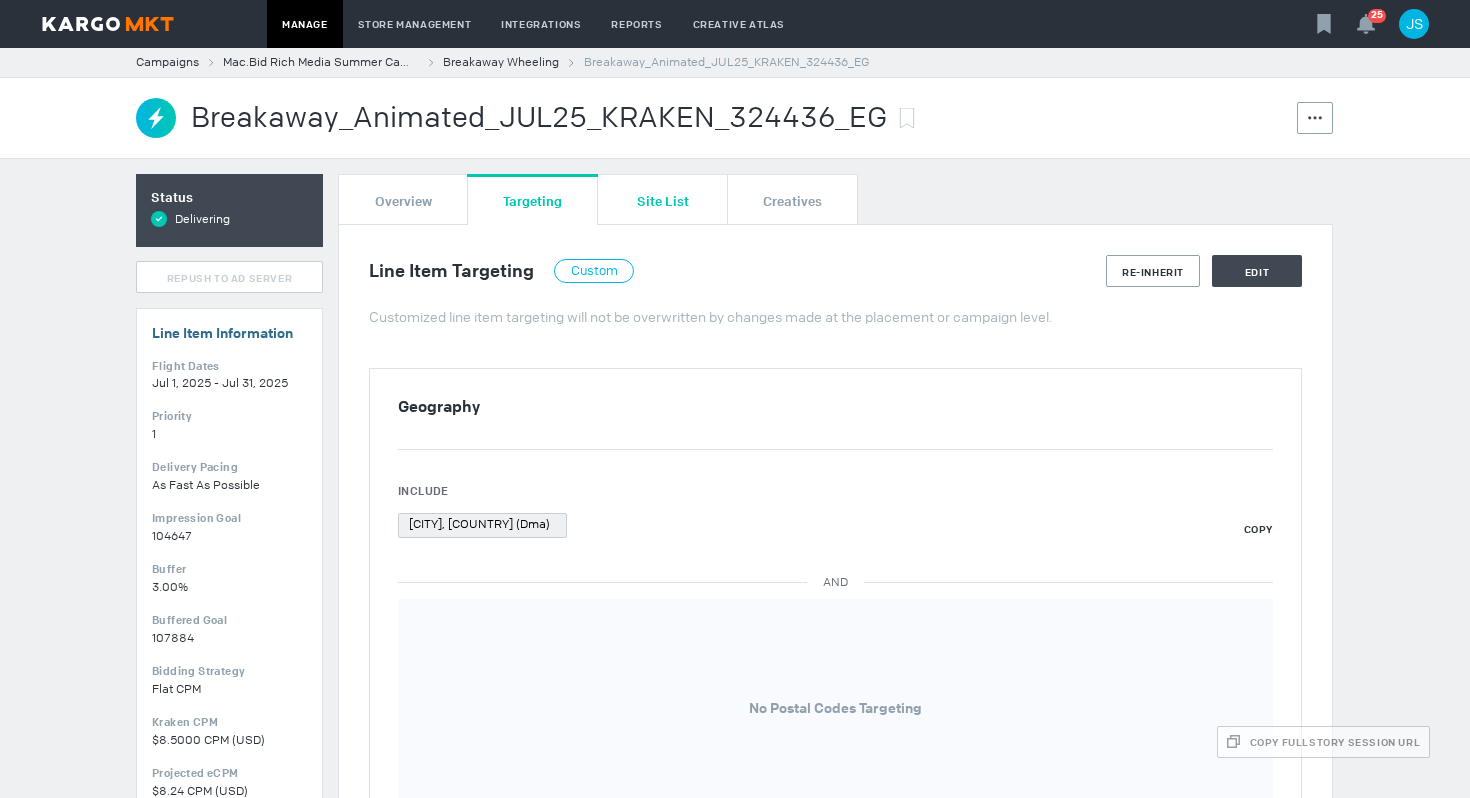 click on "Site List" at bounding box center (663, 199) 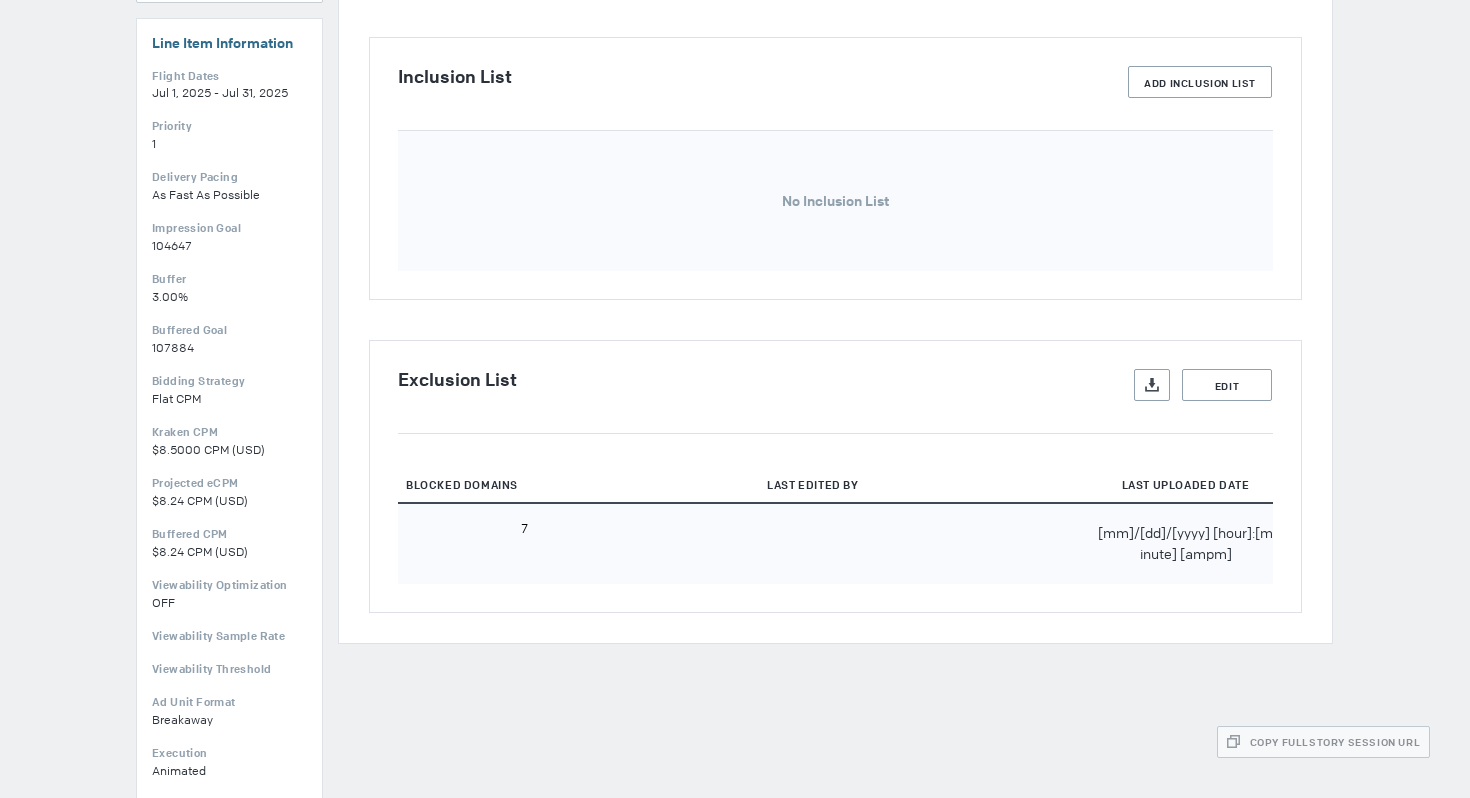 scroll, scrollTop: 0, scrollLeft: 0, axis: both 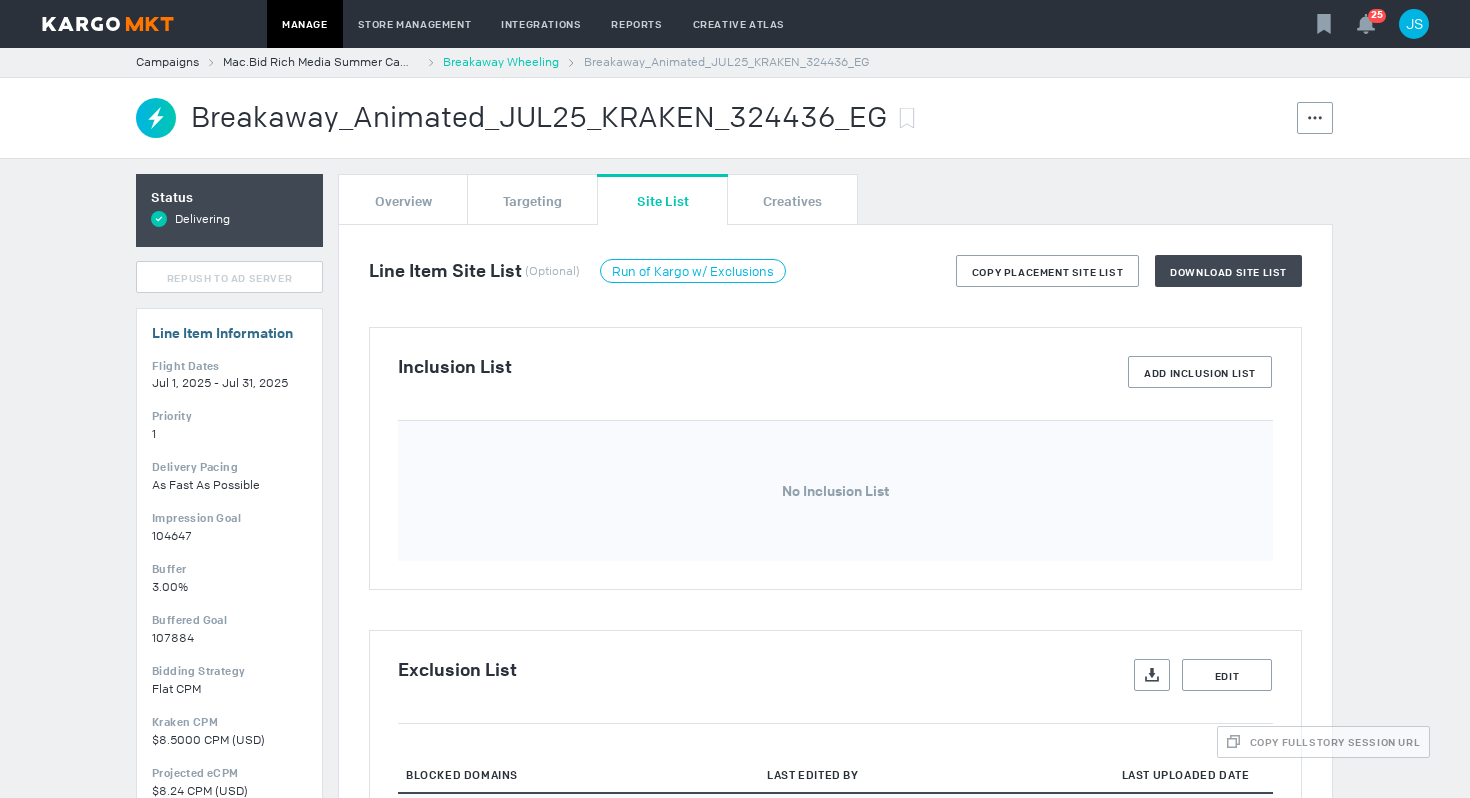click on "Breakaway Wheeling" at bounding box center [501, 62] 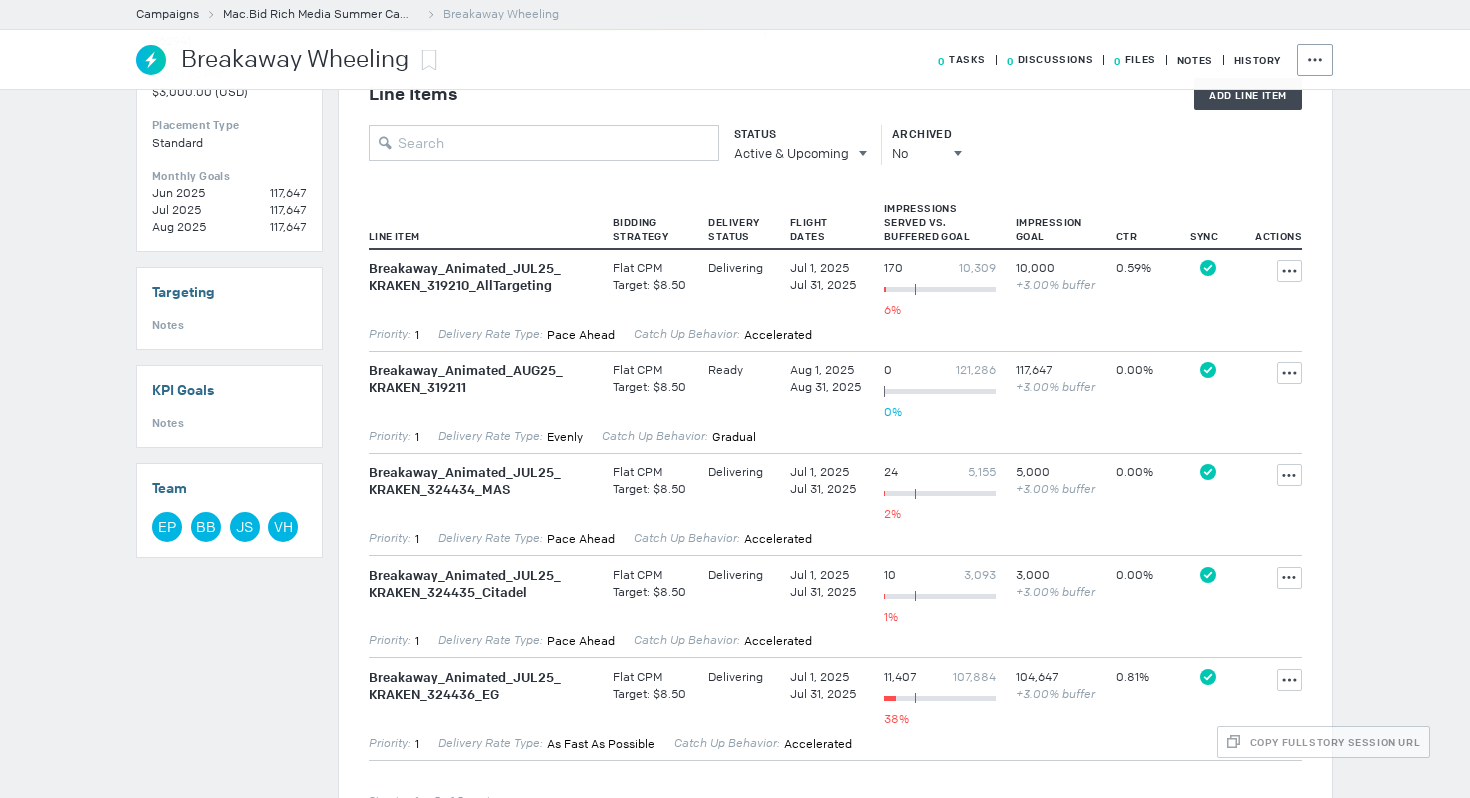 scroll, scrollTop: 631, scrollLeft: 0, axis: vertical 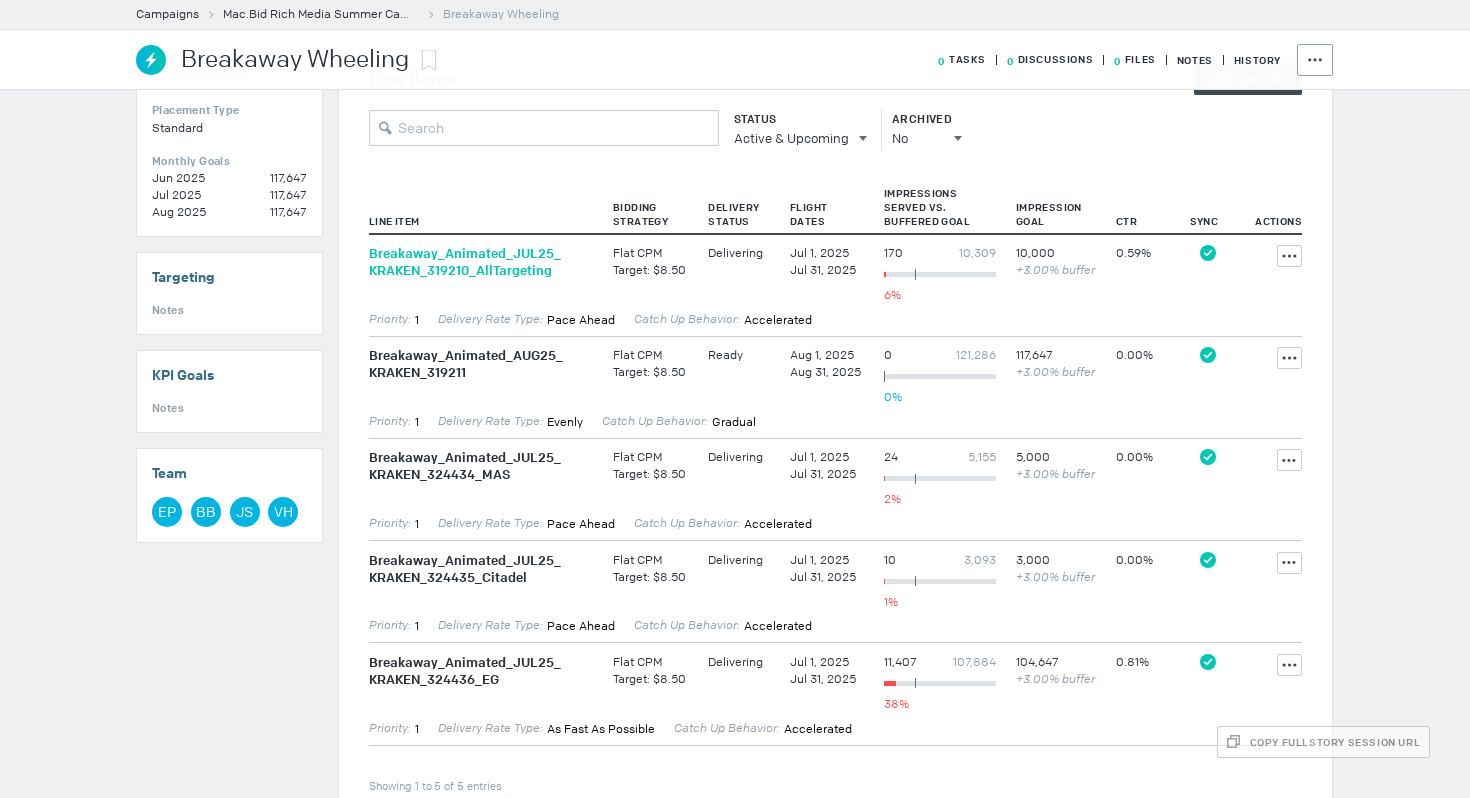 click on "Breakaway_ Animated_ JUL25_ KRAKEN_ 319210_ AllTargeting" at bounding box center (481, 262) 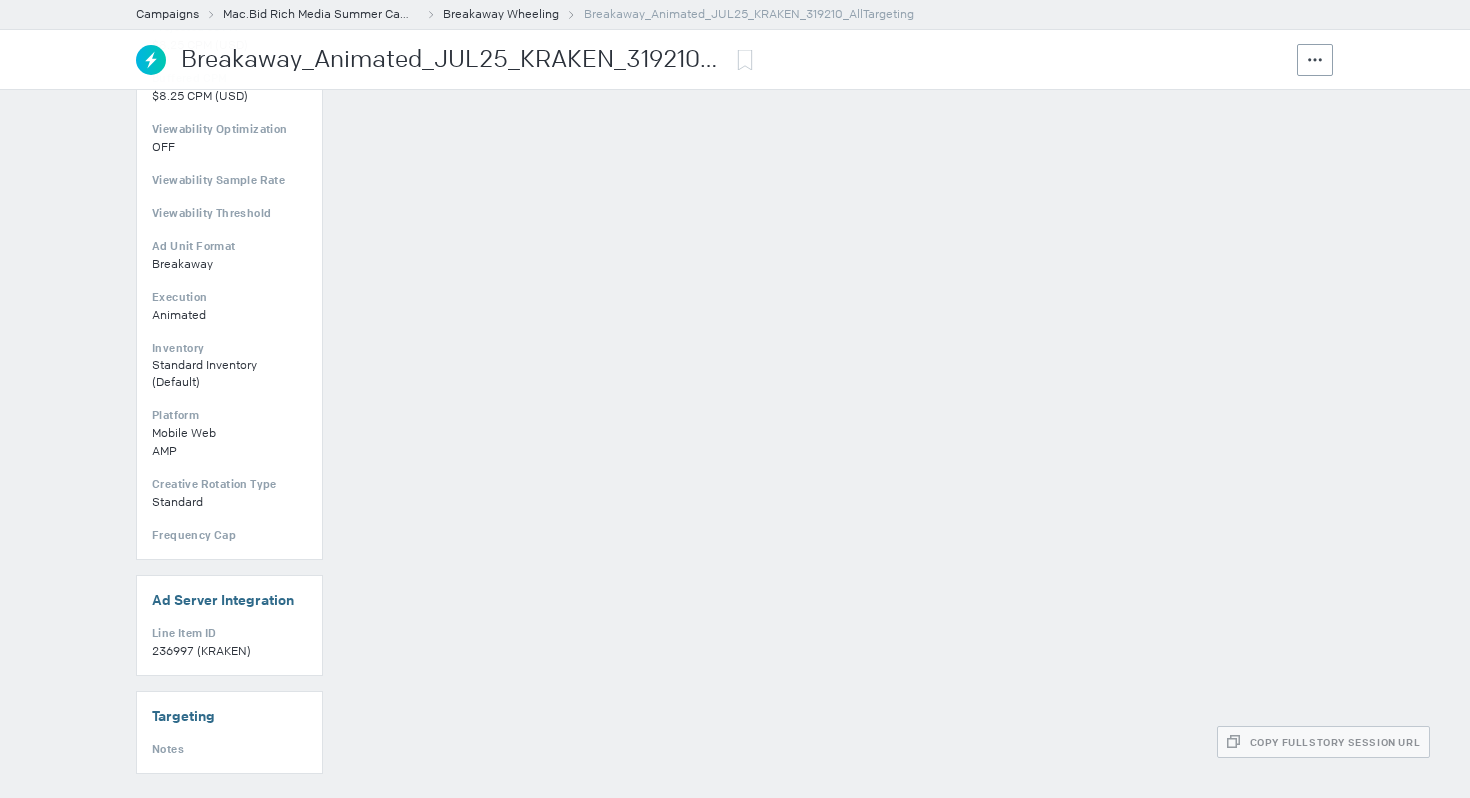scroll, scrollTop: 0, scrollLeft: 0, axis: both 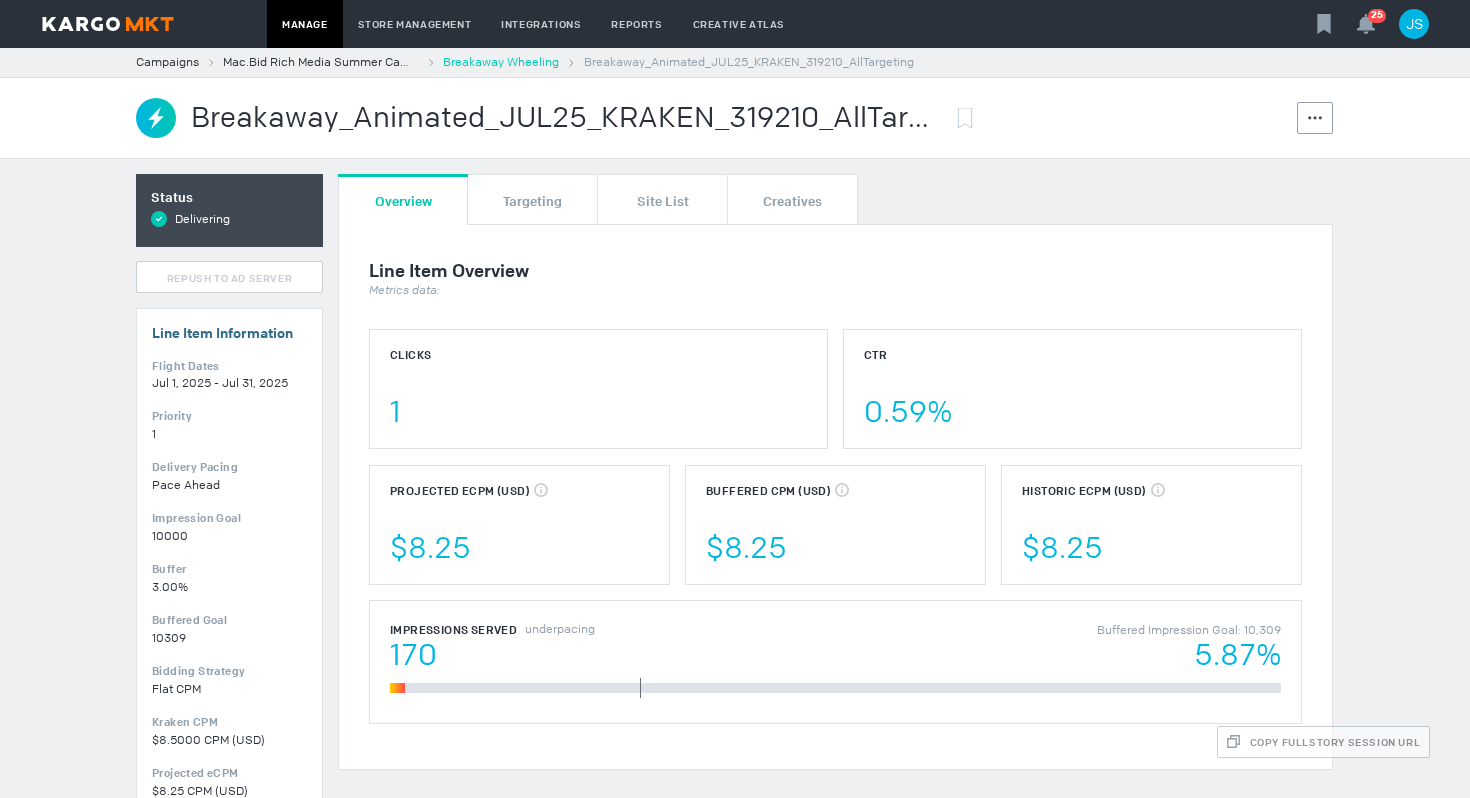 click on "Breakaway Wheeling" at bounding box center (501, 62) 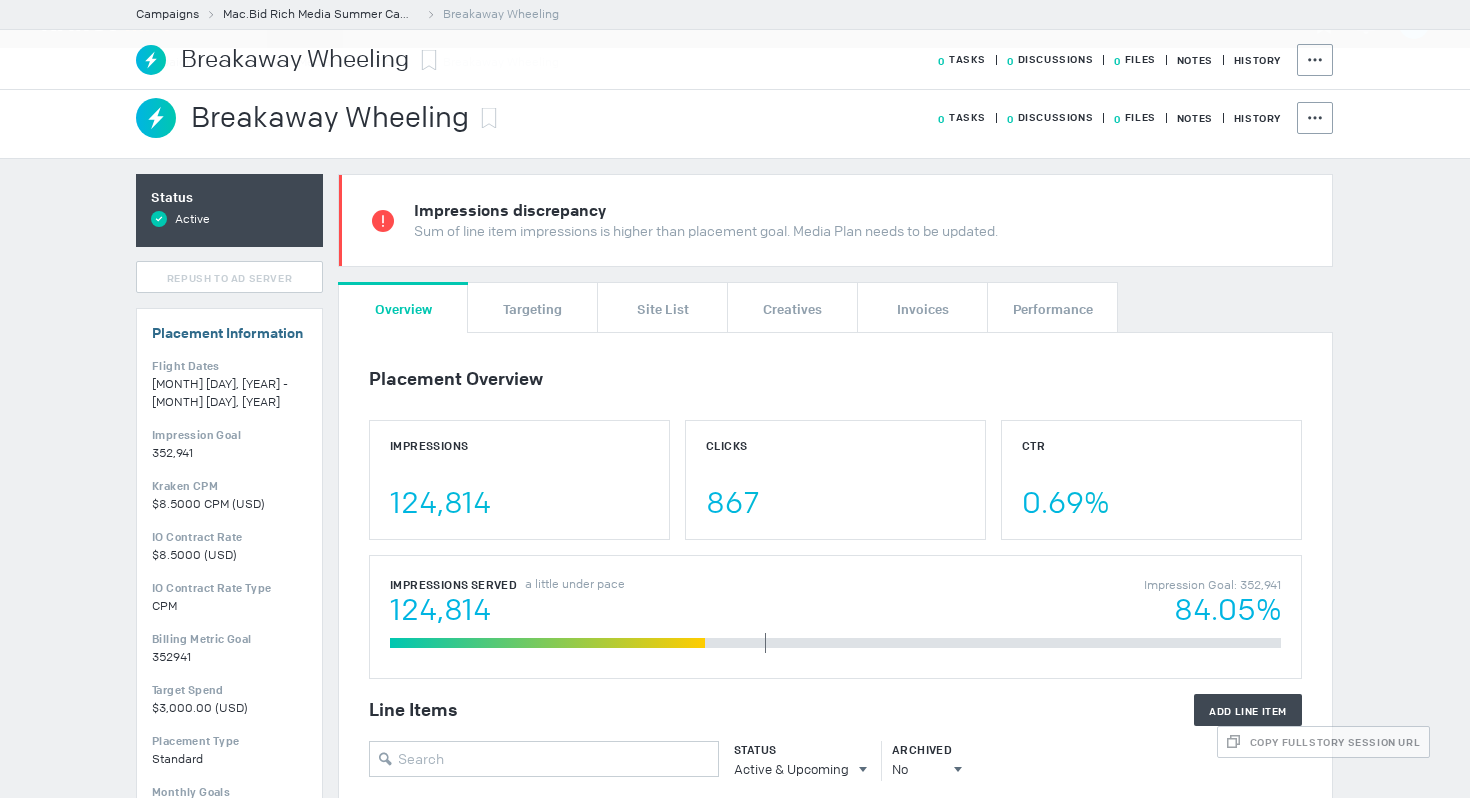 scroll, scrollTop: 615, scrollLeft: 0, axis: vertical 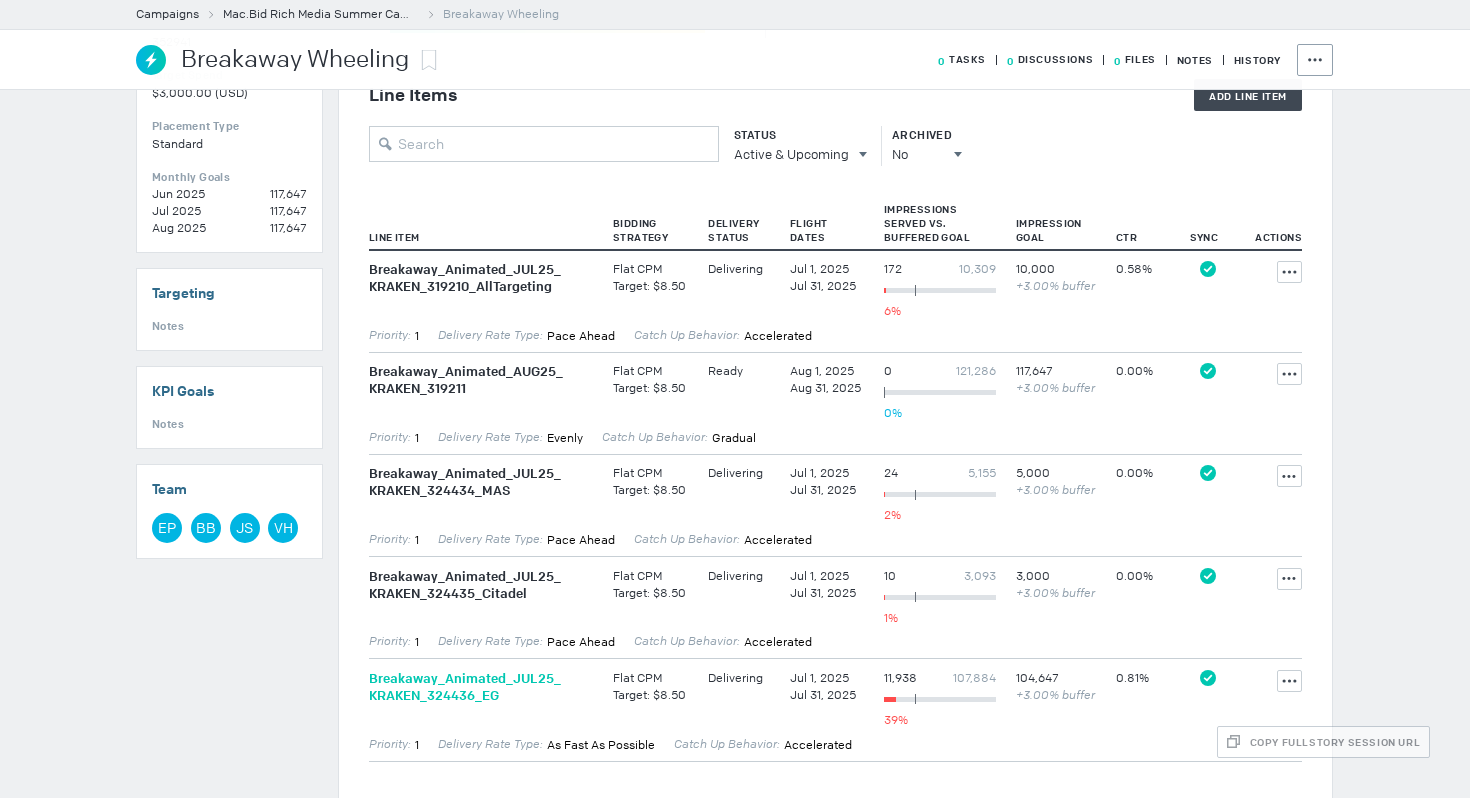 click on "Breakaway_ Animated_ JUL25_ KRAKEN_ 324436_ EG" at bounding box center [481, 687] 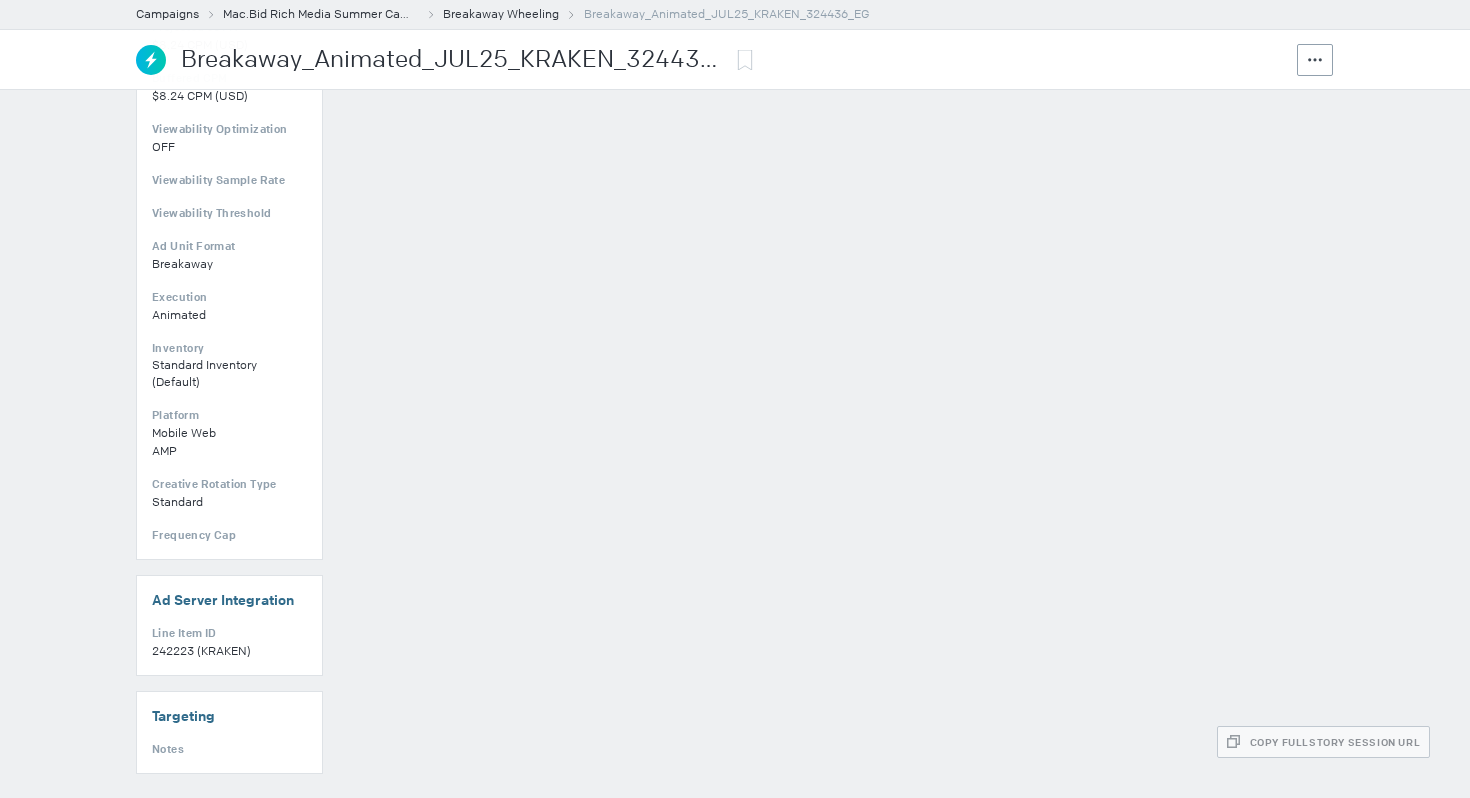 scroll, scrollTop: 0, scrollLeft: 0, axis: both 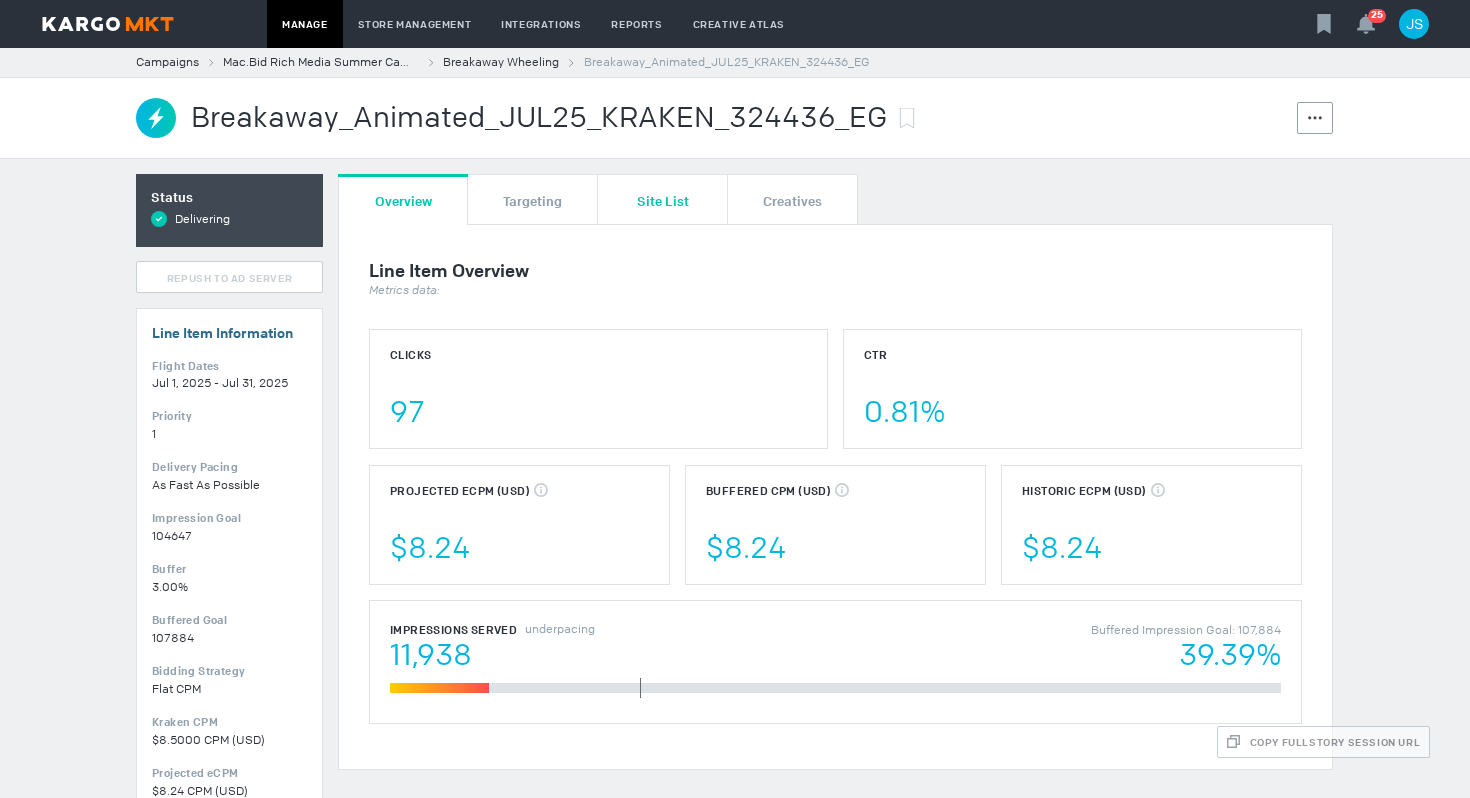 click on "Site List" at bounding box center (663, 199) 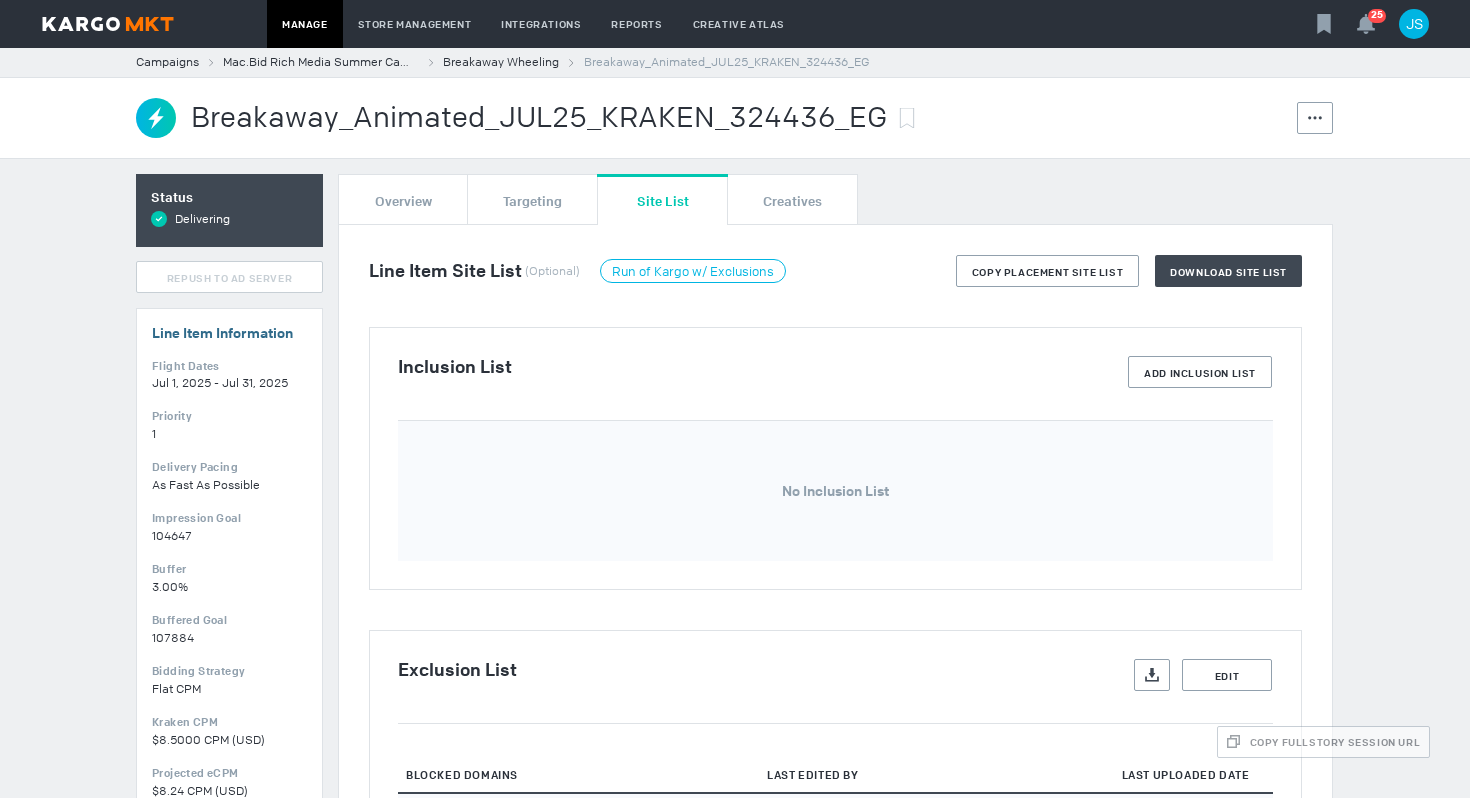 scroll, scrollTop: 390, scrollLeft: 0, axis: vertical 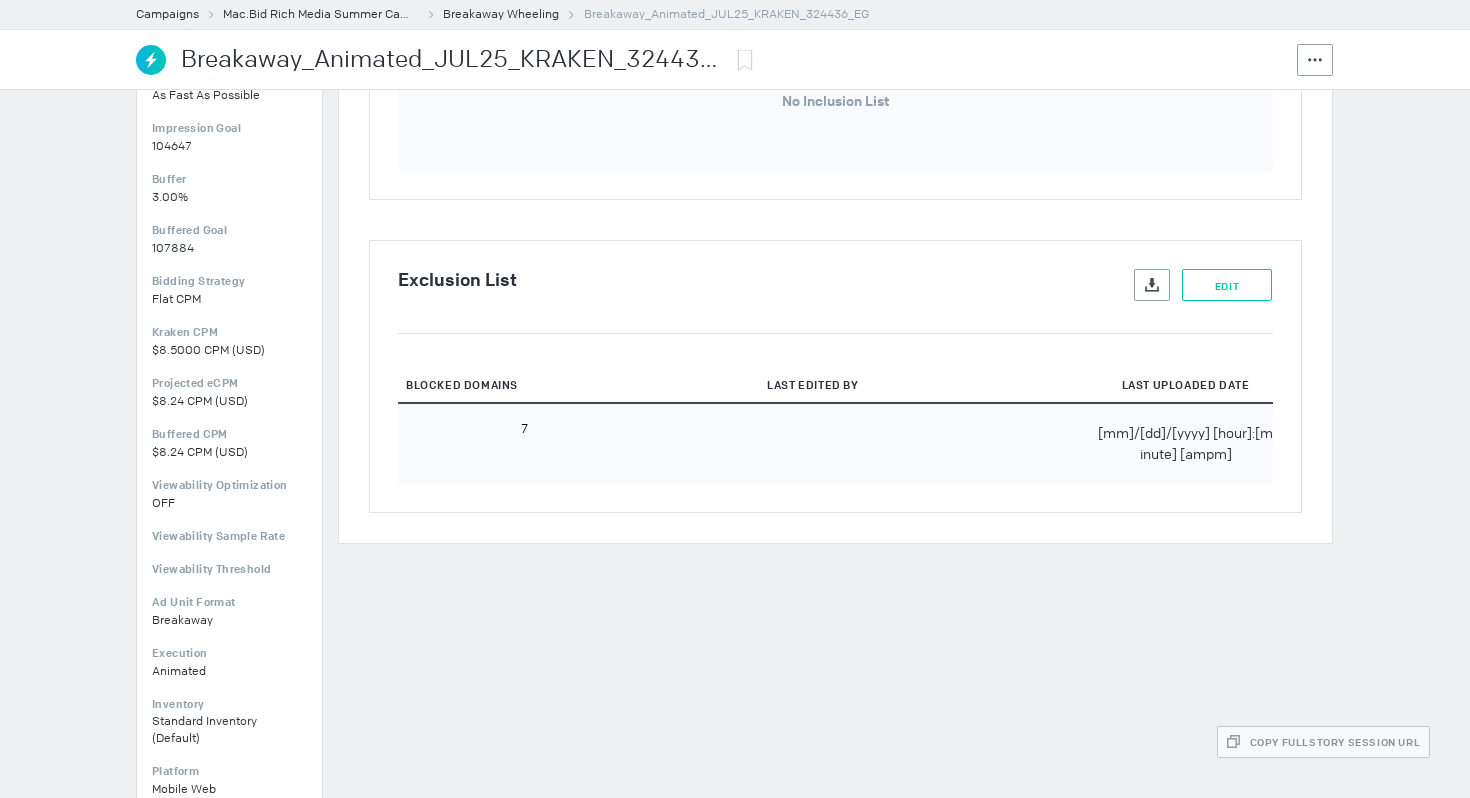 click on "Edit" at bounding box center (1227, 285) 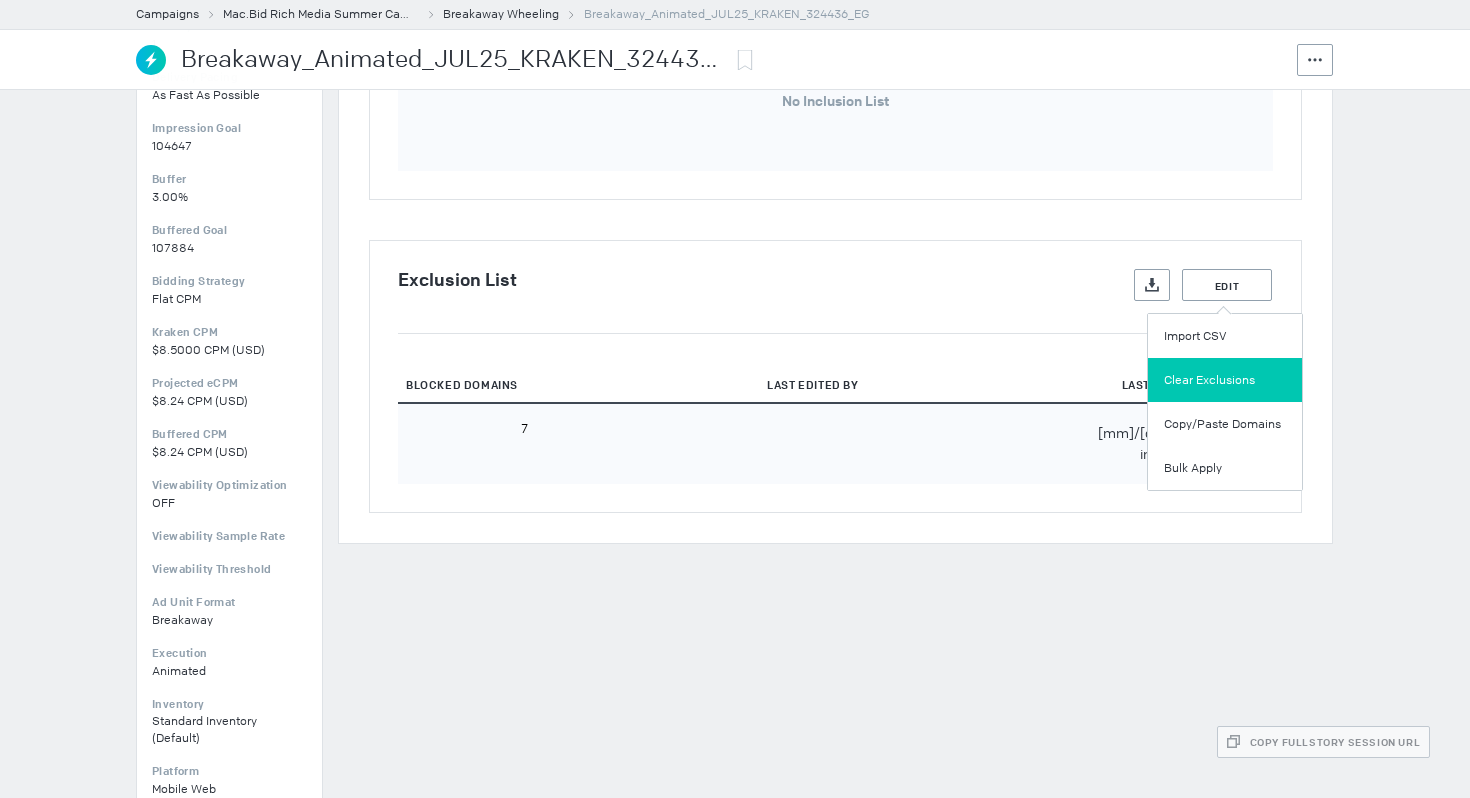 click on "Clear Exclusions" at bounding box center [1225, 380] 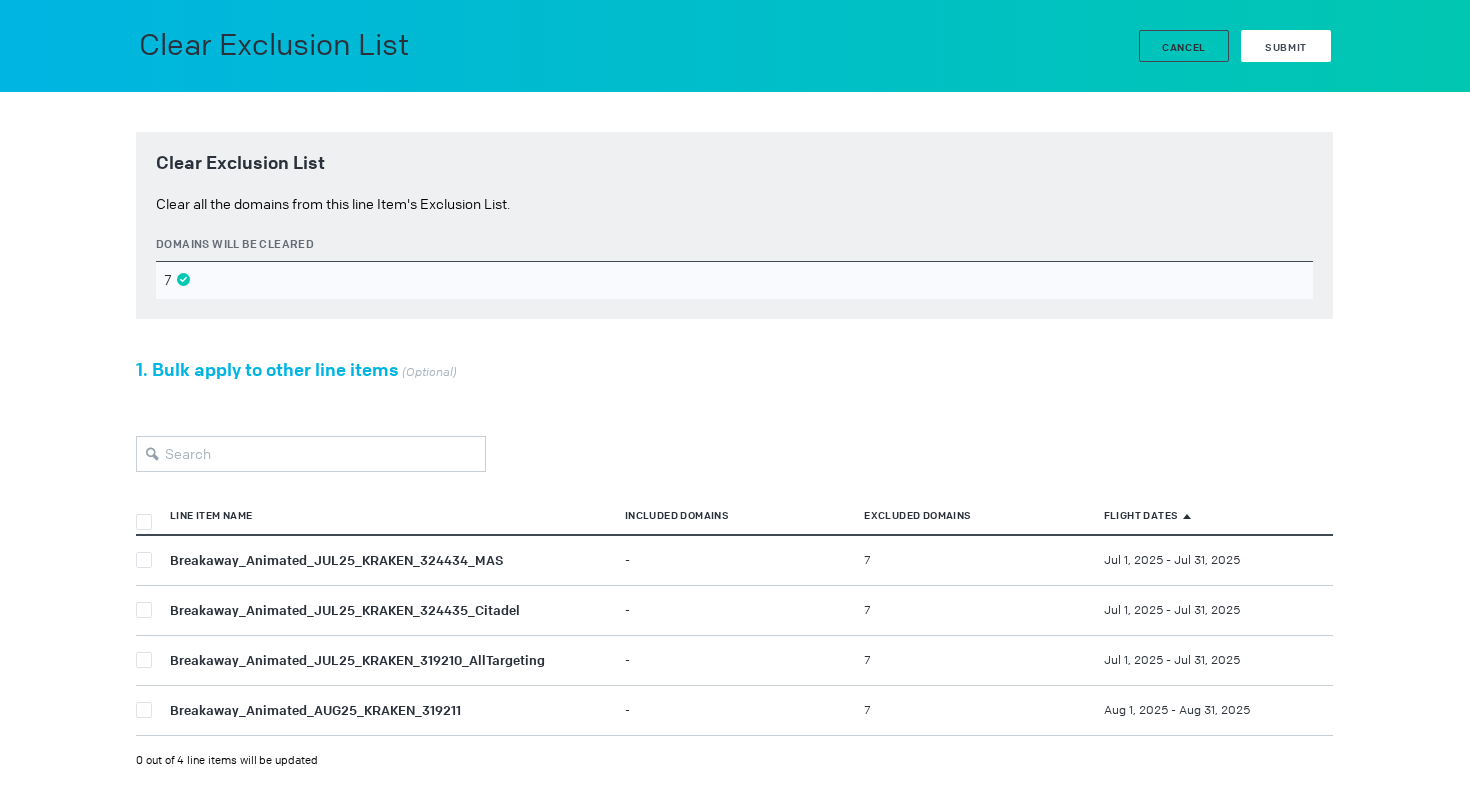 click on "Submit" at bounding box center (1286, 47) 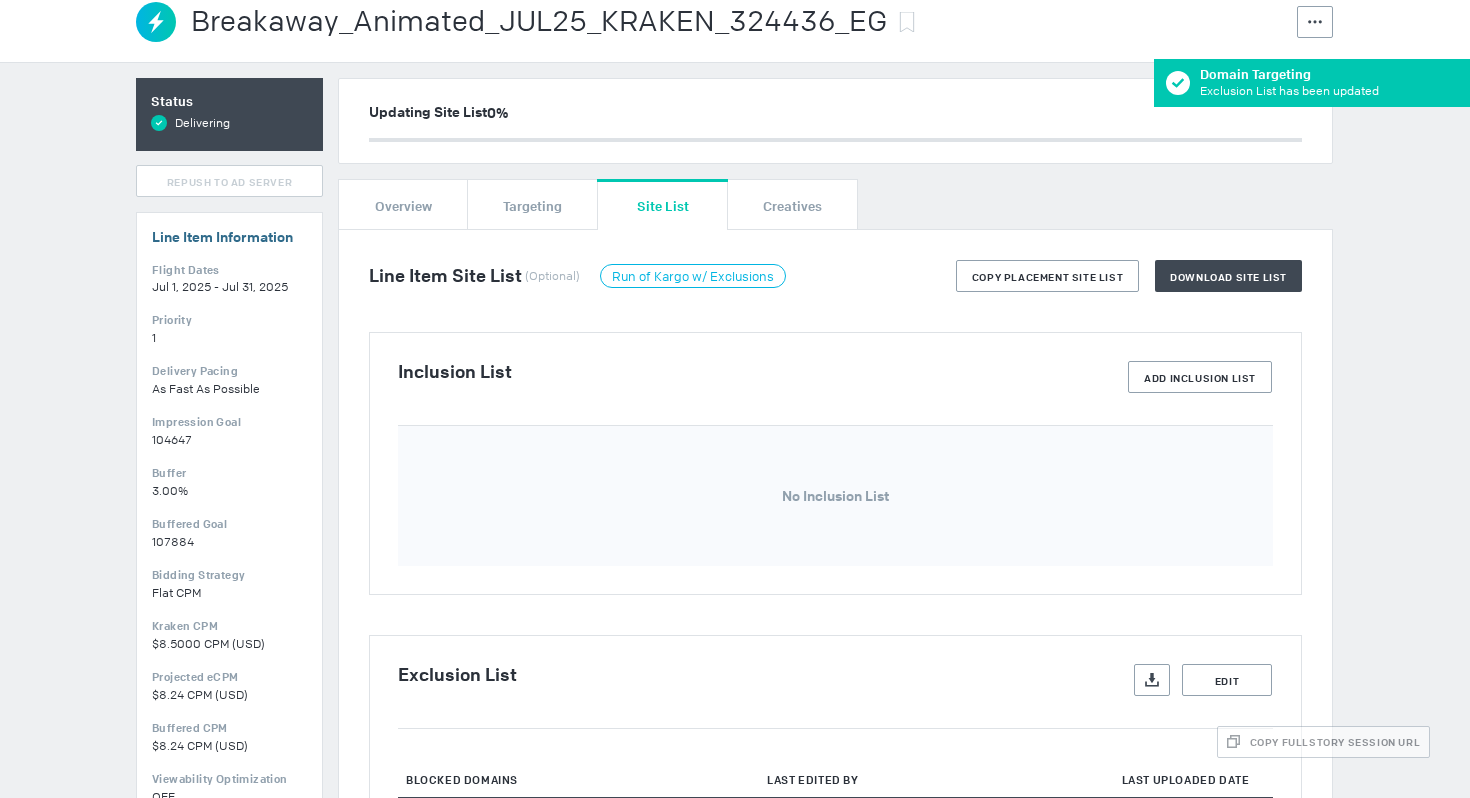 scroll, scrollTop: 0, scrollLeft: 0, axis: both 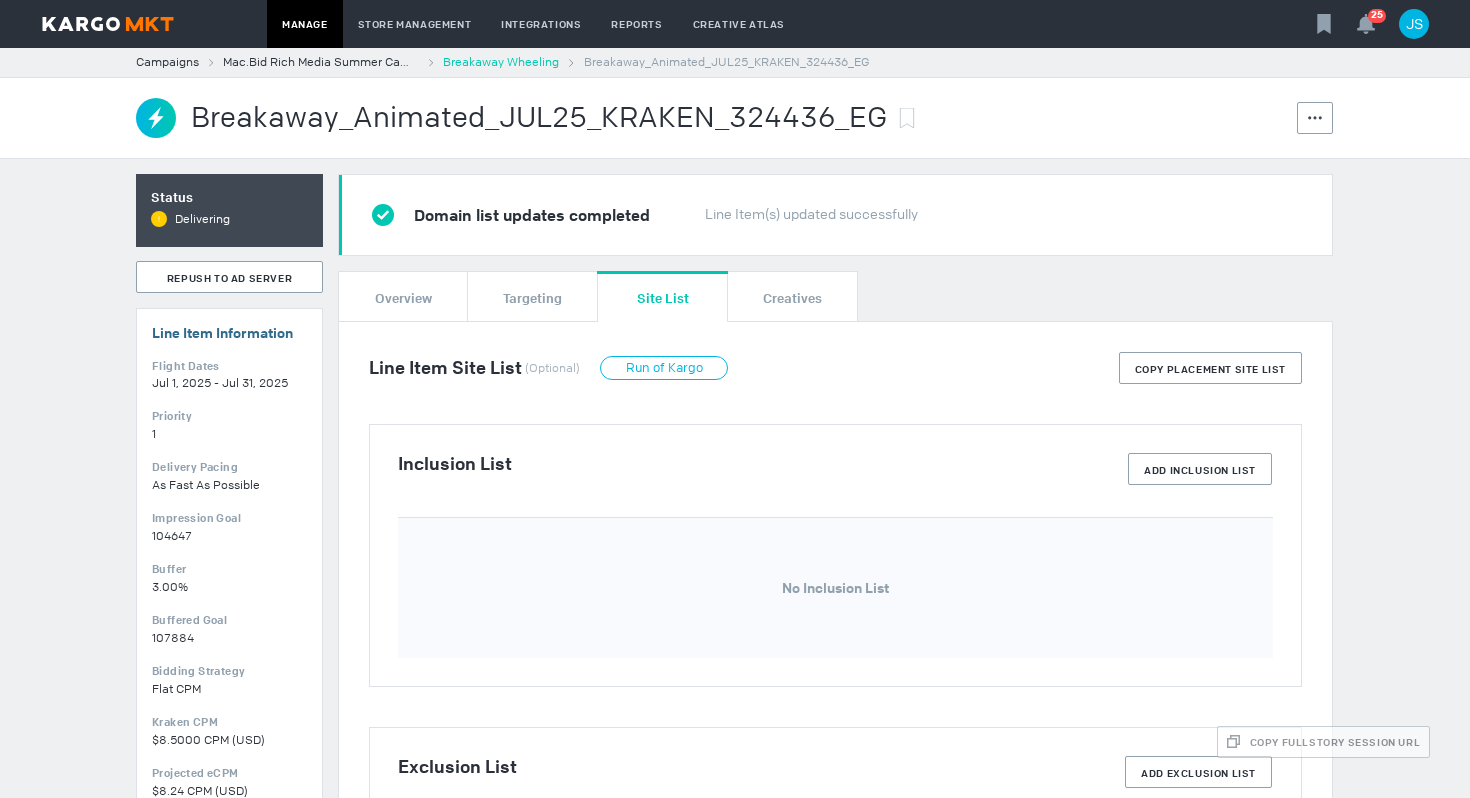 click on "Breakaway Wheeling" at bounding box center [501, 62] 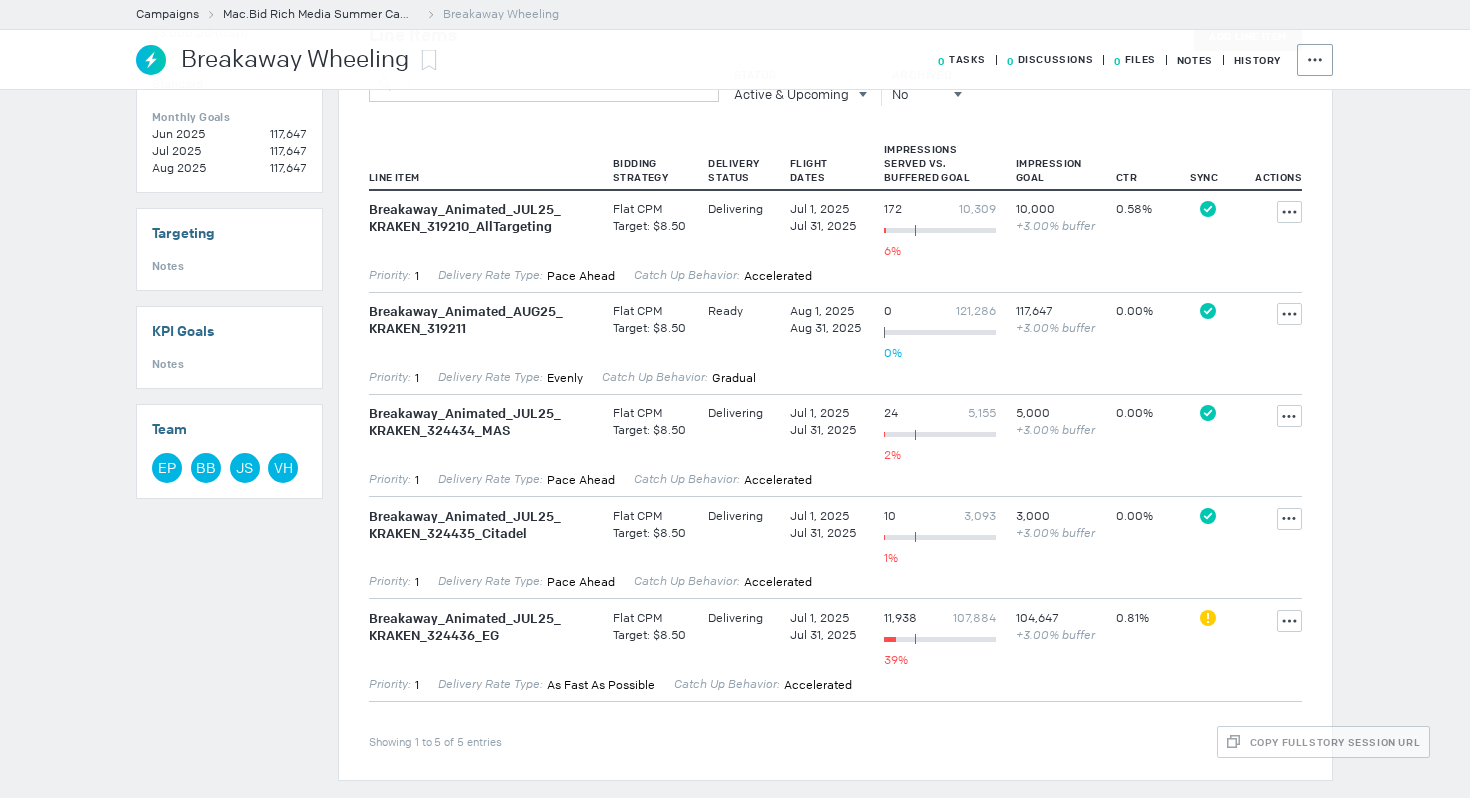 scroll, scrollTop: 0, scrollLeft: 0, axis: both 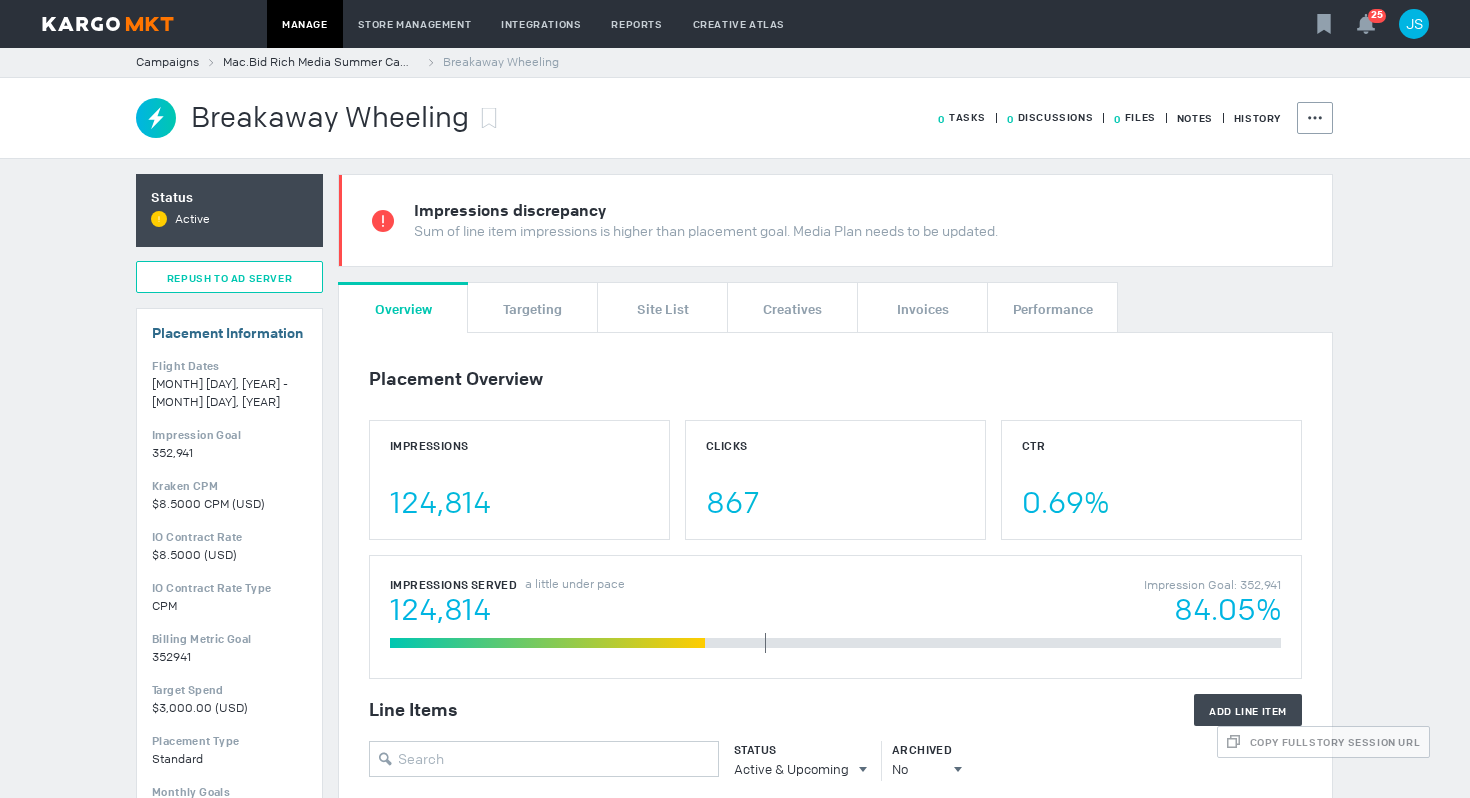 click on "Repush To Ad Server" at bounding box center [229, 277] 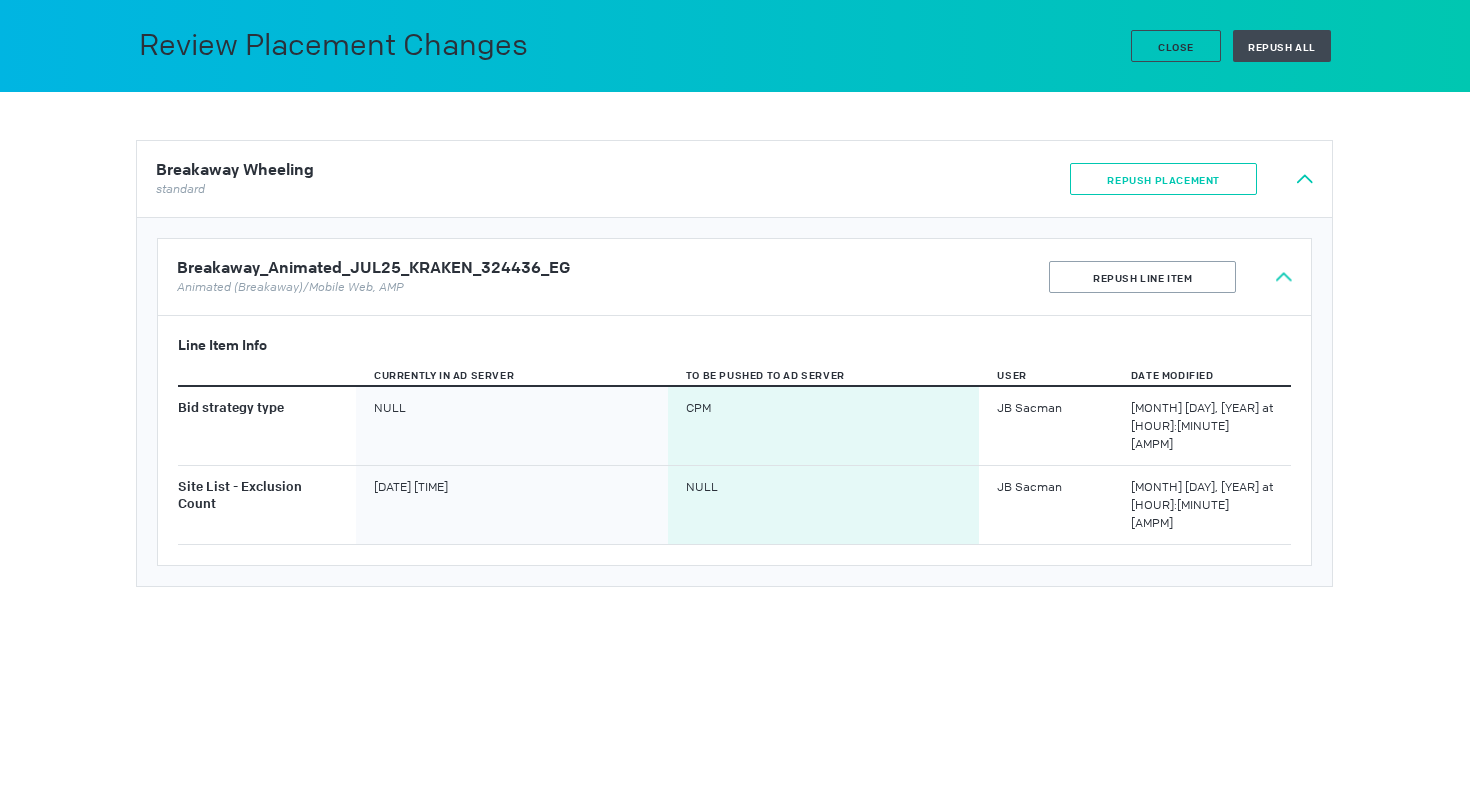 click on "Repush Placement" at bounding box center (1163, 180) 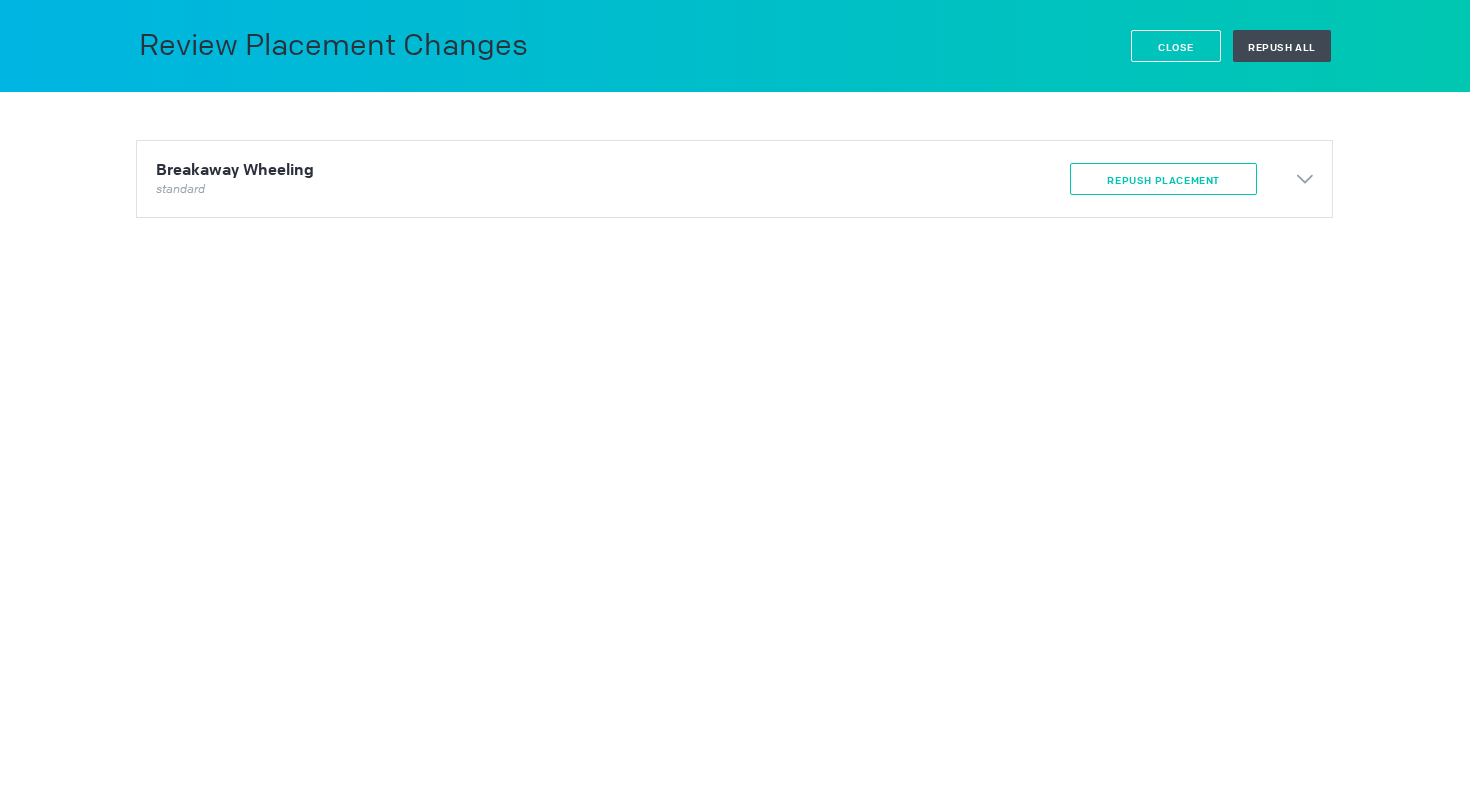 click on "Close" at bounding box center [1176, 46] 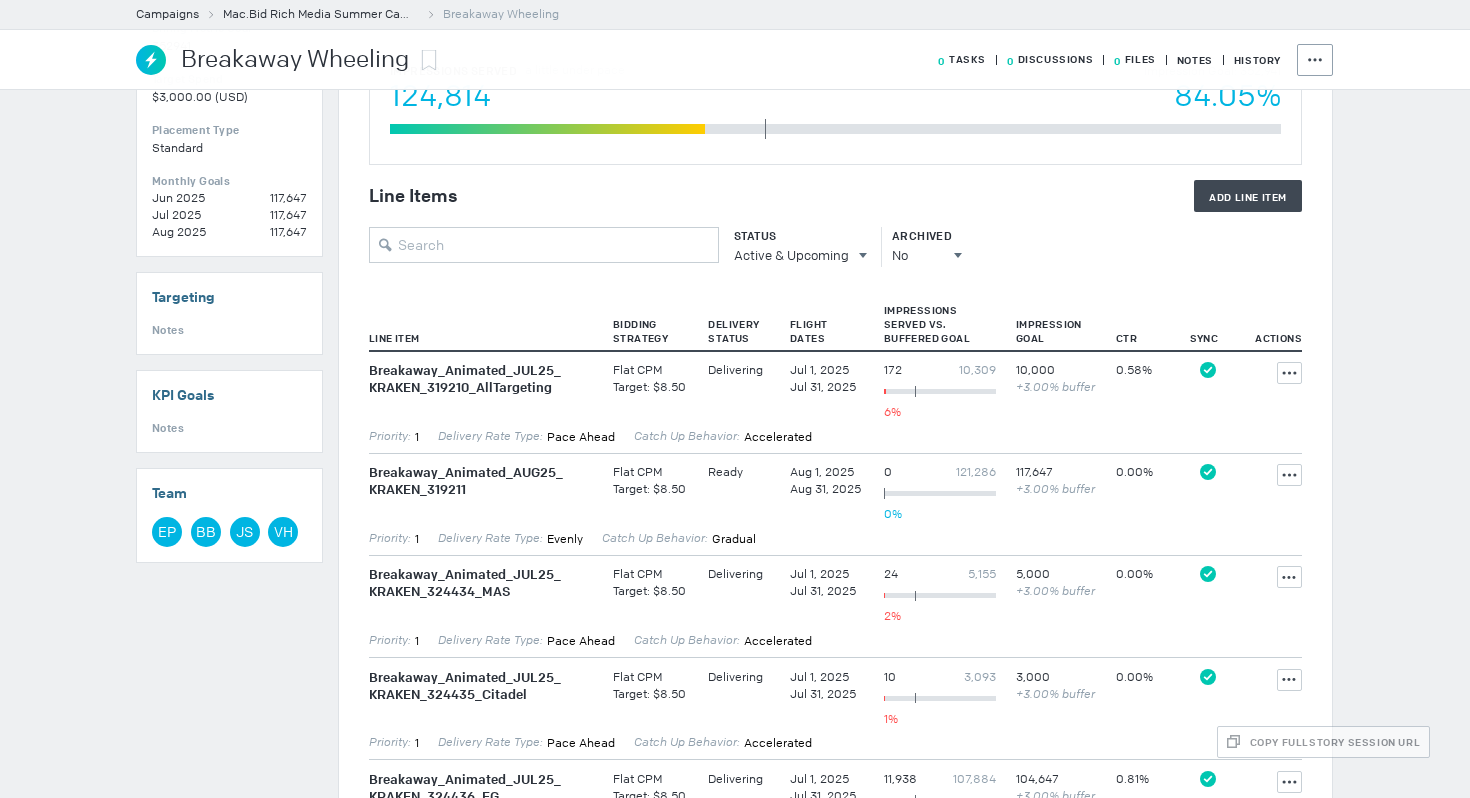scroll, scrollTop: 772, scrollLeft: 0, axis: vertical 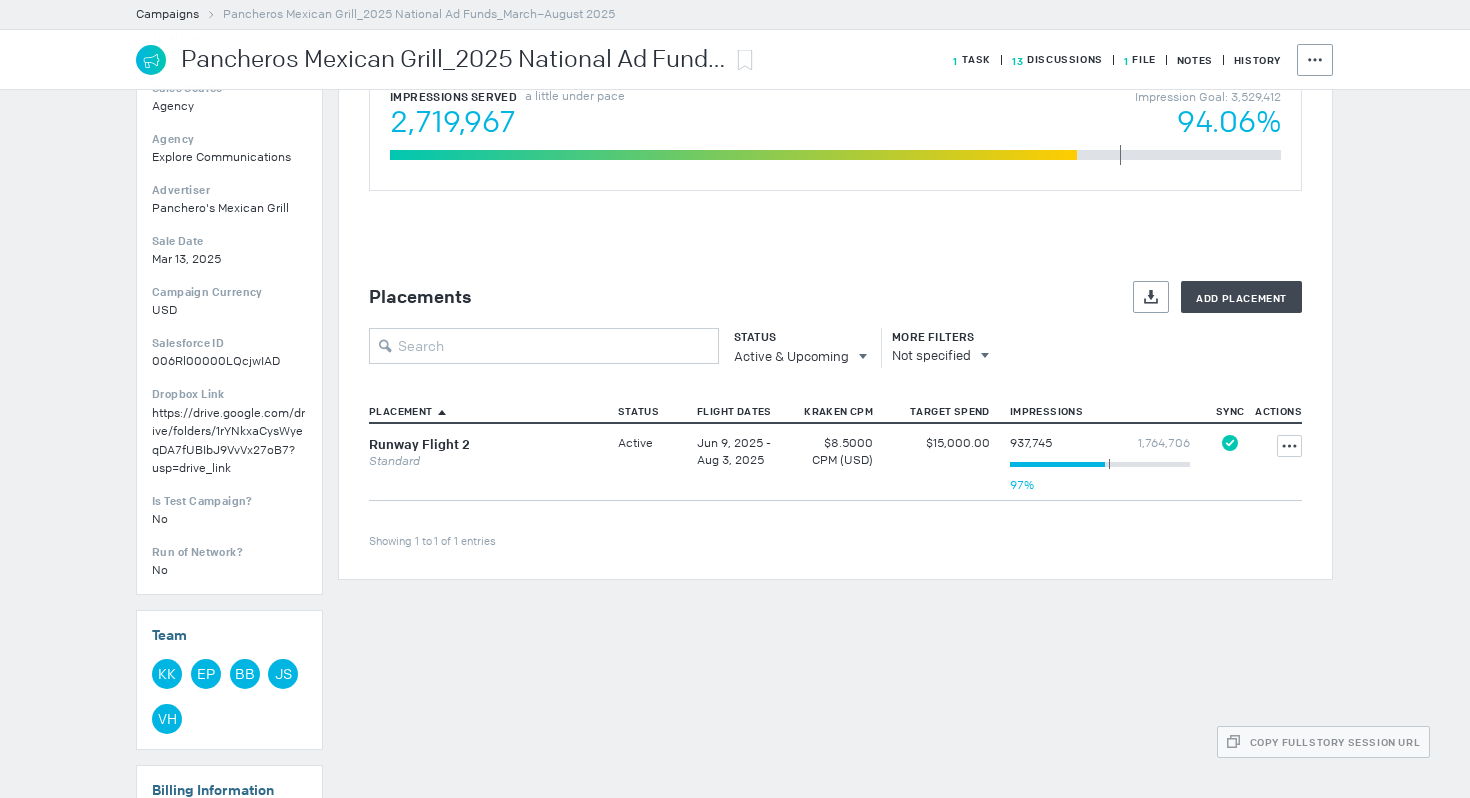 click on "Runway Flight 2 Standard" at bounding box center (488, 461) 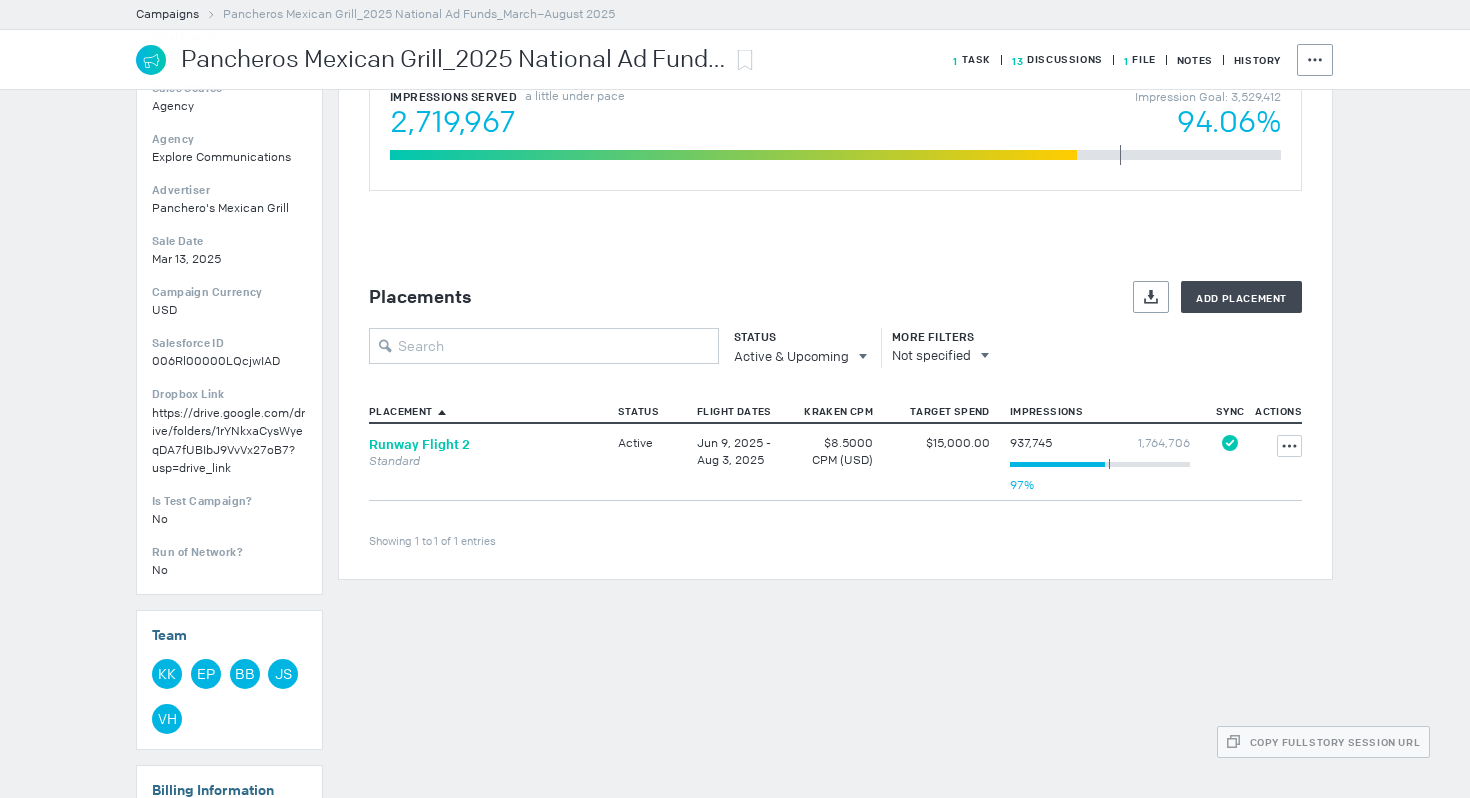 click on "Runway Flight 2" at bounding box center [419, 444] 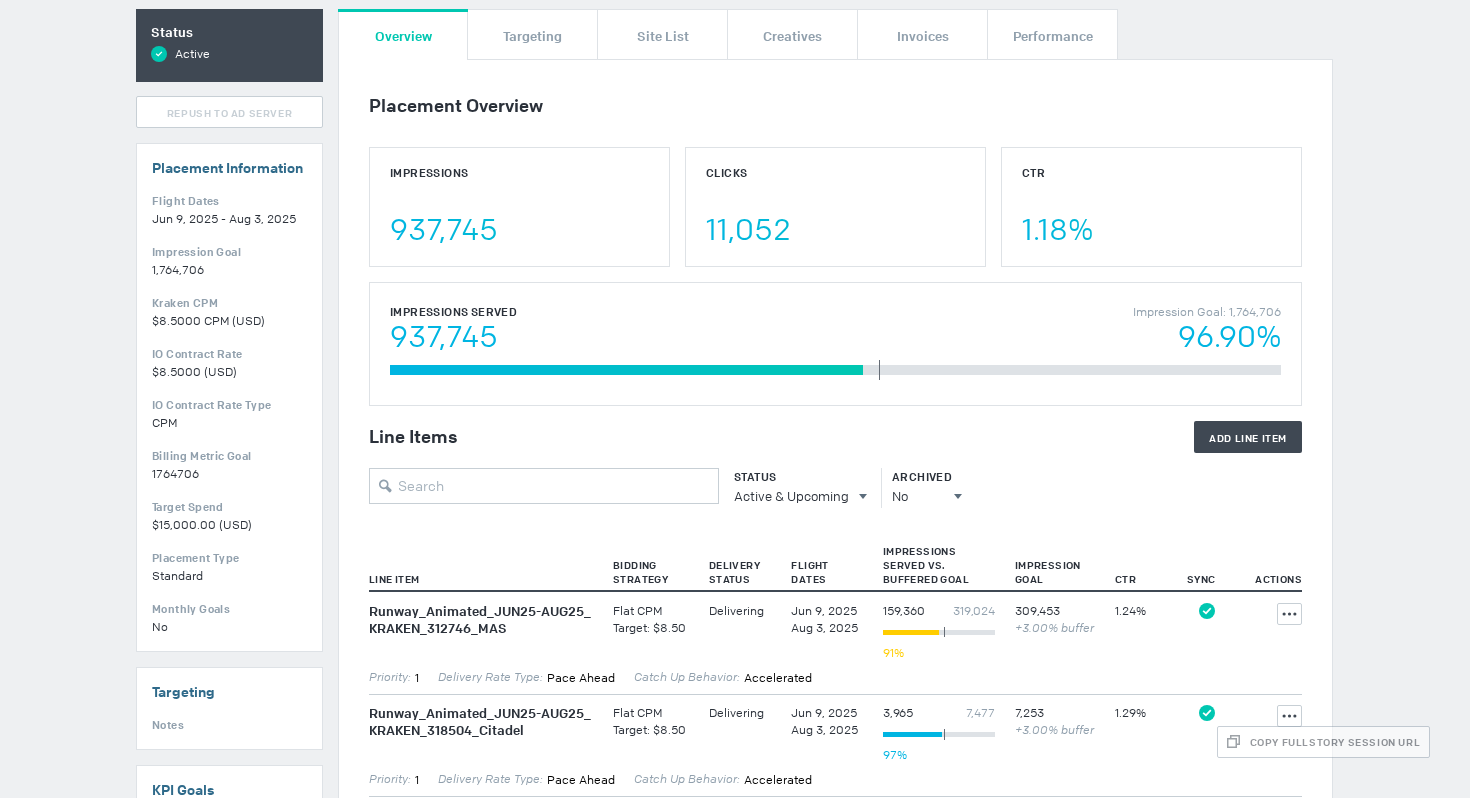 scroll, scrollTop: 0, scrollLeft: 0, axis: both 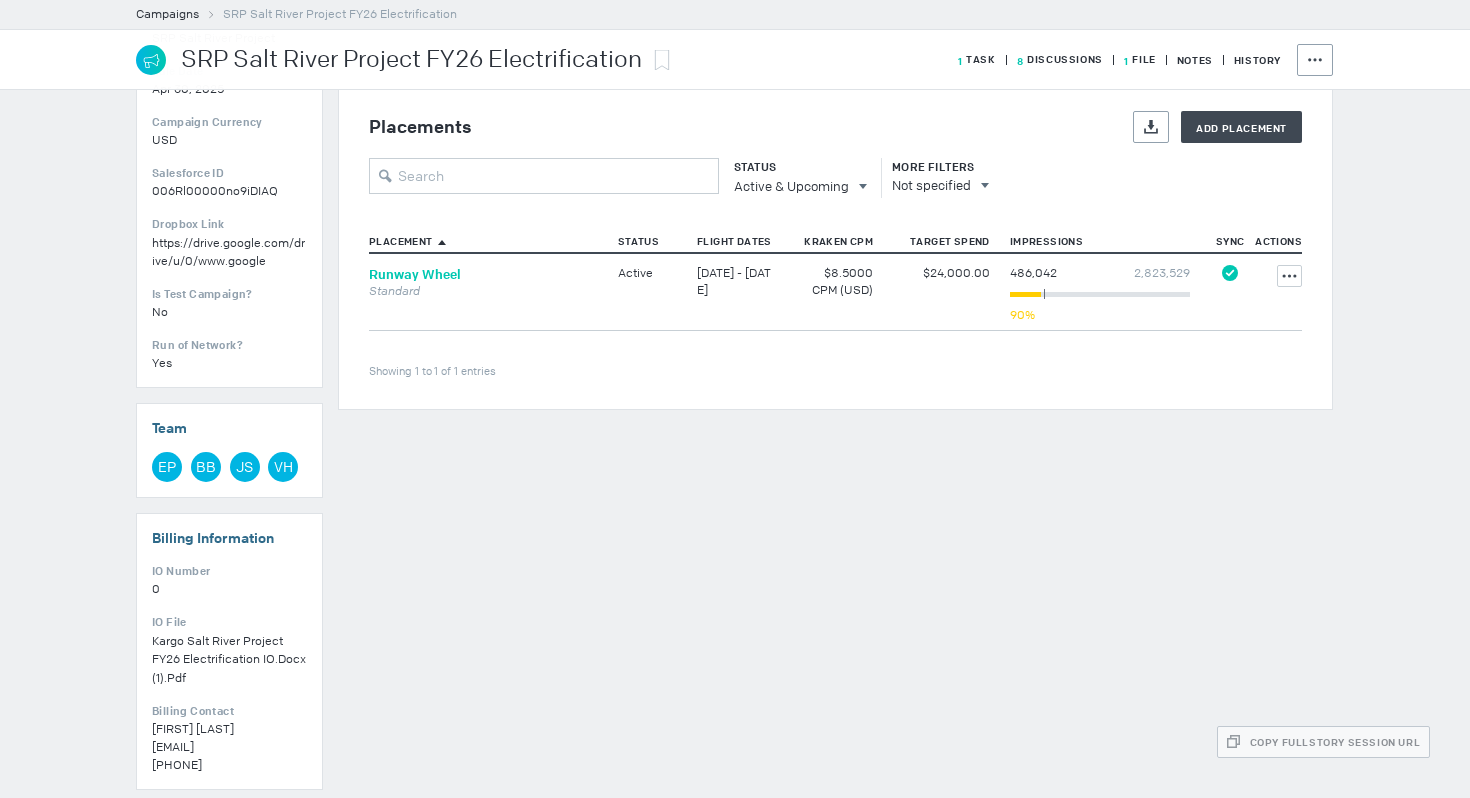 click on "Runway Wheel" at bounding box center [415, 274] 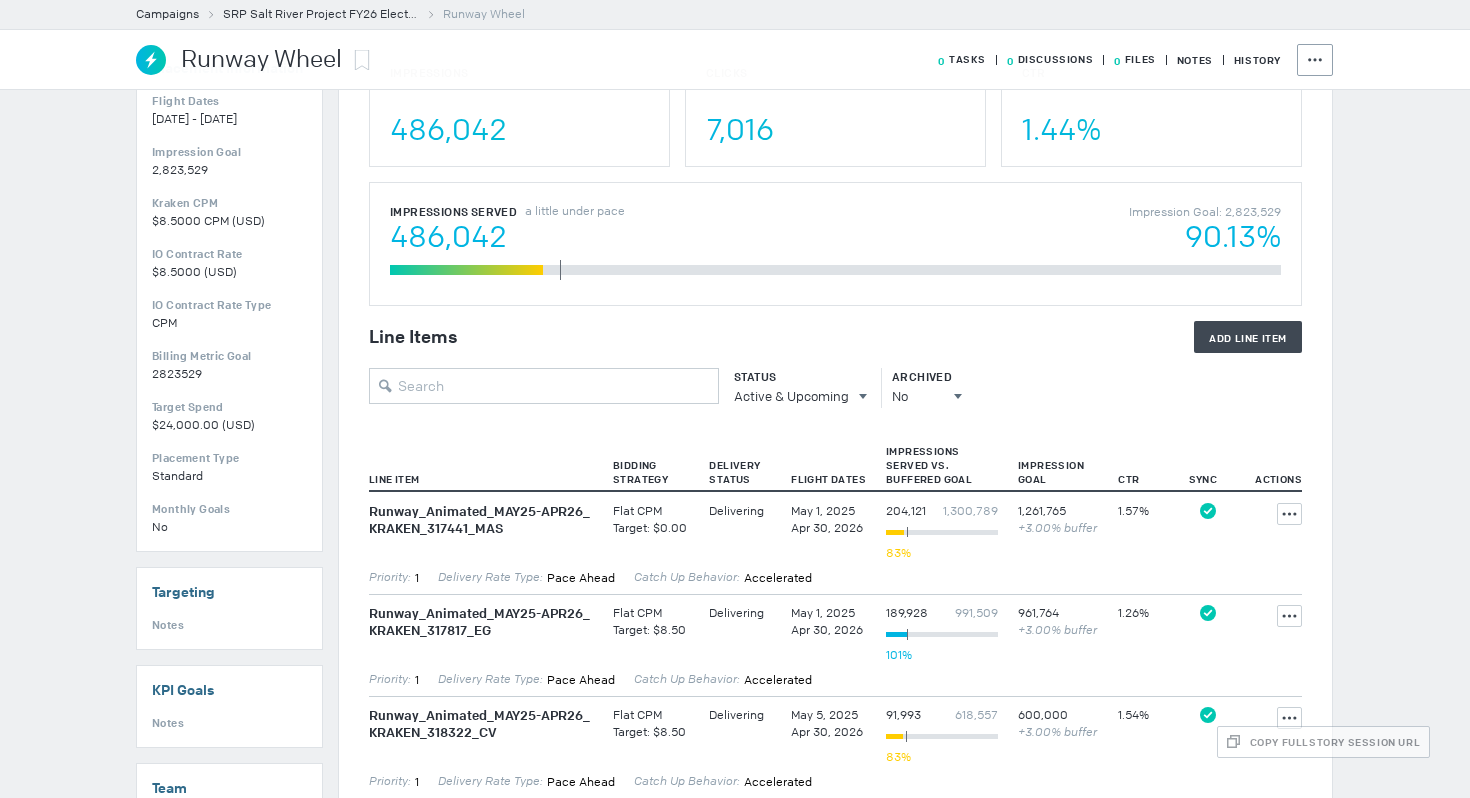 scroll, scrollTop: 364, scrollLeft: 0, axis: vertical 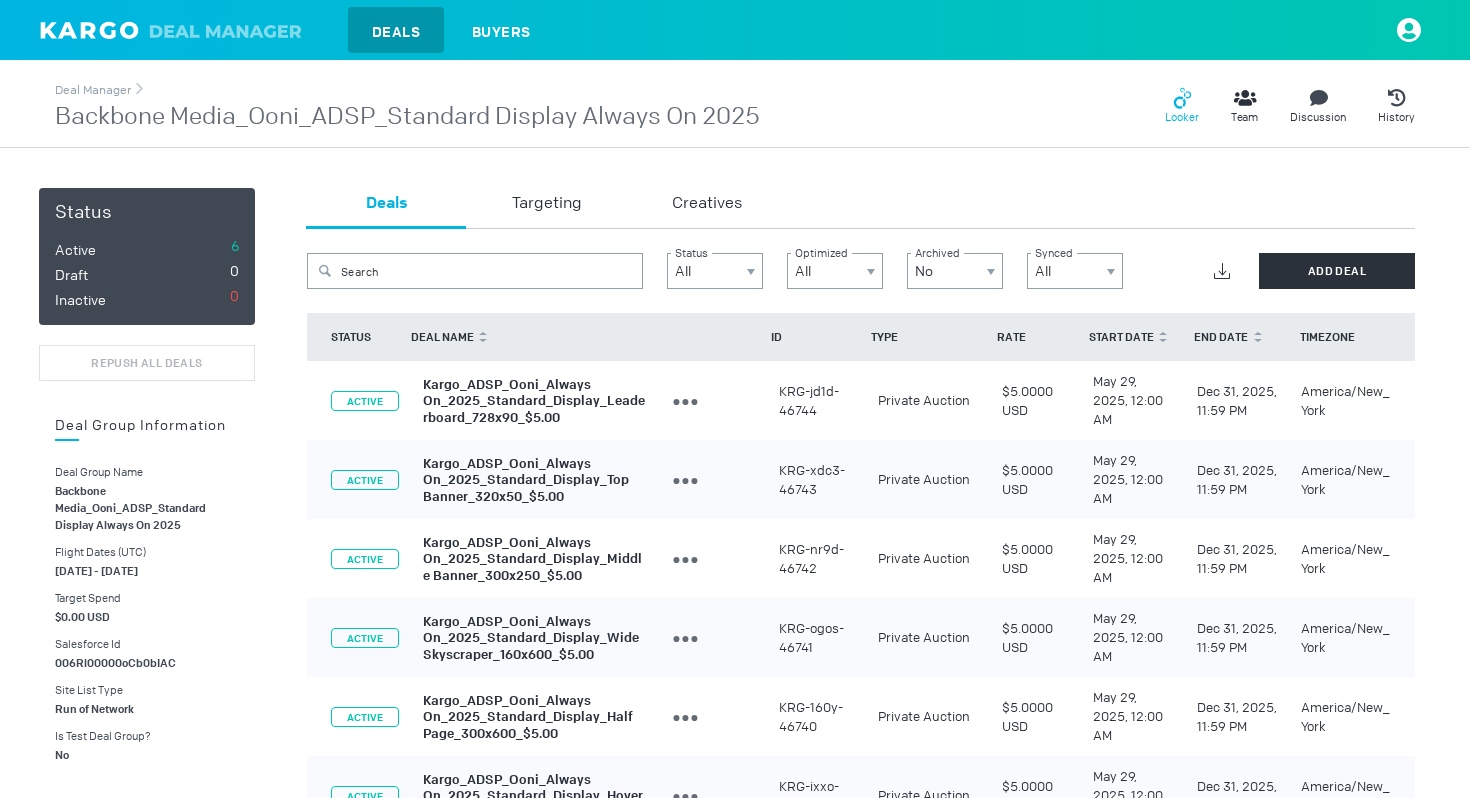 click on "Looker" at bounding box center [1182, 106] 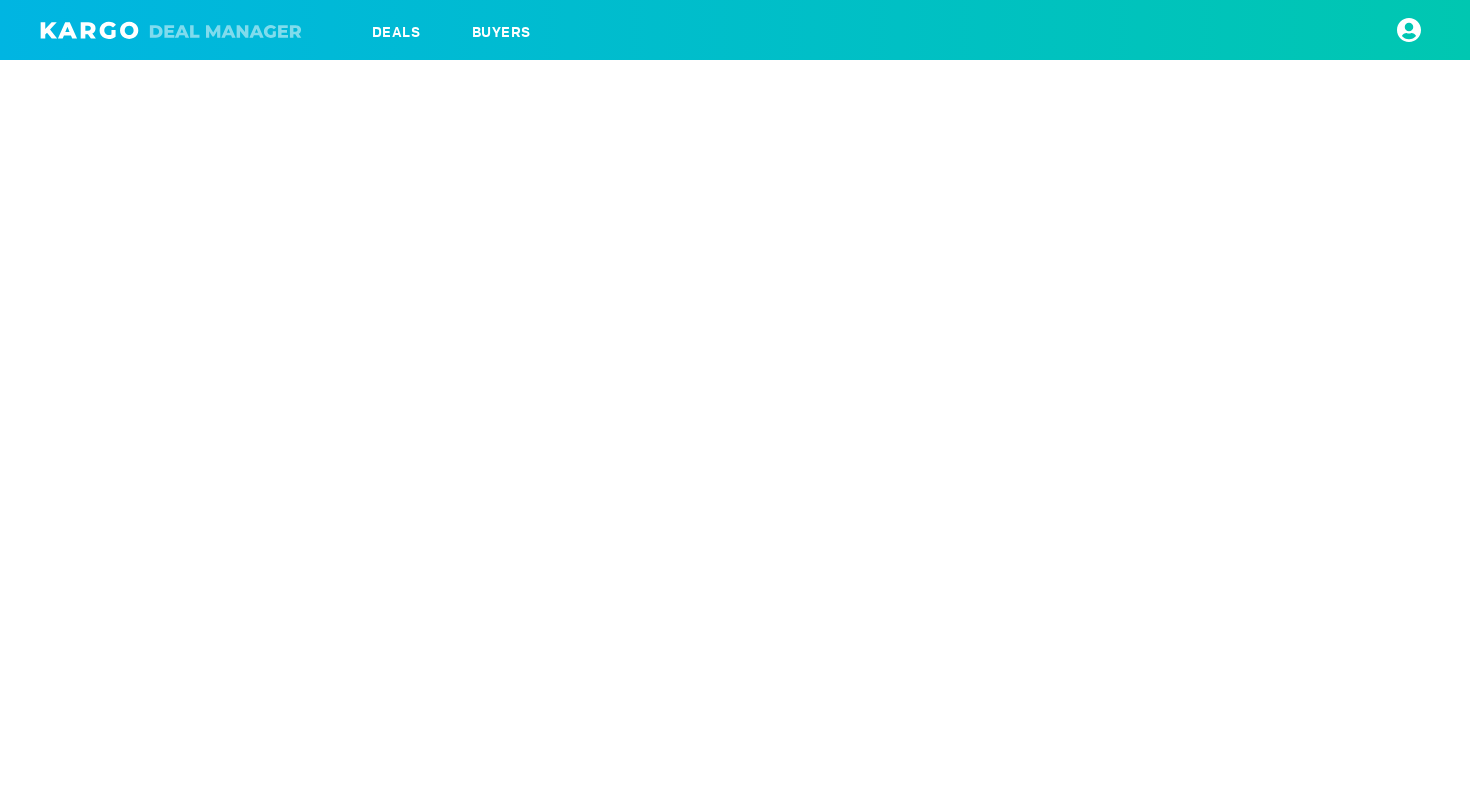 scroll, scrollTop: 0, scrollLeft: 0, axis: both 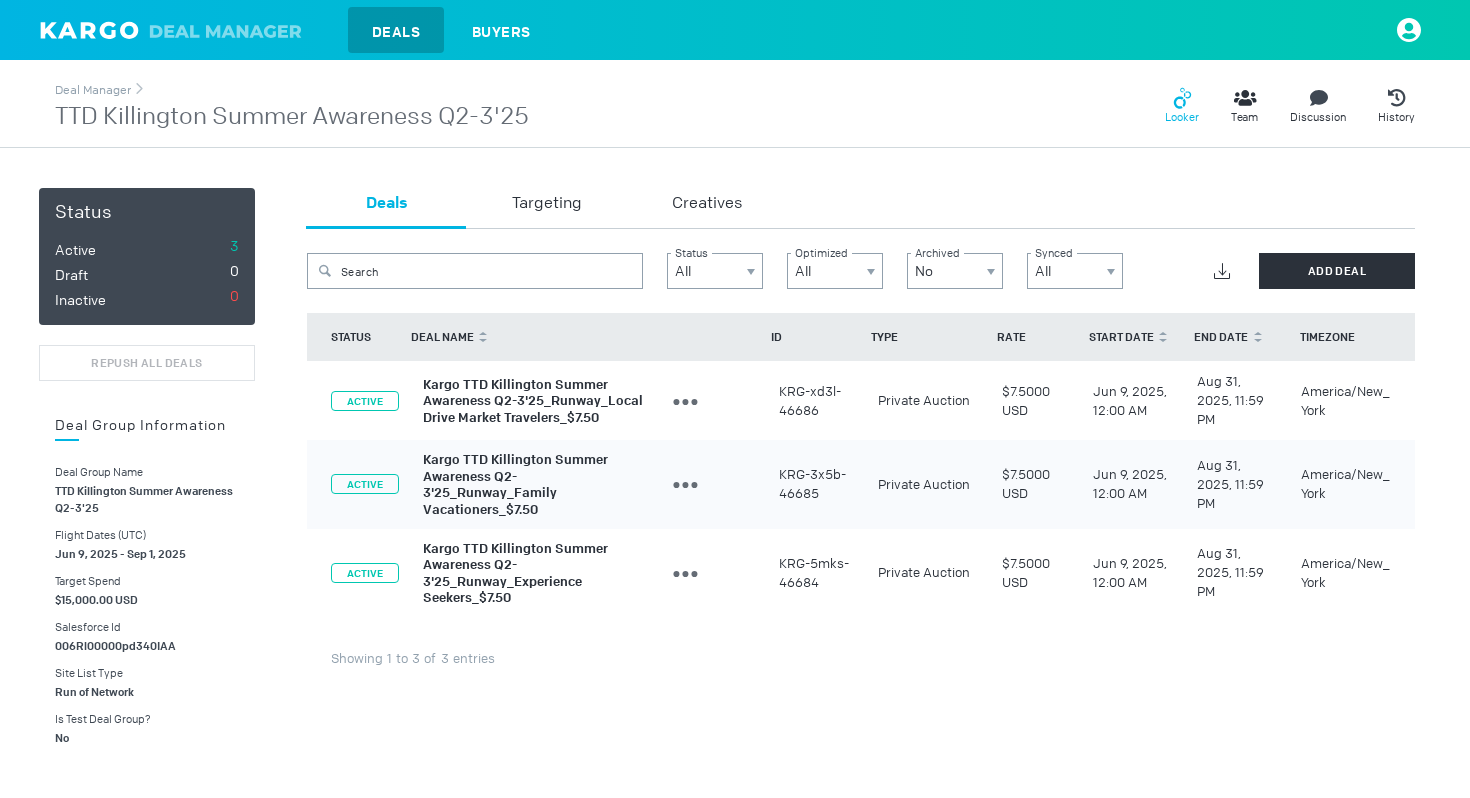 click at bounding box center (1183, 103) 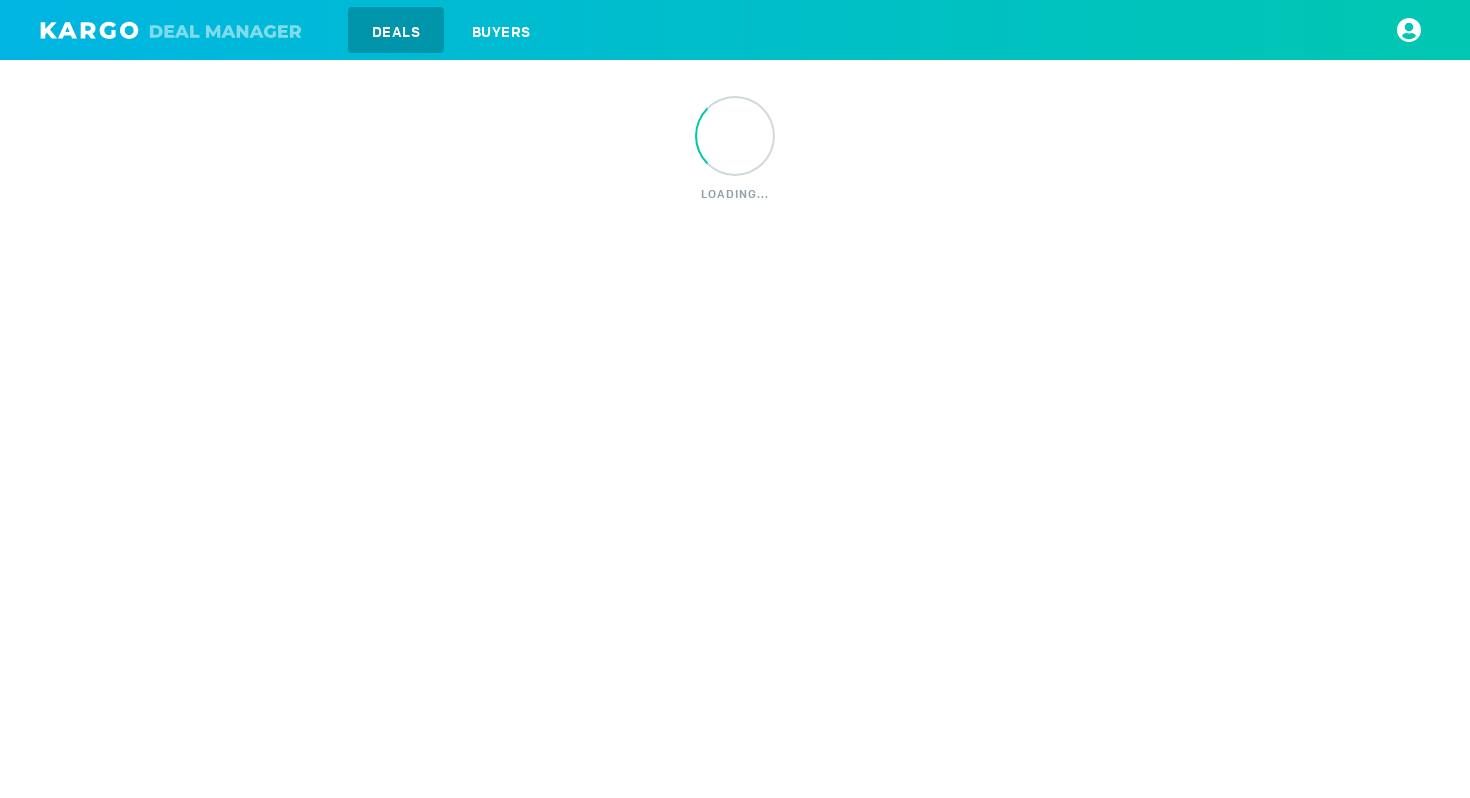 scroll, scrollTop: 0, scrollLeft: 0, axis: both 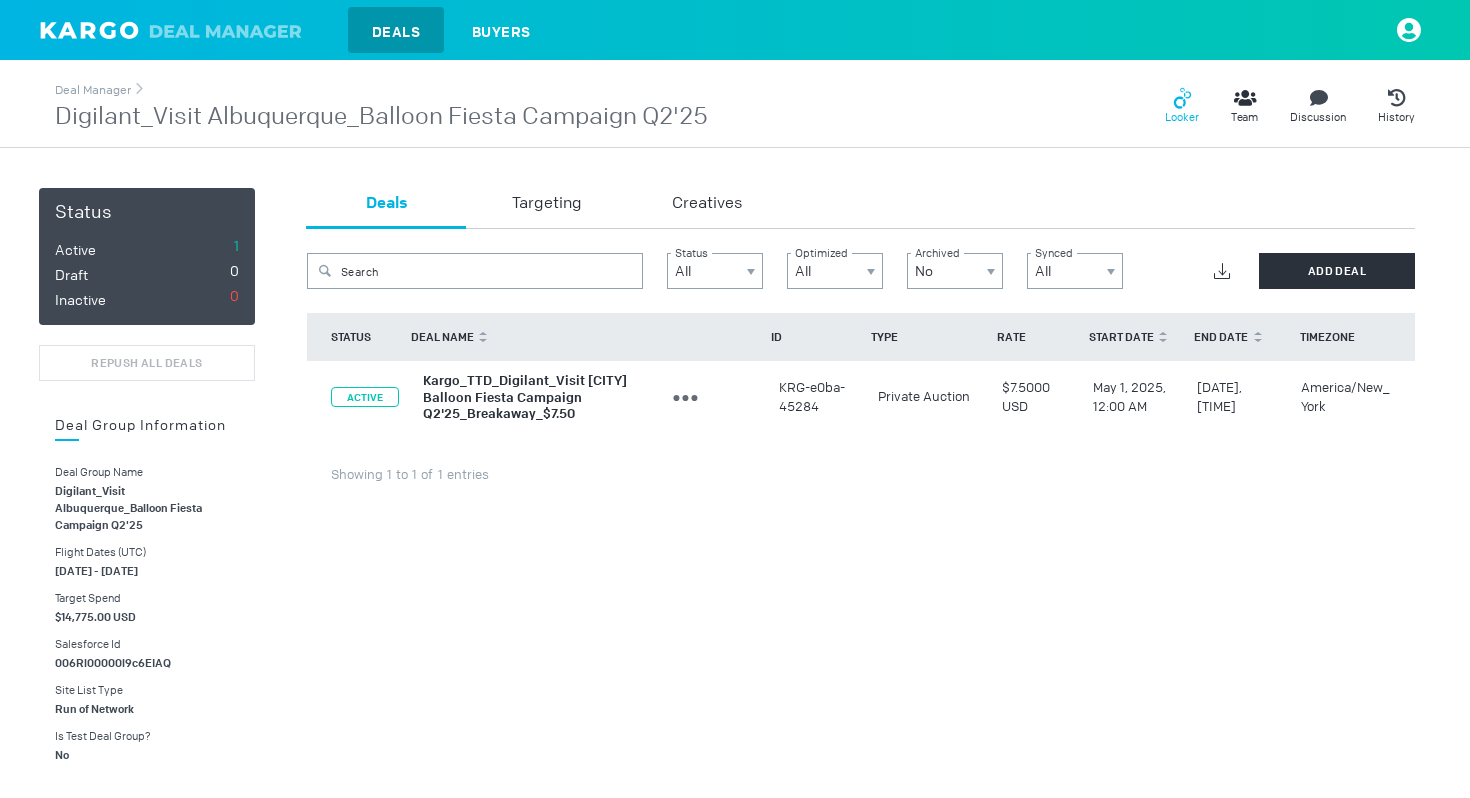 click at bounding box center (1182, 98) 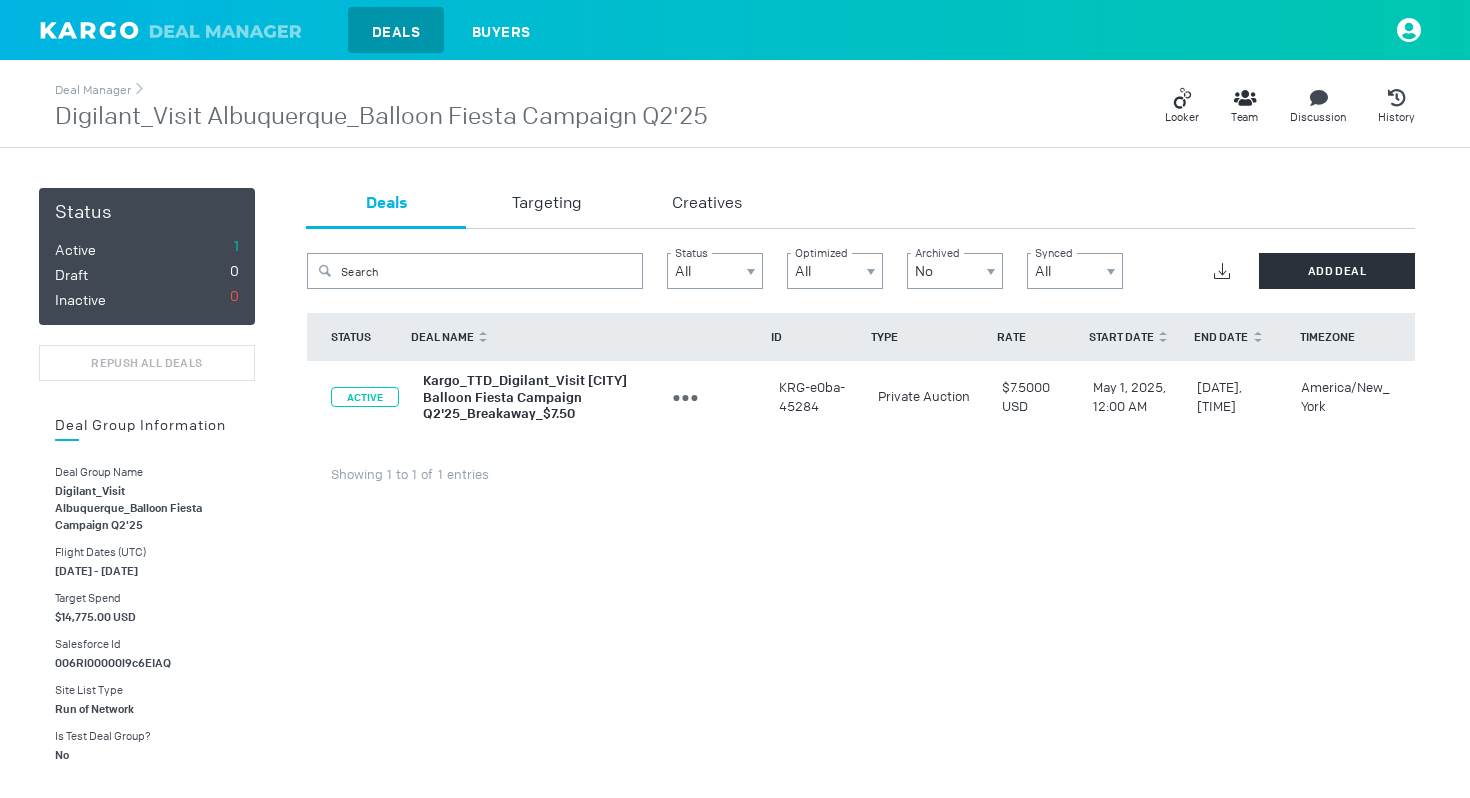 click on "Digilant_Visit Albuquerque_Balloon Fiesta Campaign Q2'25" at bounding box center (381, 117) 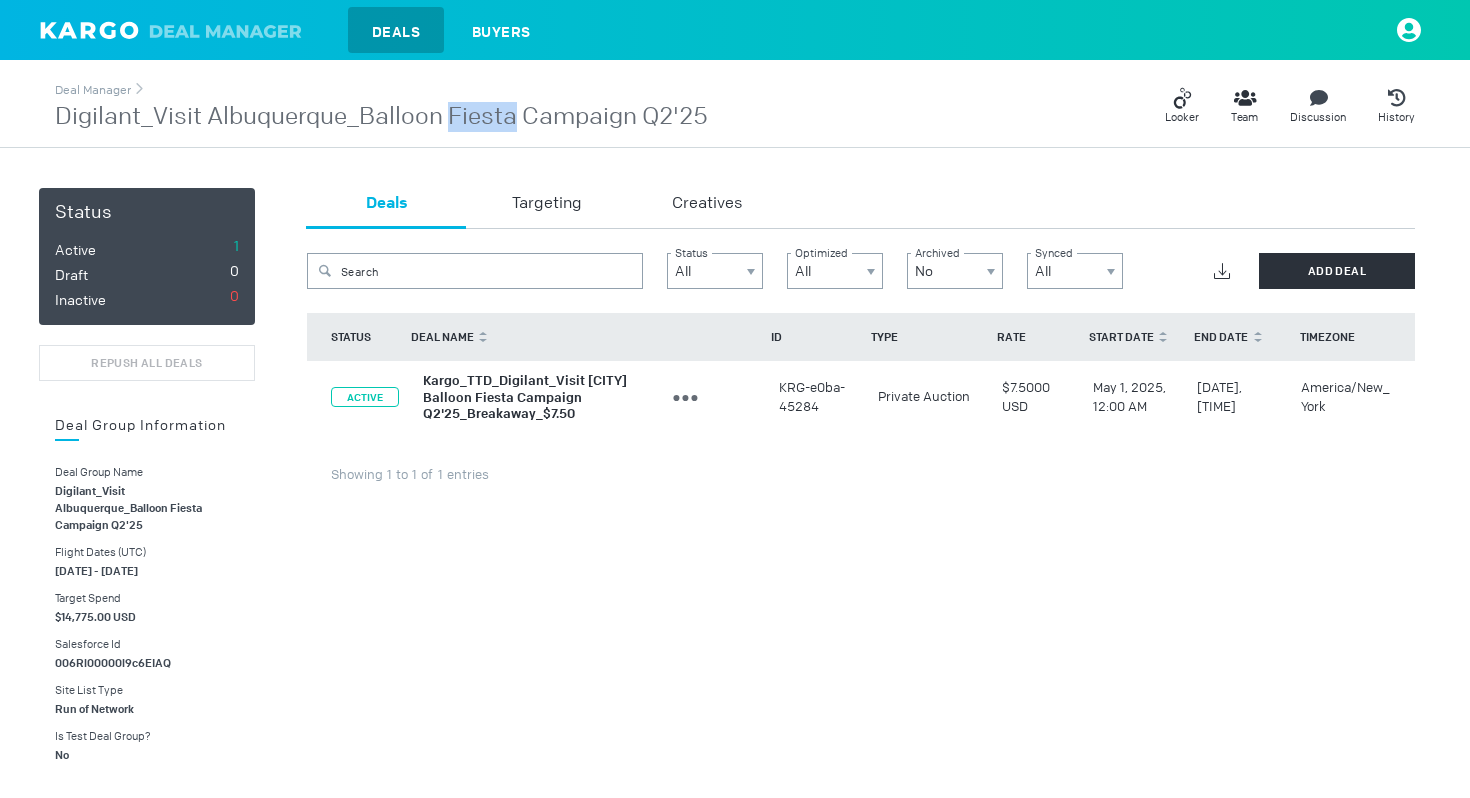 click on "Digilant_Visit Albuquerque_Balloon Fiesta Campaign Q2'25" at bounding box center (381, 117) 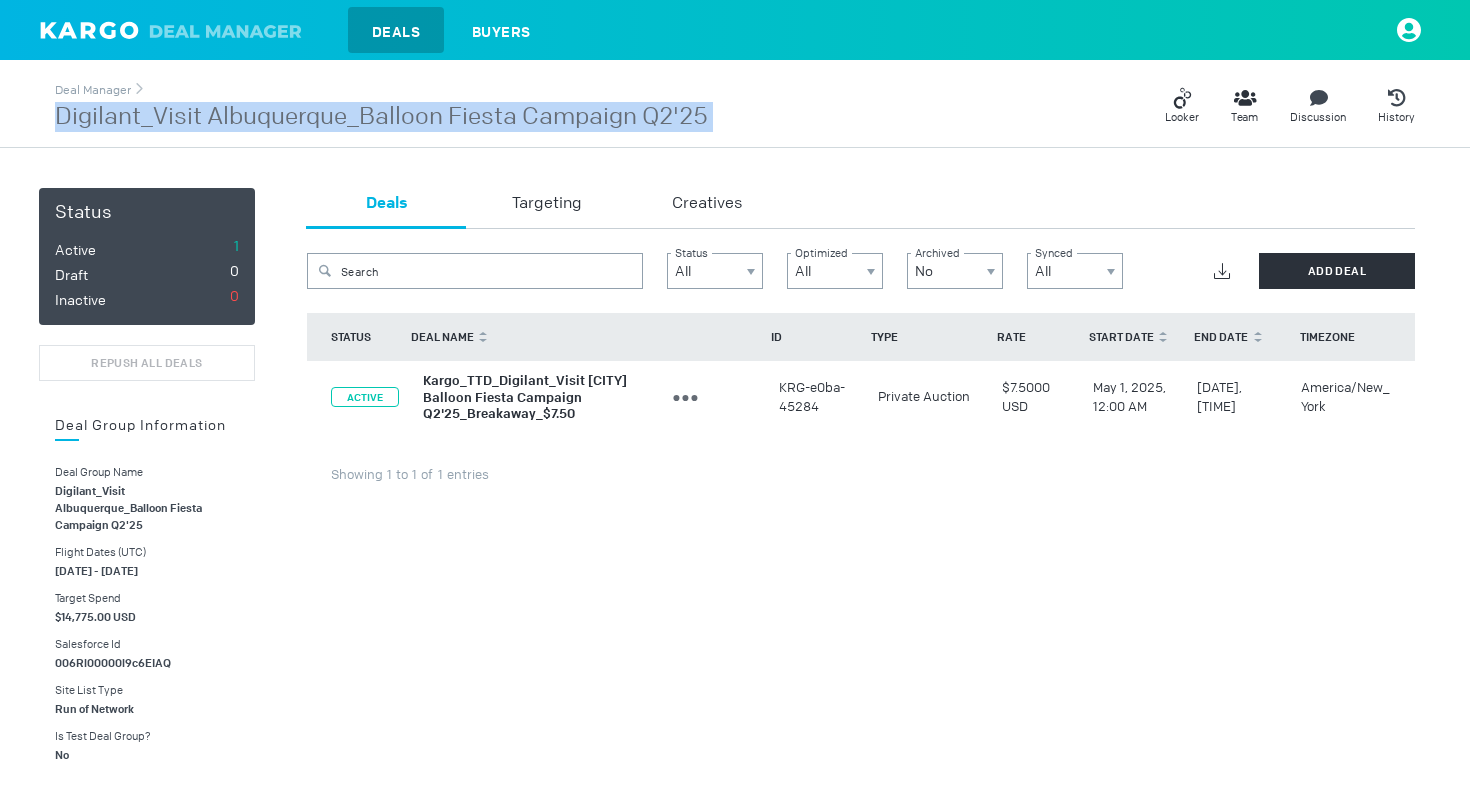 click on "Digilant_Visit Albuquerque_Balloon Fiesta Campaign Q2'25" at bounding box center (381, 117) 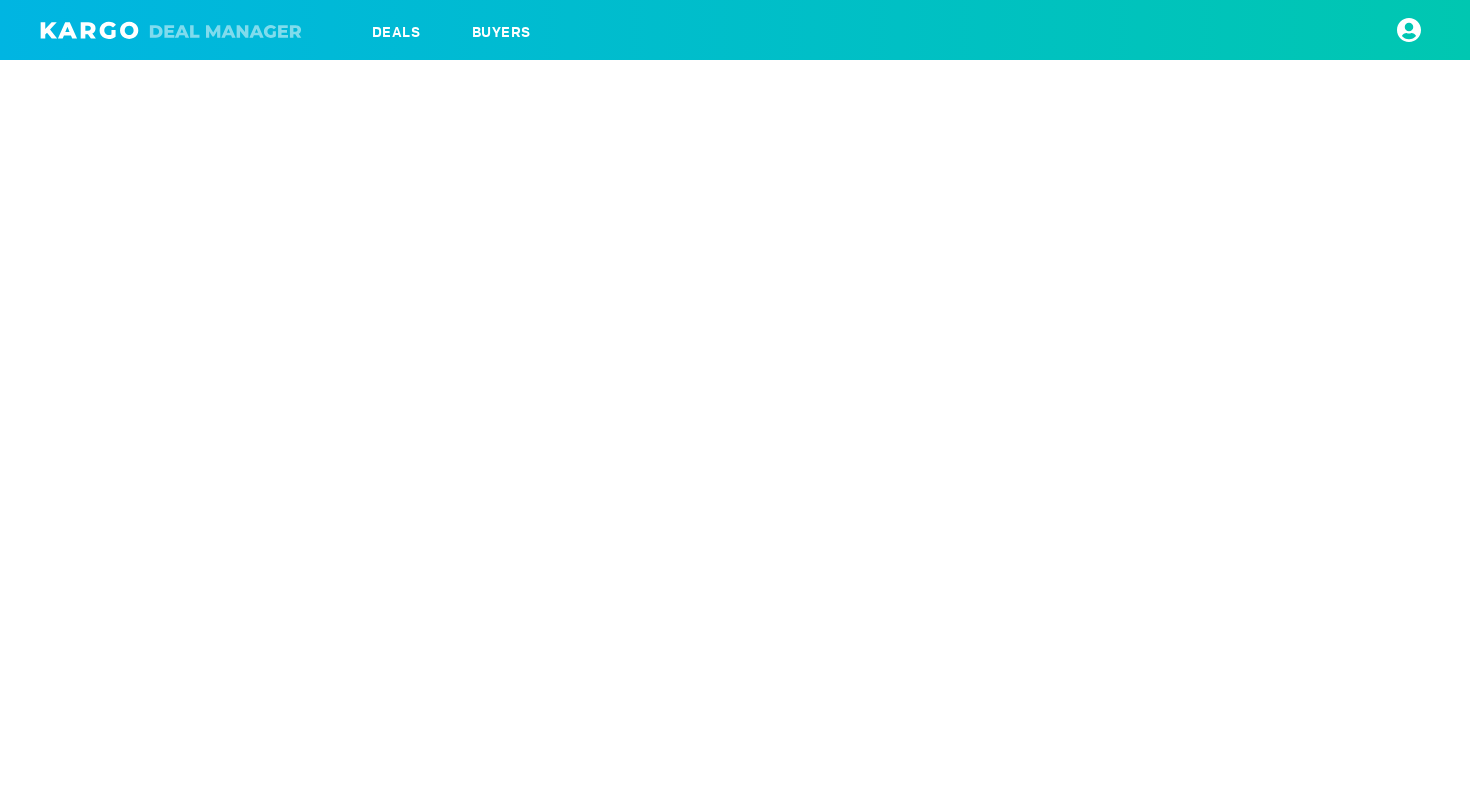 scroll, scrollTop: 0, scrollLeft: 0, axis: both 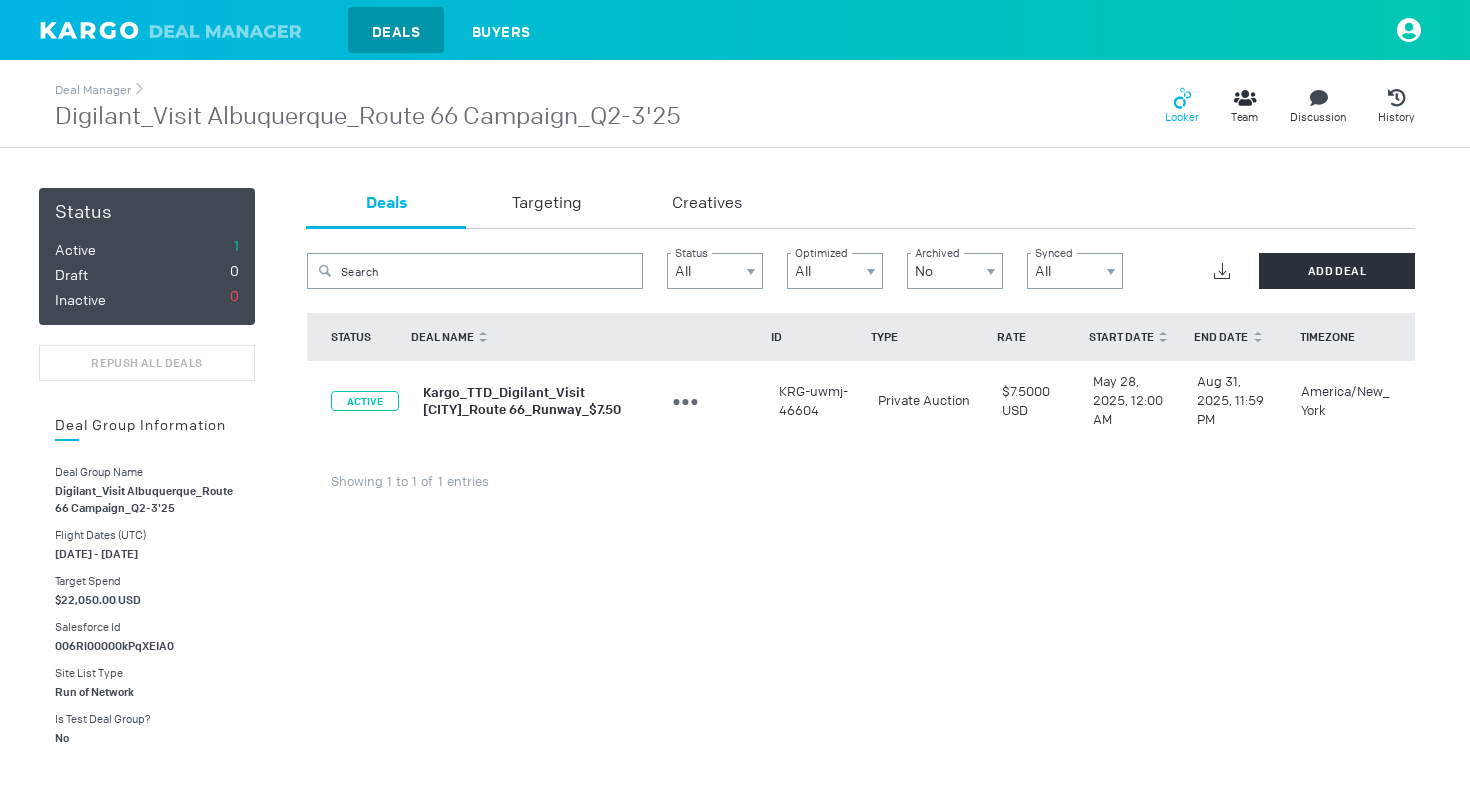 click at bounding box center (1182, 98) 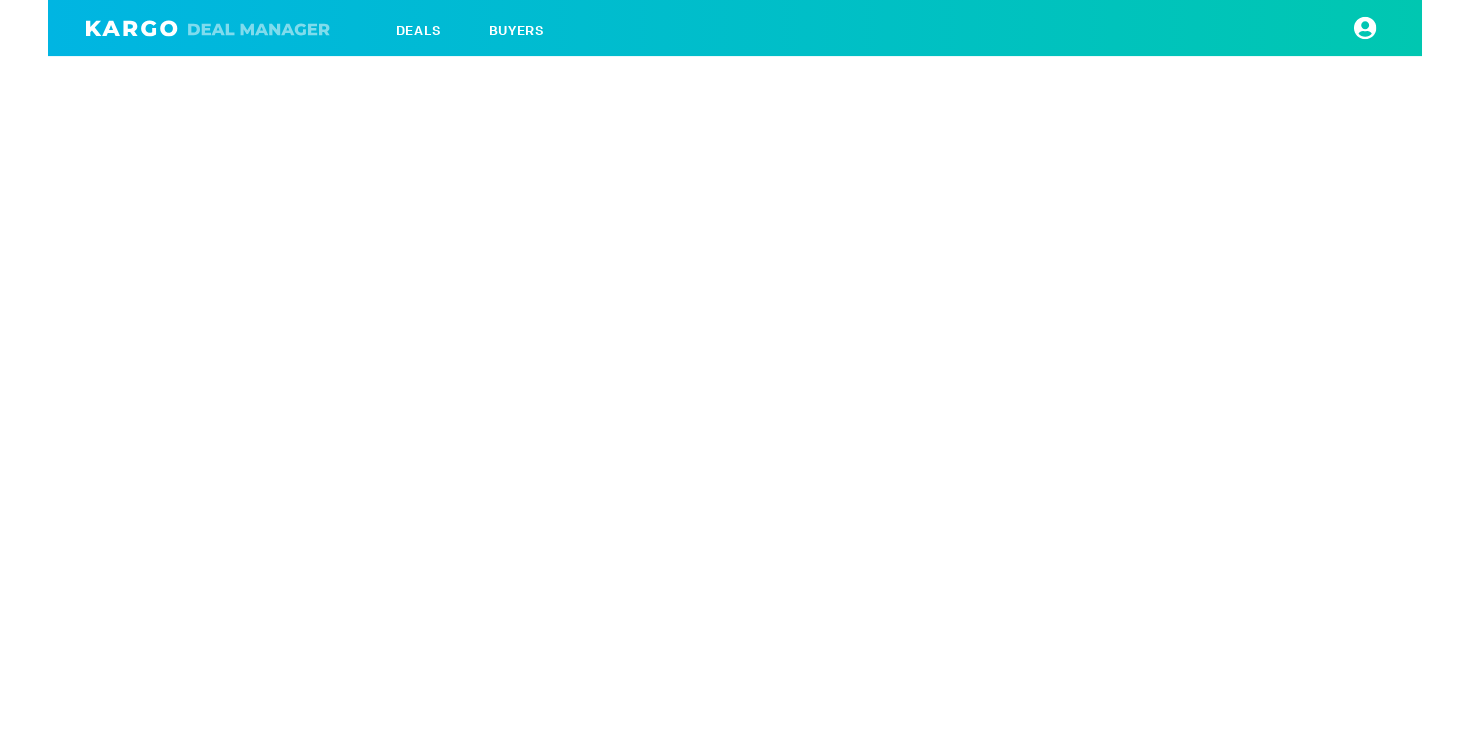 scroll, scrollTop: 0, scrollLeft: 0, axis: both 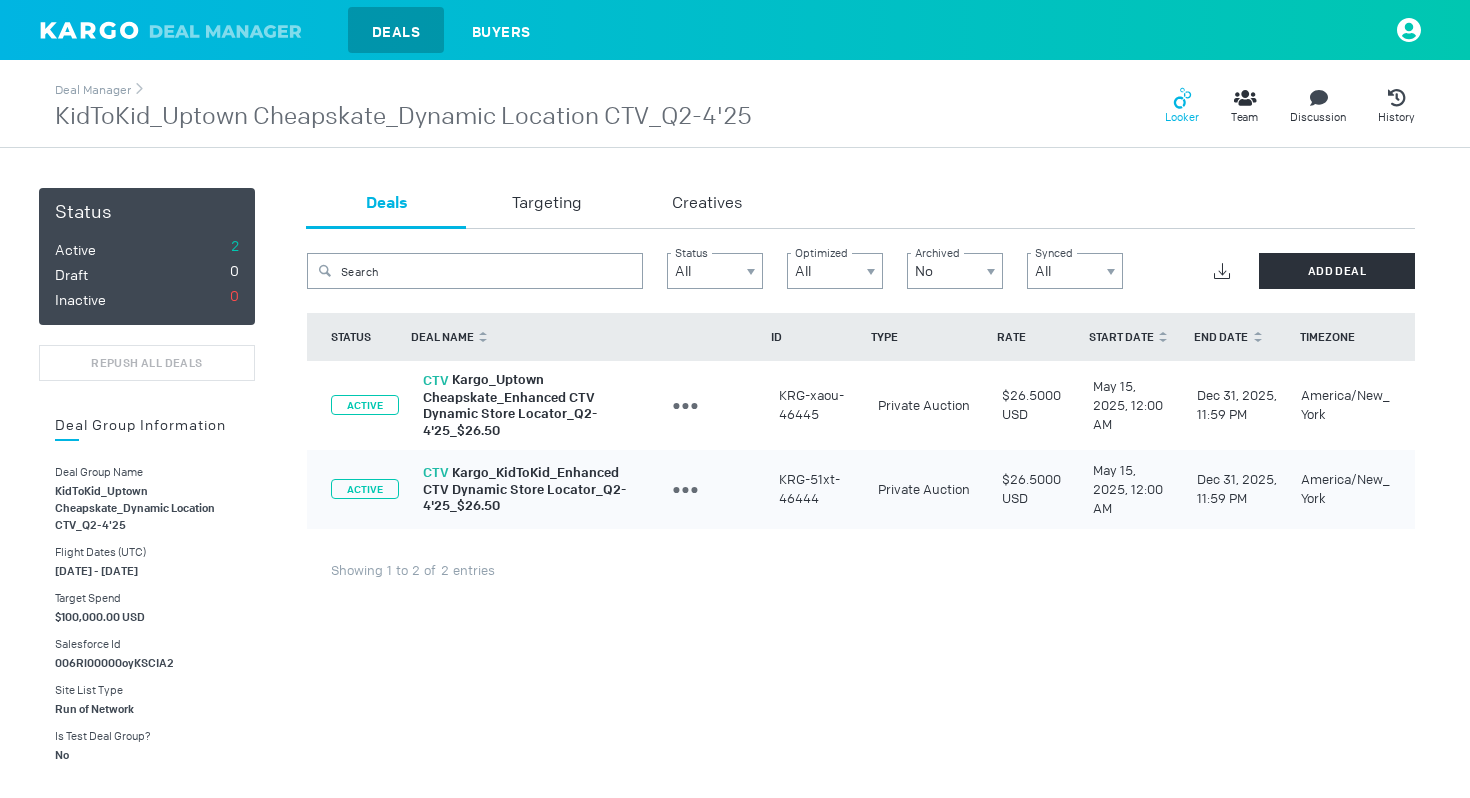 click on "Looker" at bounding box center [1182, 106] 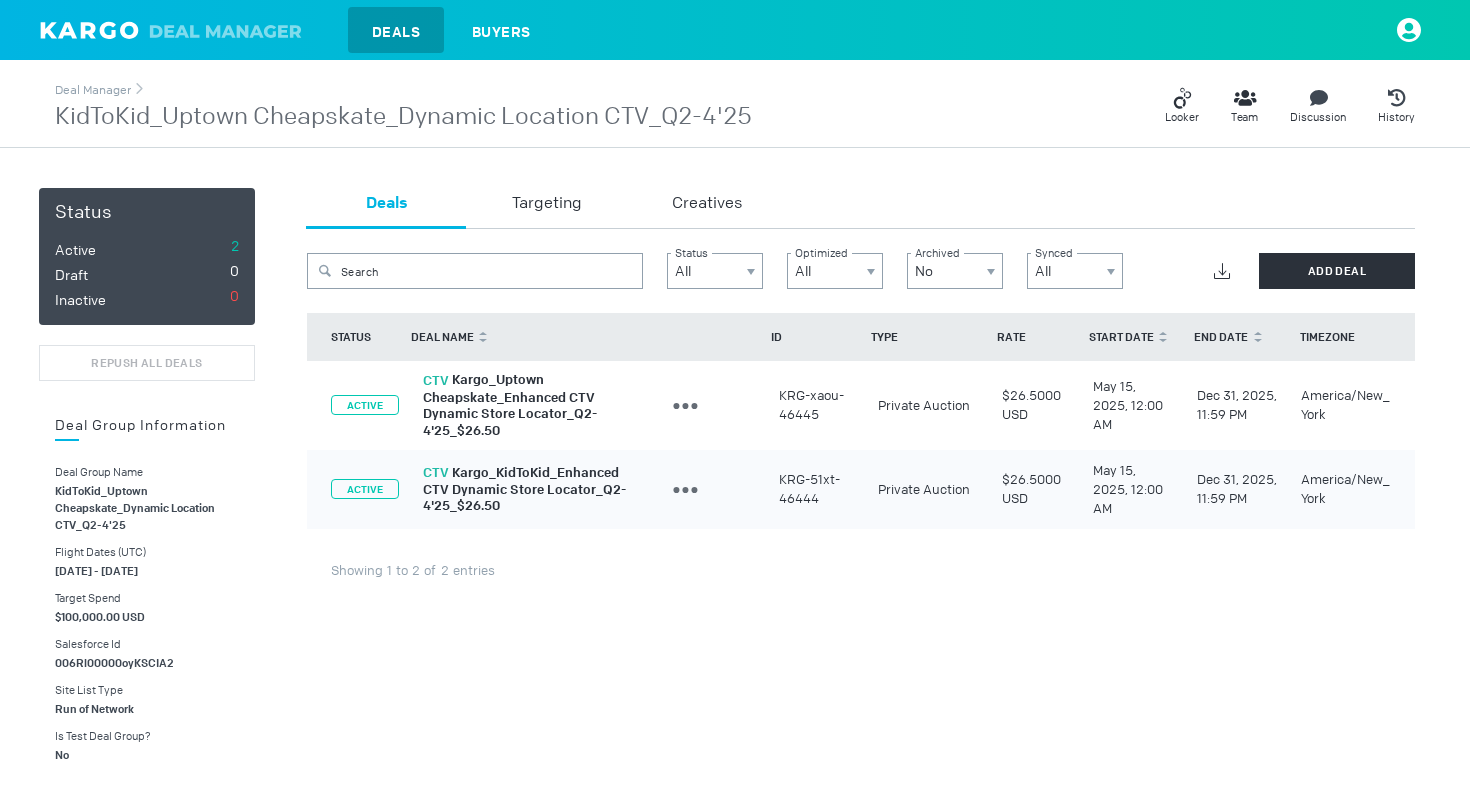 click on "KidToKid_Uptown Cheapskate_Dynamic Location CTV_Q2-4'25" at bounding box center [403, 117] 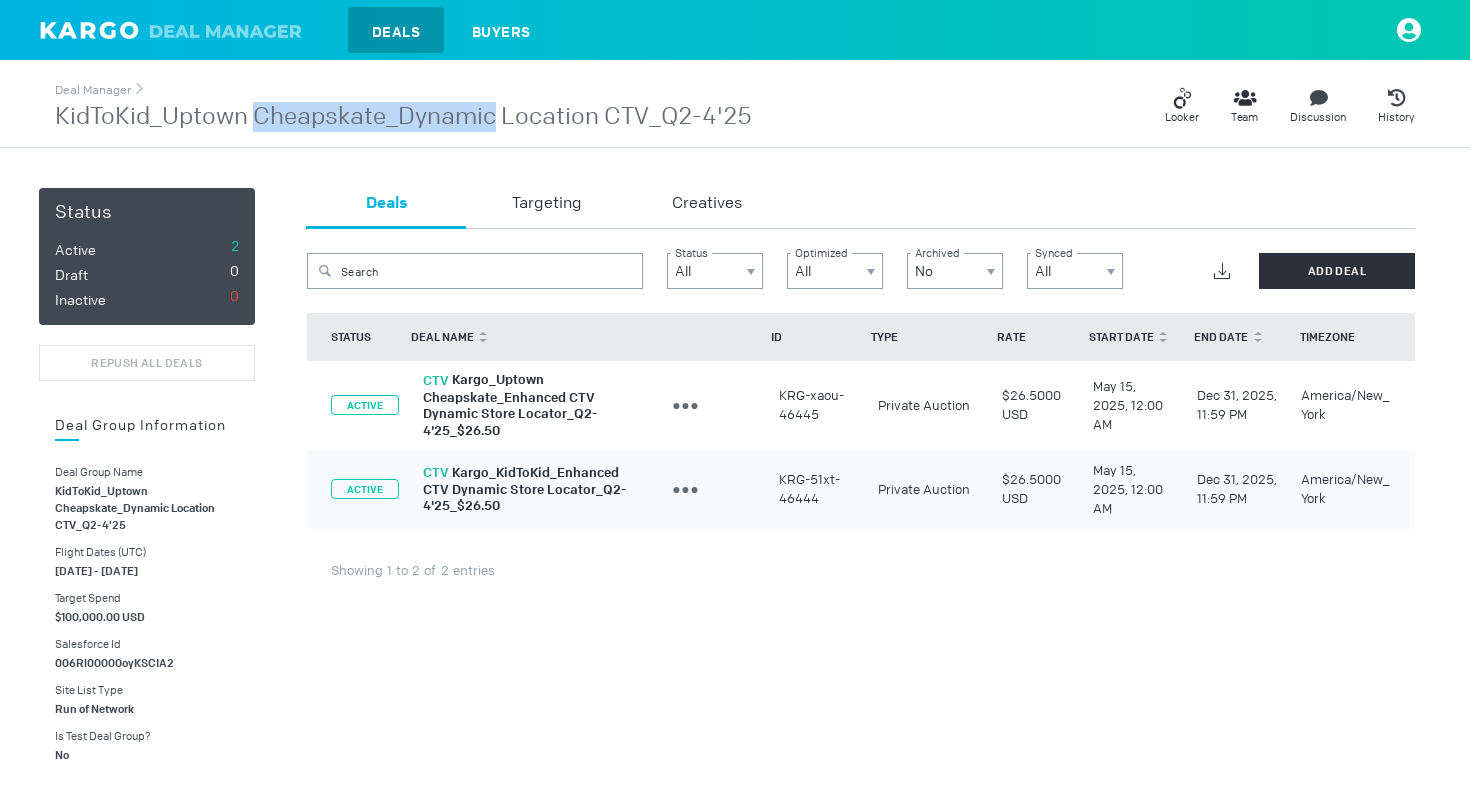click on "KidToKid_Uptown Cheapskate_Dynamic Location CTV_Q2-4'25" at bounding box center [403, 117] 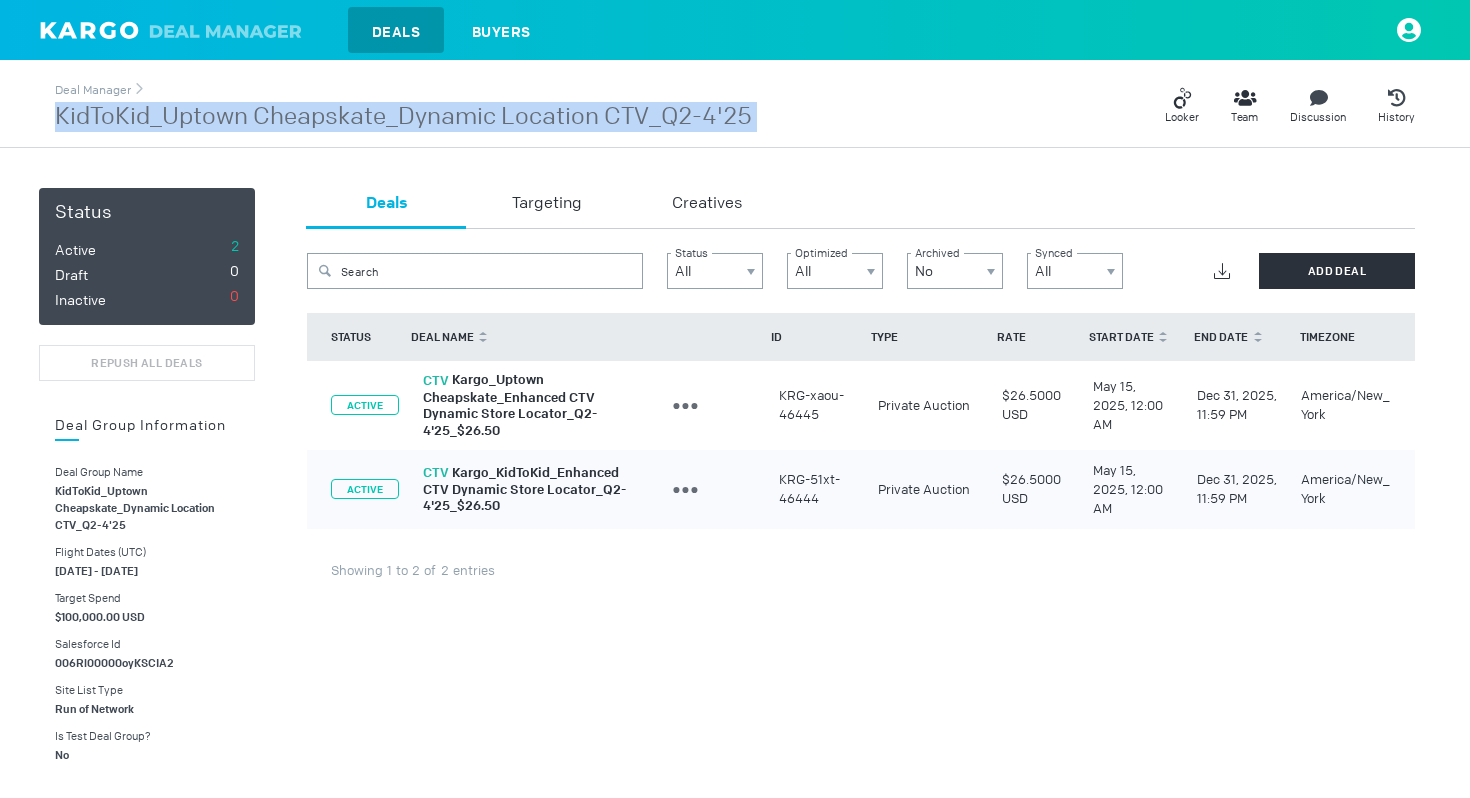 click on "KidToKid_Uptown Cheapskate_Dynamic Location CTV_Q2-4'25" at bounding box center (403, 117) 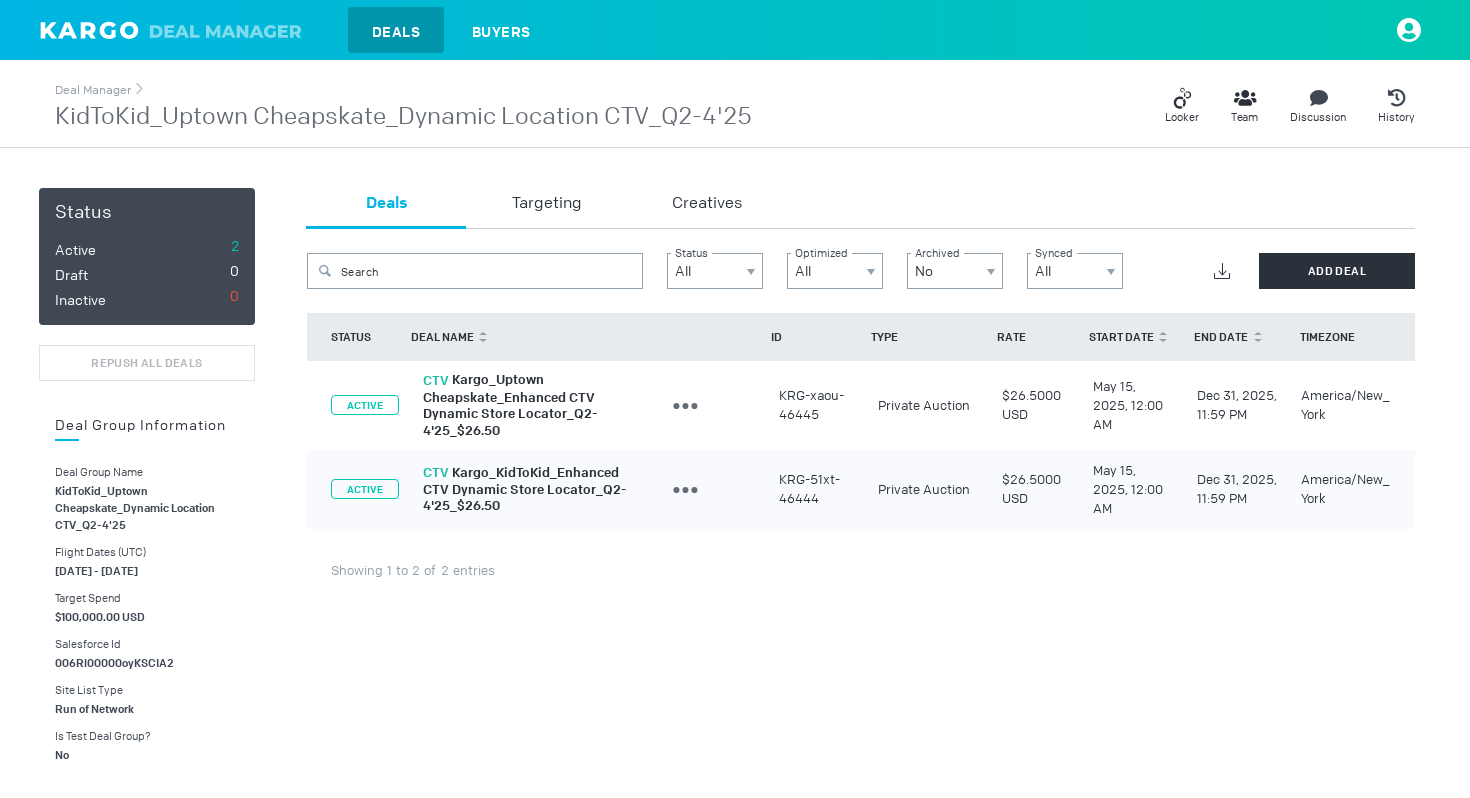 click on "KidToKid_Uptown Cheapskate_Dynamic Location CTV_Q2-4'25" at bounding box center [403, 117] 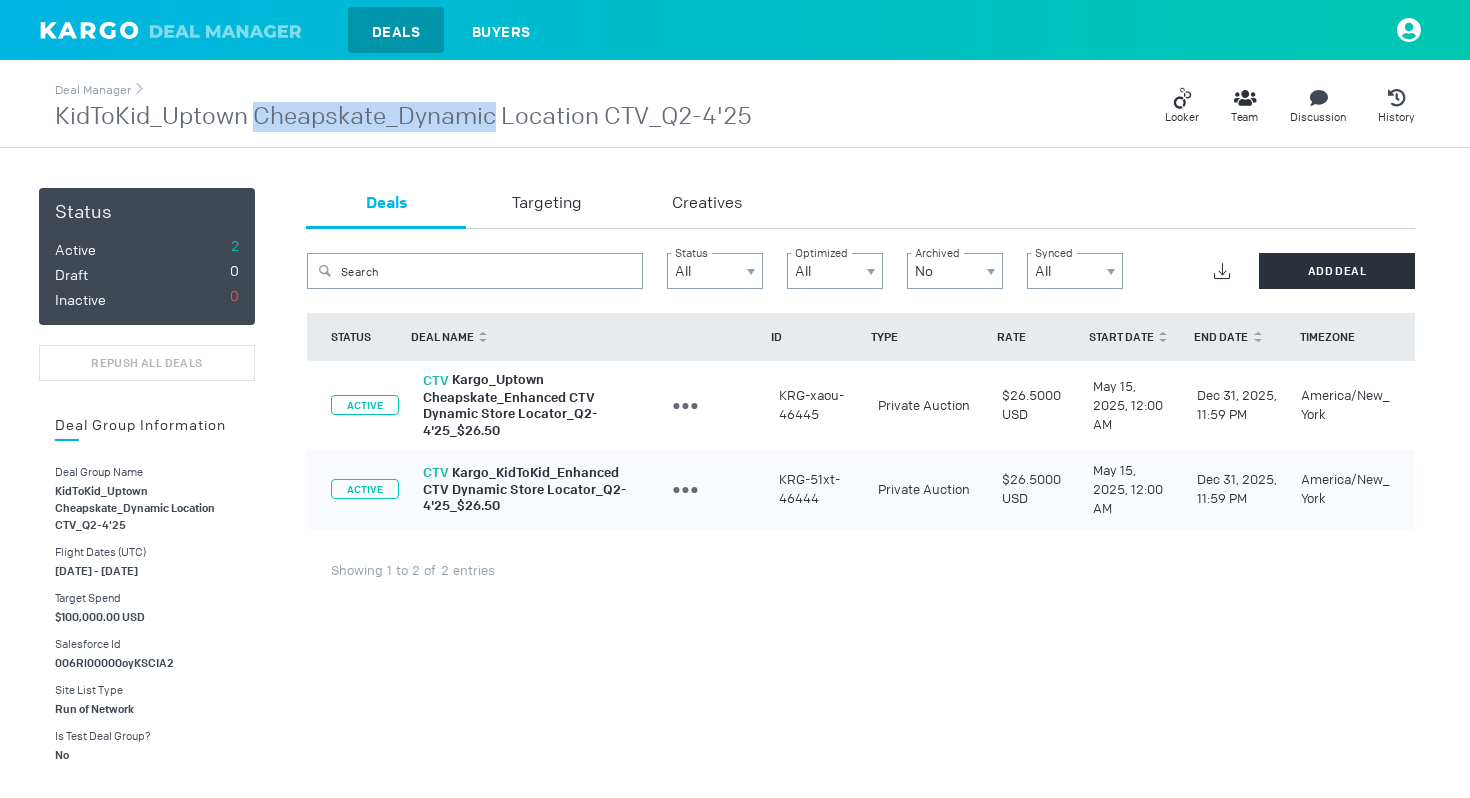 click on "KidToKid_Uptown Cheapskate_Dynamic Location CTV_Q2-4'25" at bounding box center (403, 117) 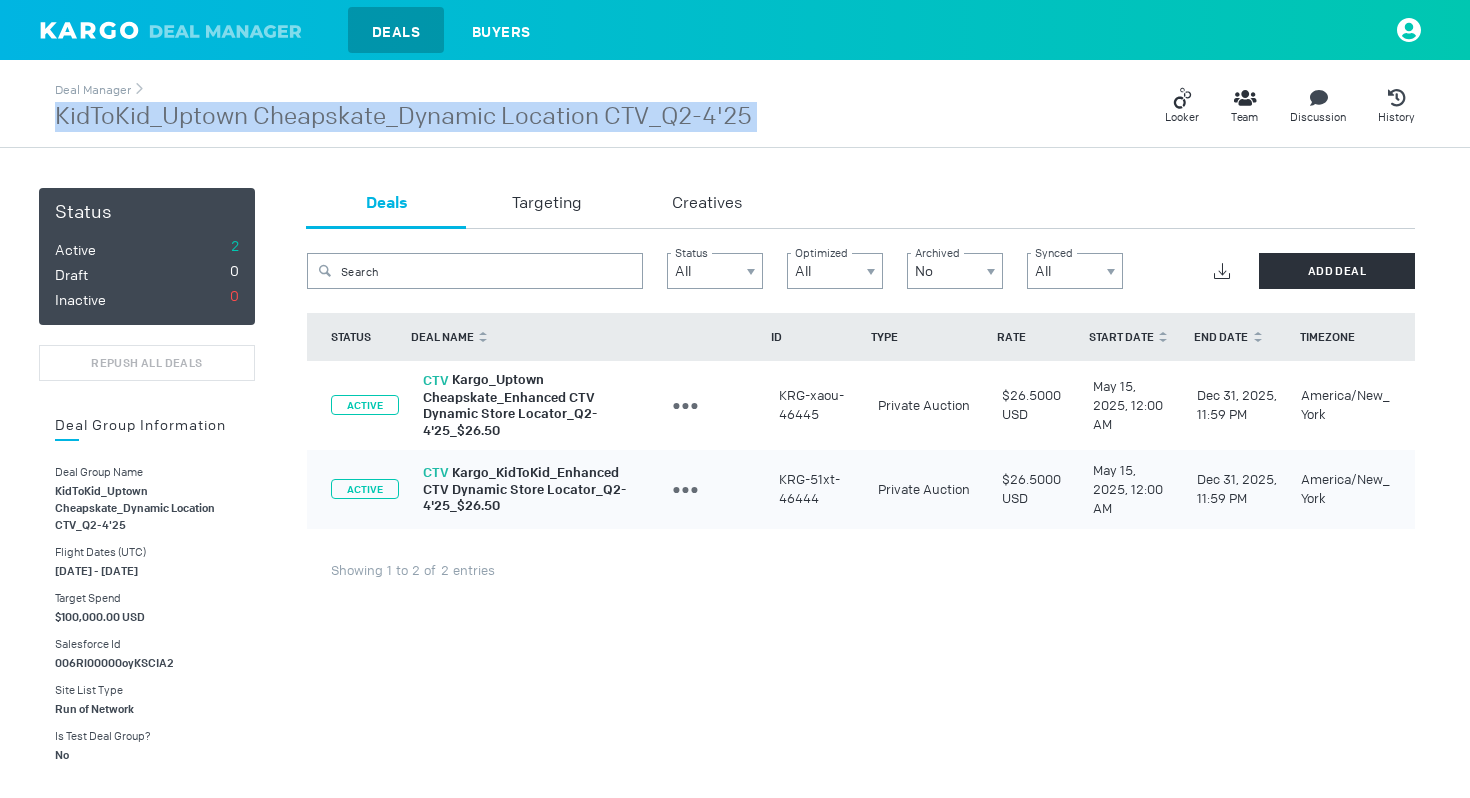 click on "KidToKid_Uptown Cheapskate_Dynamic Location CTV_Q2-4'25" at bounding box center [403, 117] 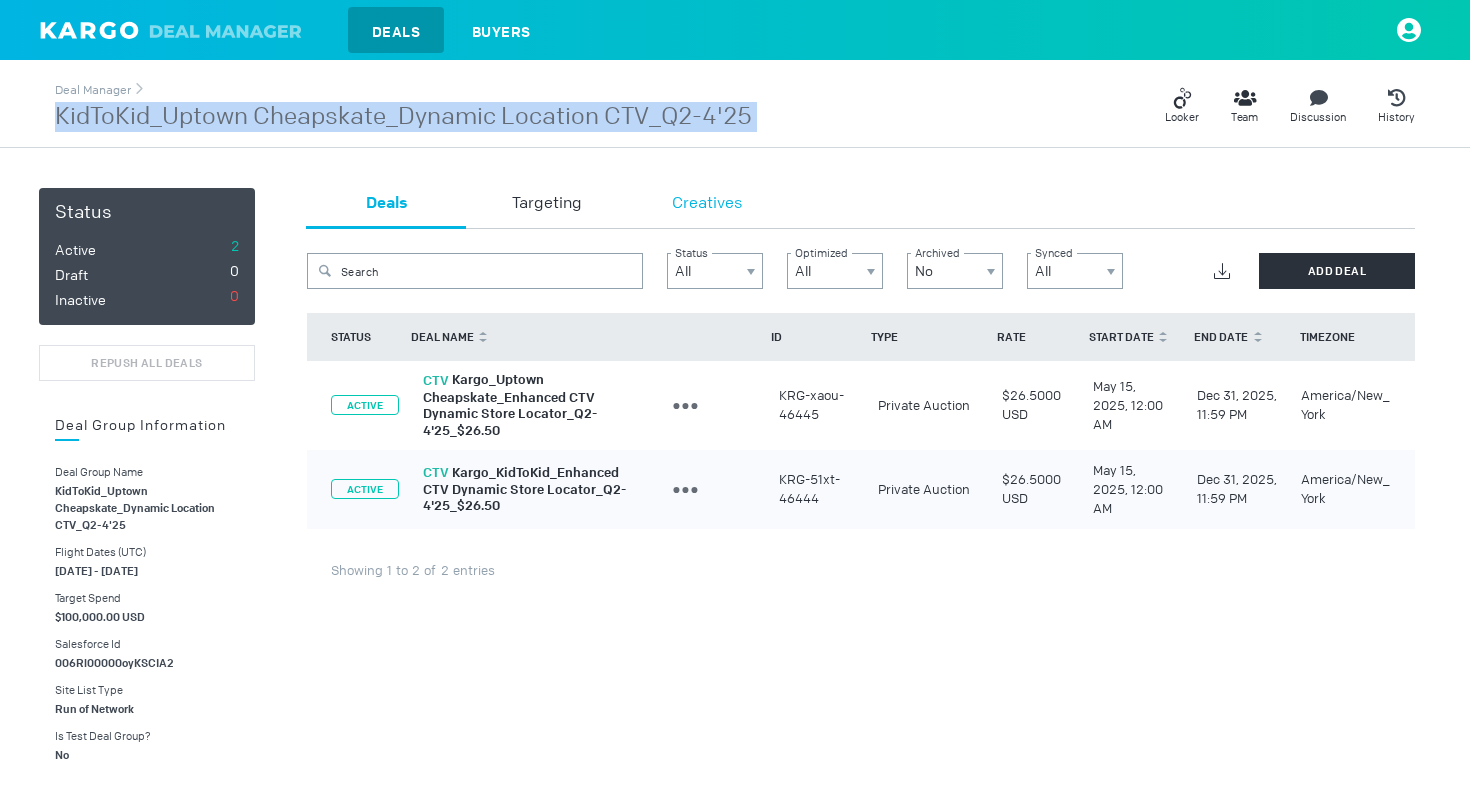copy on "KidToKid_Uptown Cheapskate_Dynamic Location CTV_Q2-4'25" 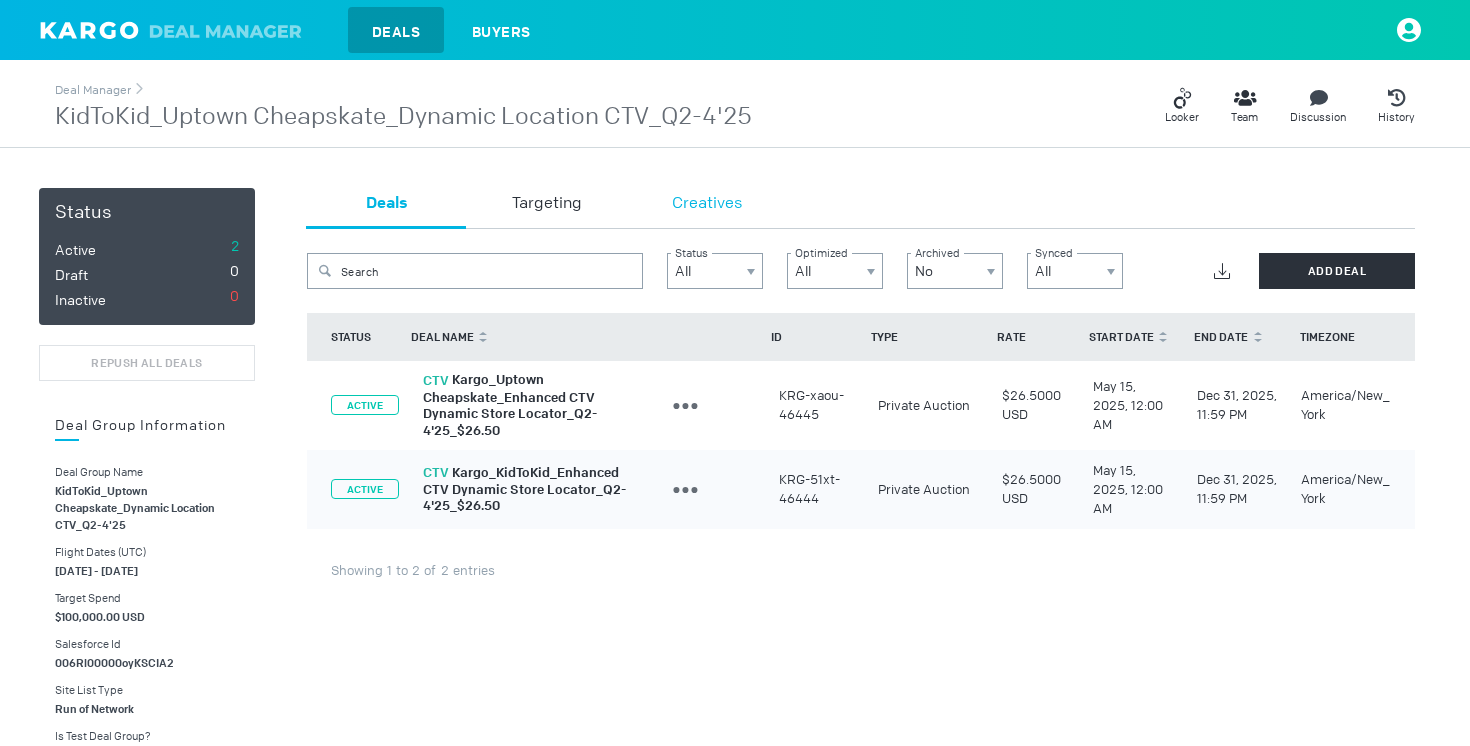 click on "Creatives" at bounding box center (707, 204) 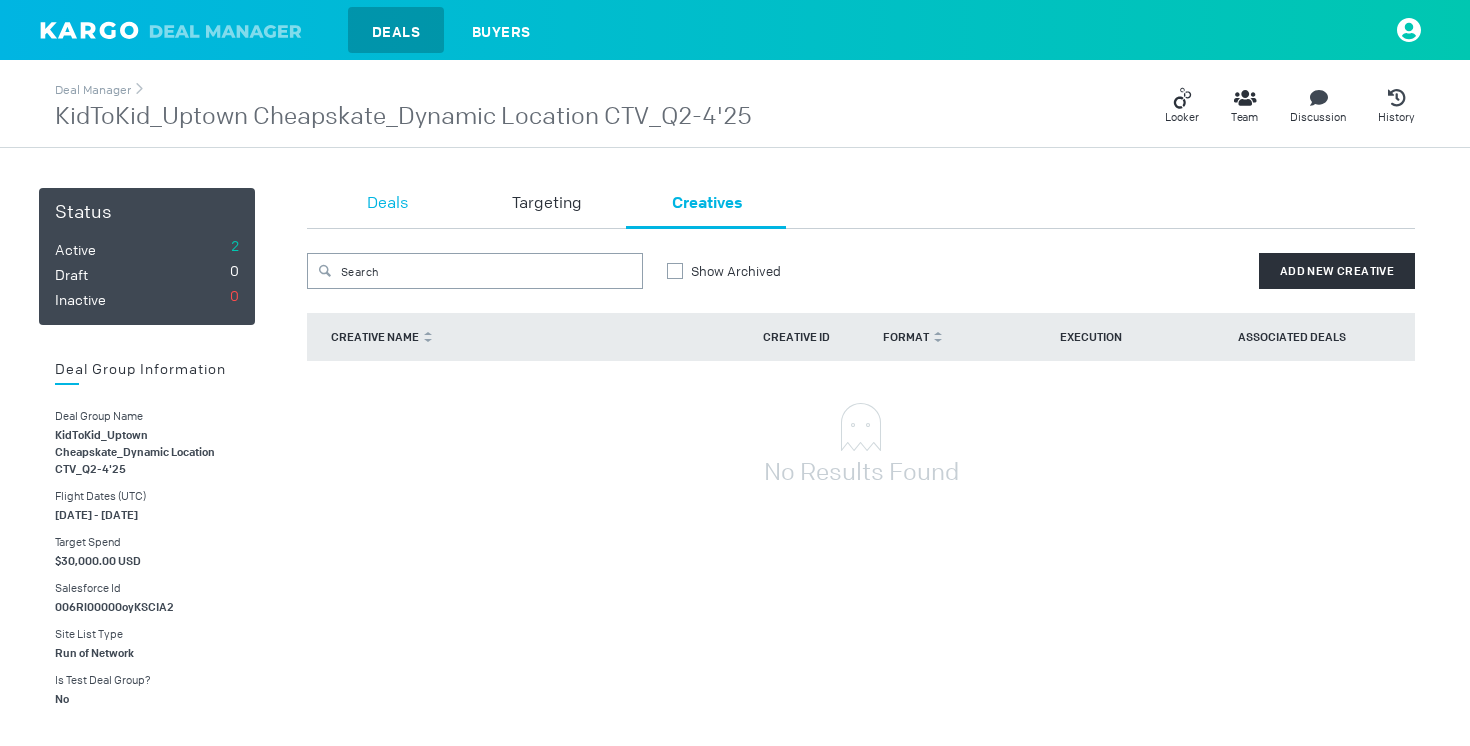 click on "Deals" at bounding box center [387, 204] 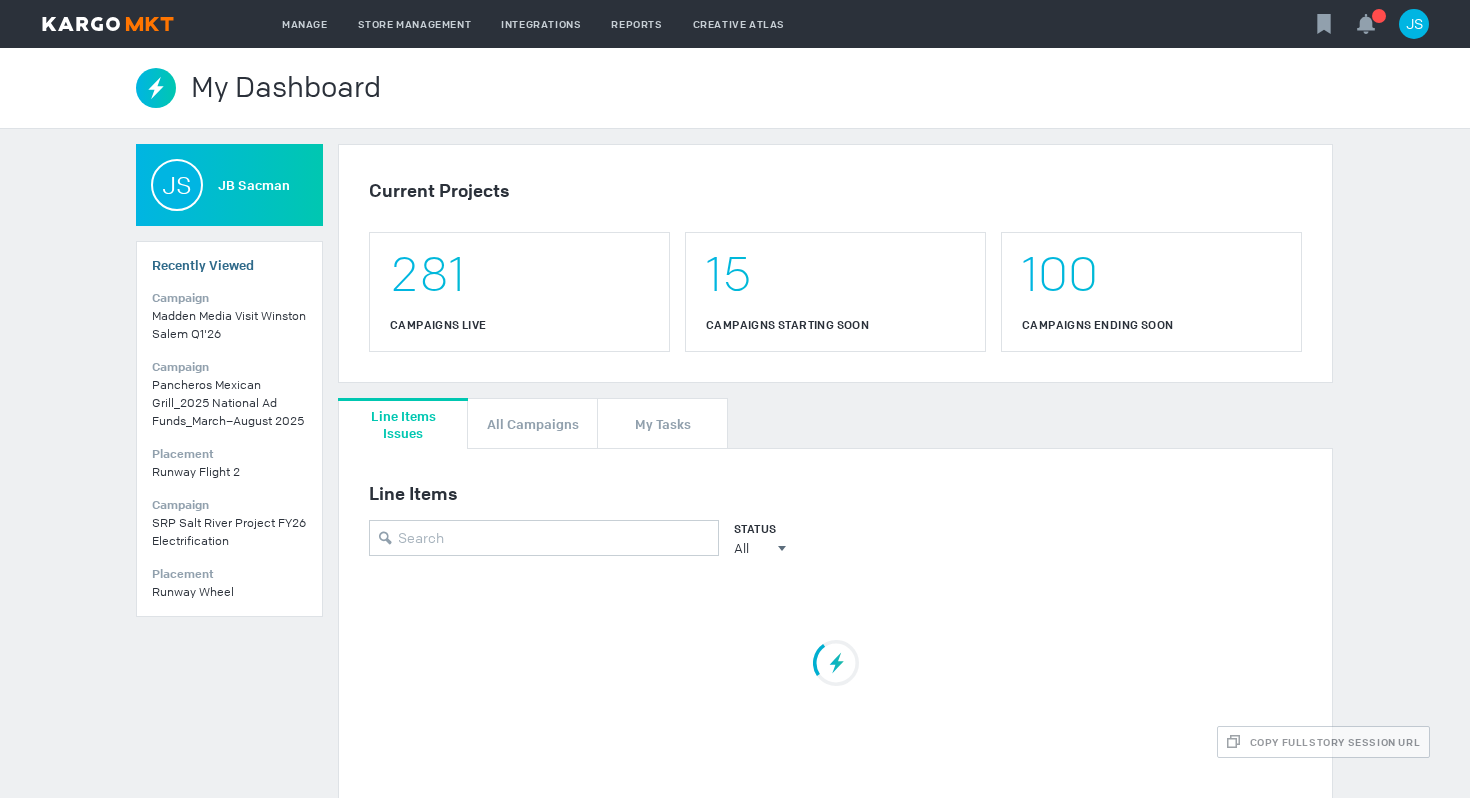 scroll, scrollTop: 0, scrollLeft: 0, axis: both 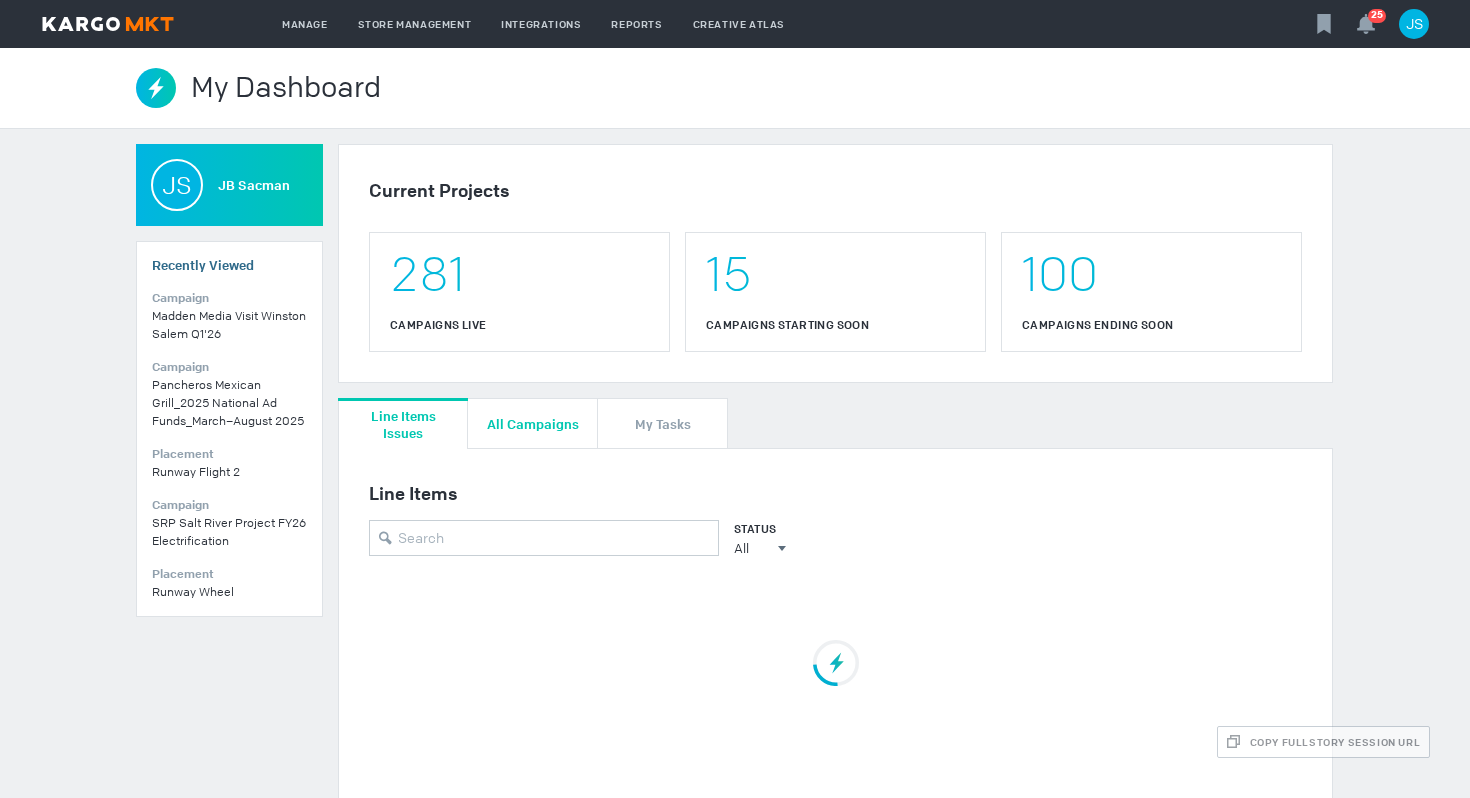 click on "All Campaigns" at bounding box center [533, 423] 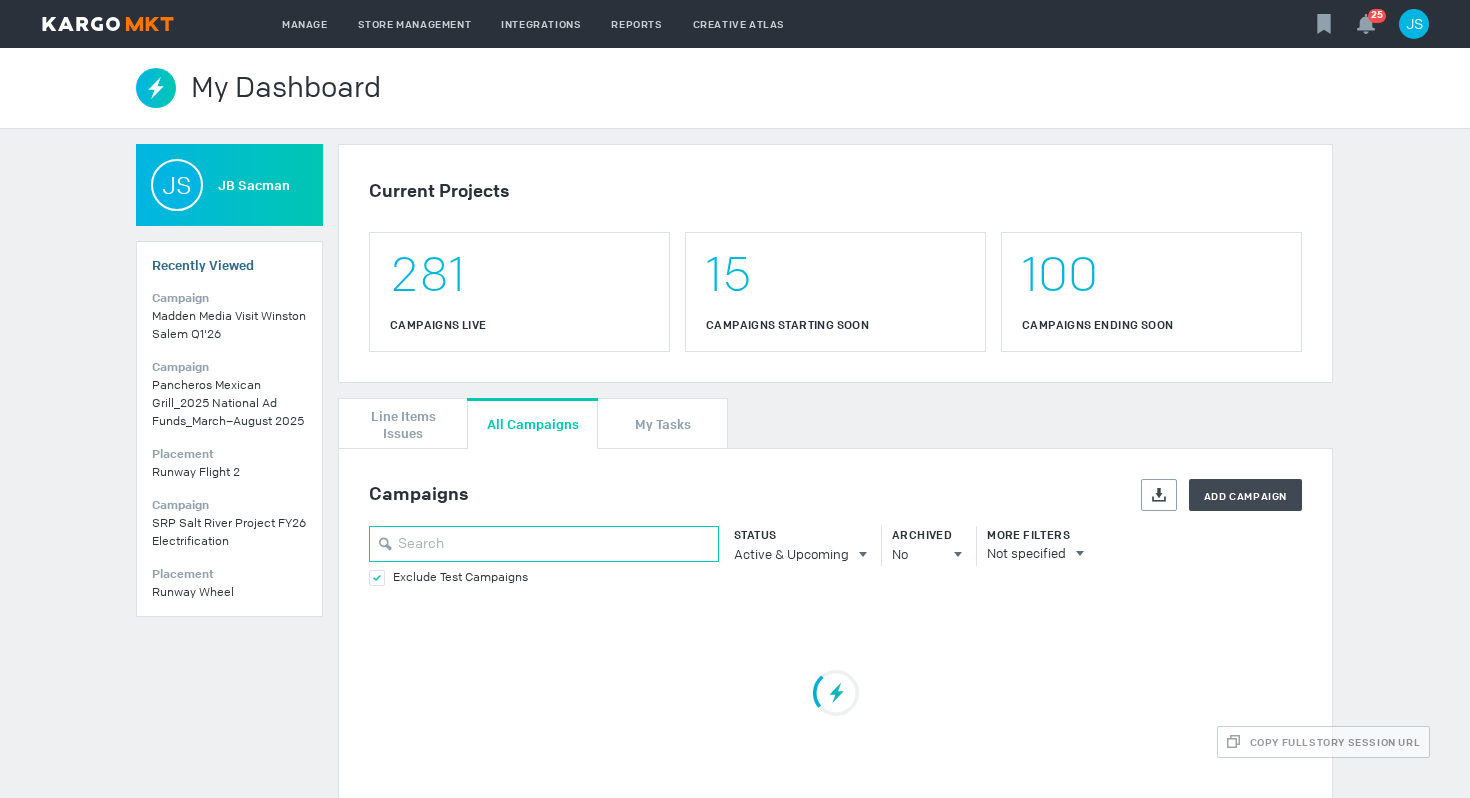click at bounding box center [544, 544] 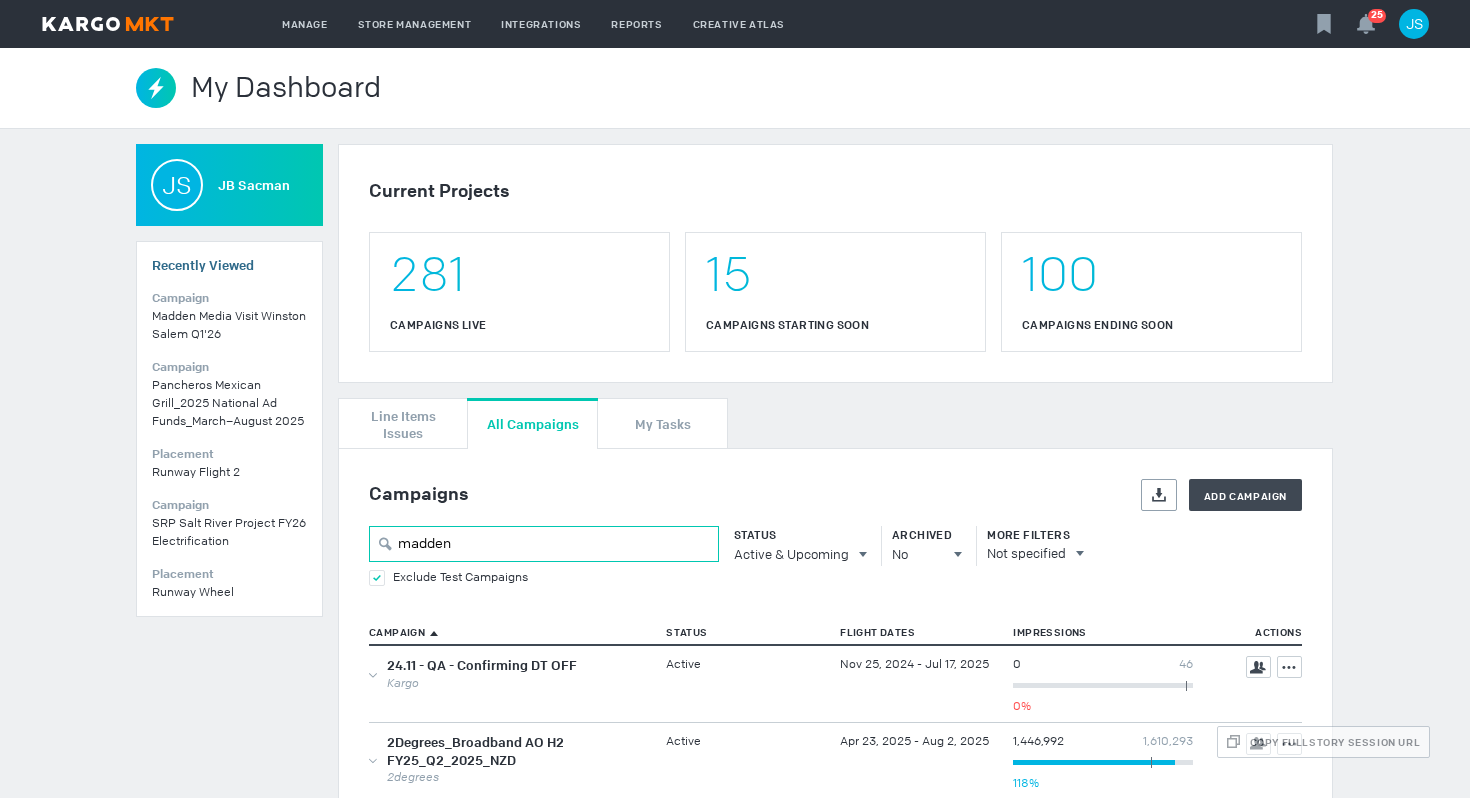 type on "madden" 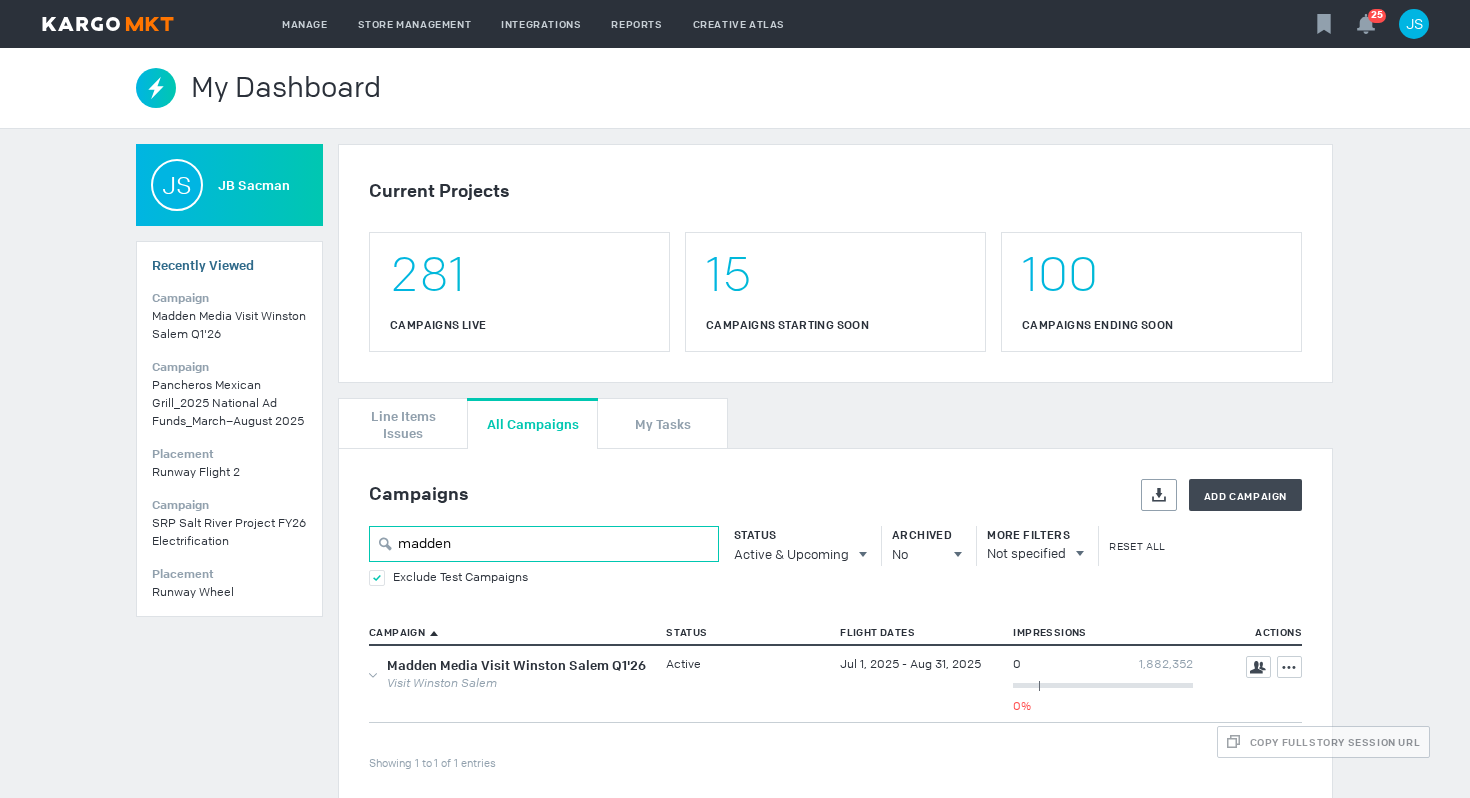 scroll, scrollTop: 24, scrollLeft: 0, axis: vertical 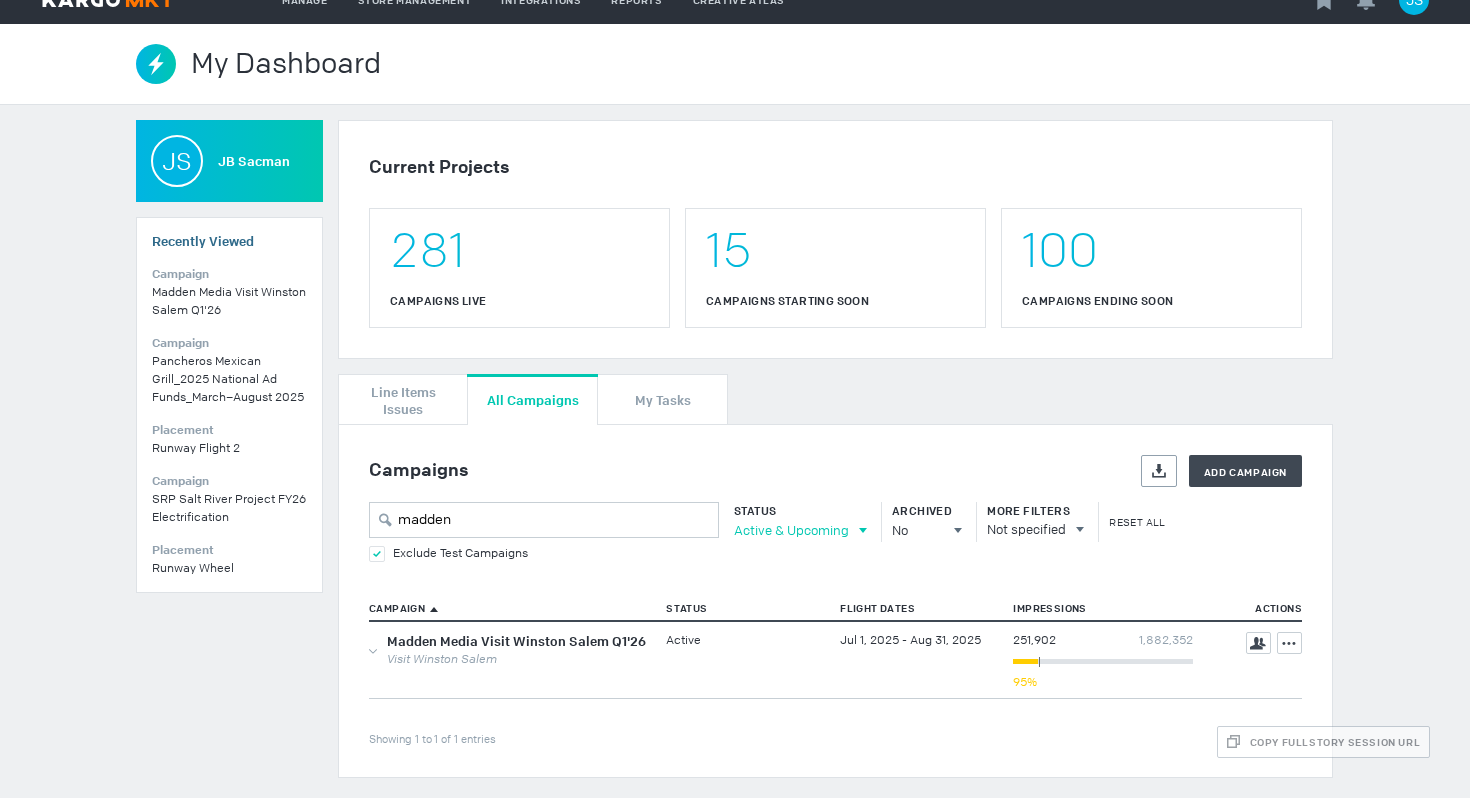click on "Active & Upcoming" at bounding box center [791, 530] 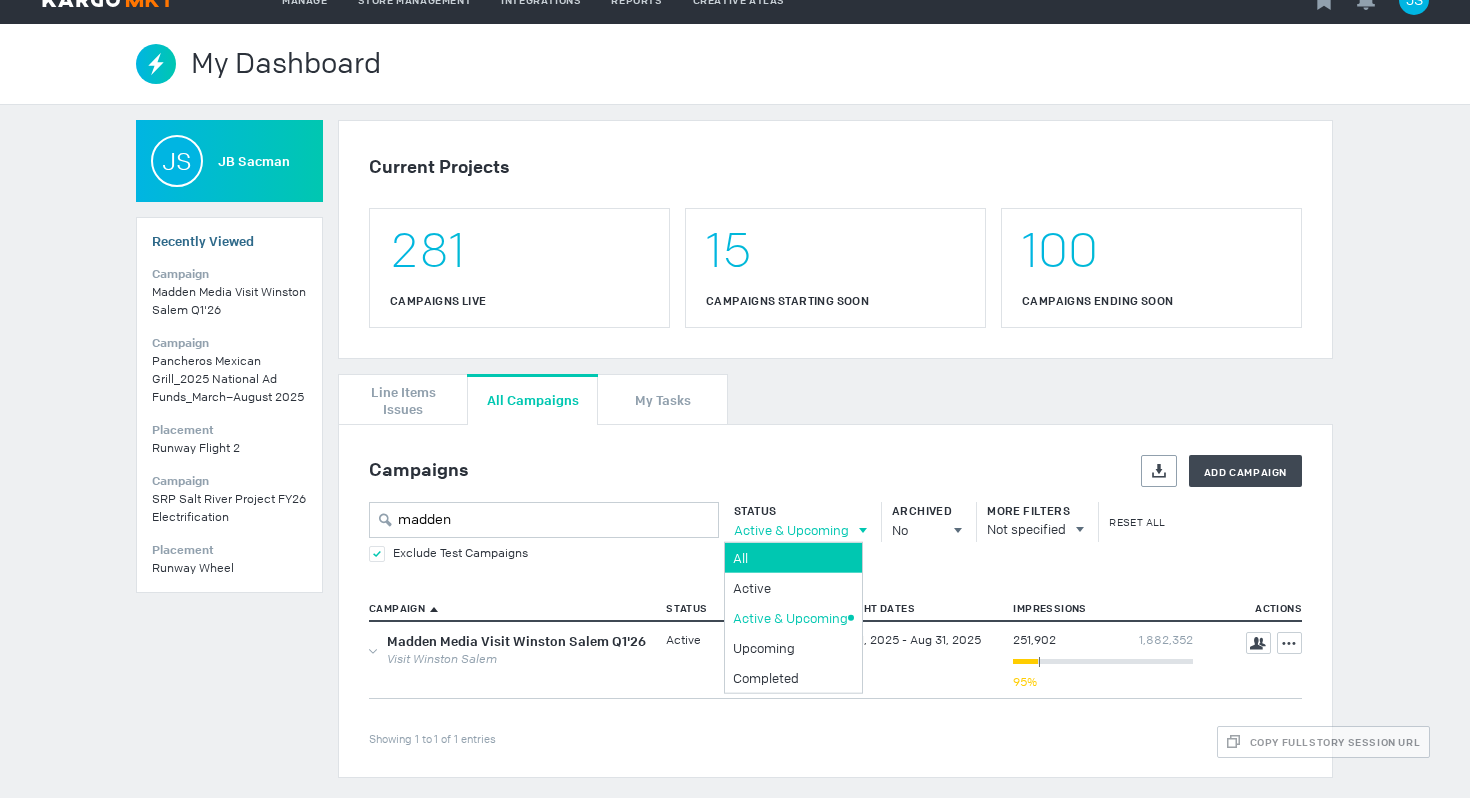 click on "All" at bounding box center (0, 0) 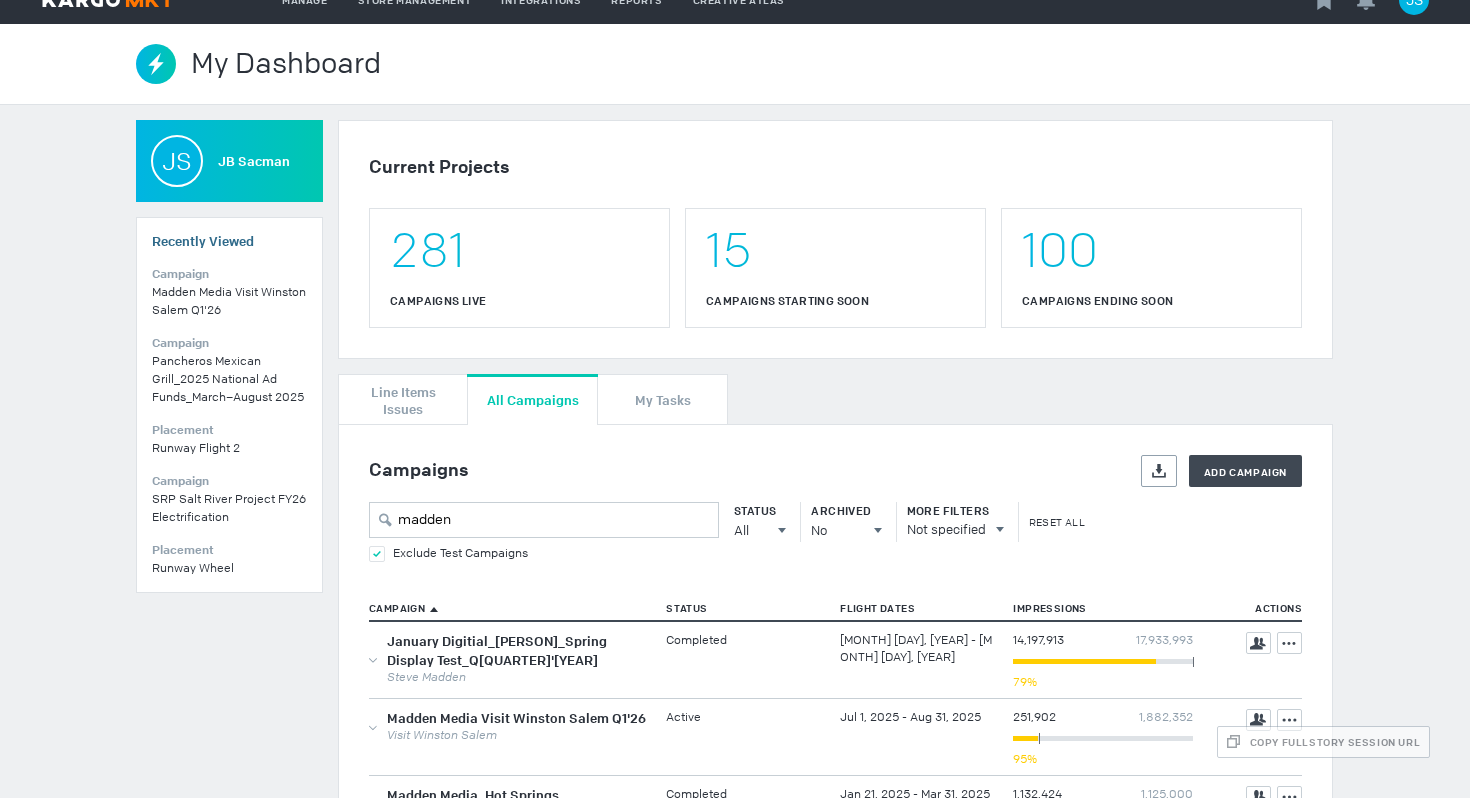 scroll, scrollTop: 408, scrollLeft: 0, axis: vertical 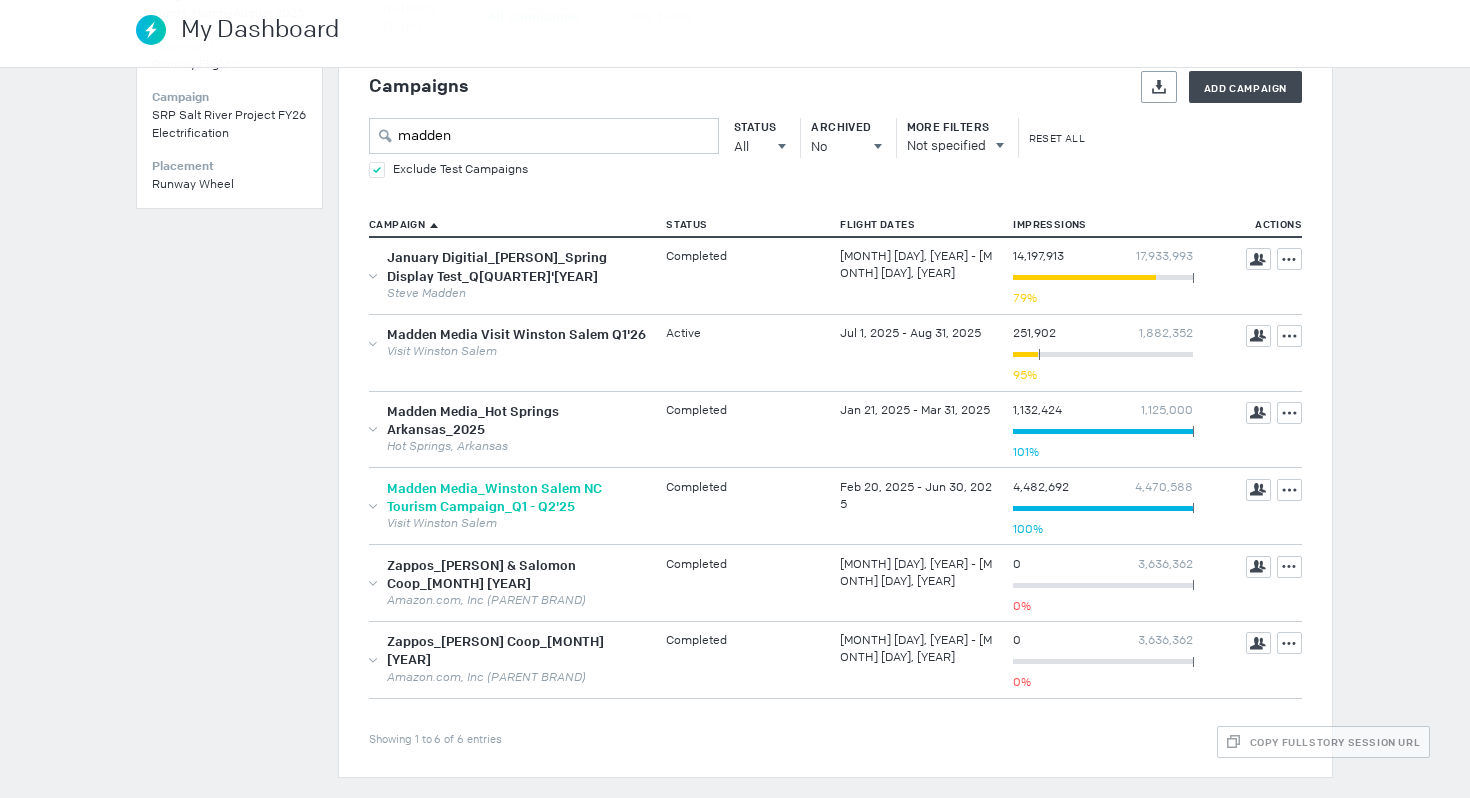 click on "Madden Media_Winston Salem NC Tourism Campaign_Q1 - Q2'25" at bounding box center (494, 497) 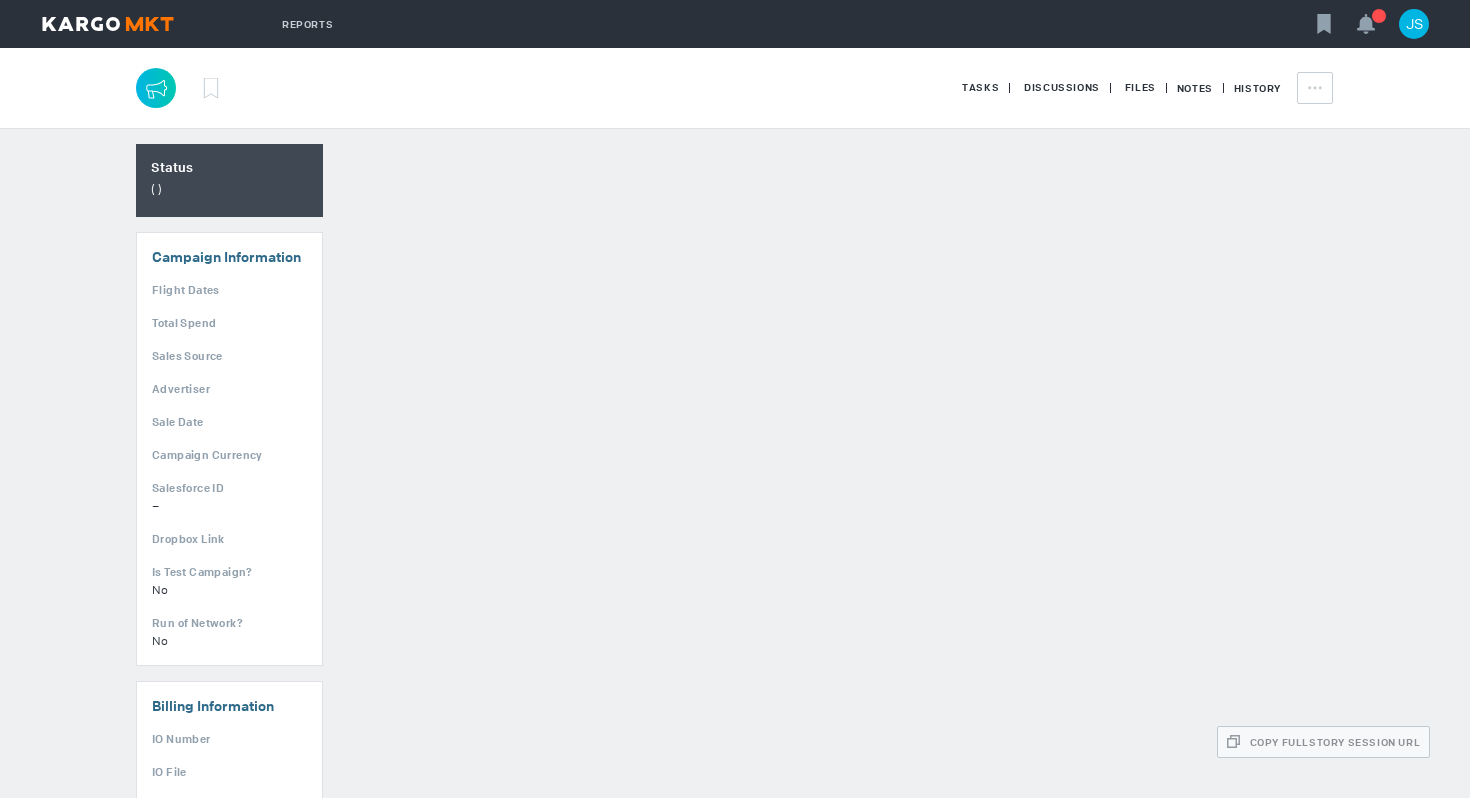 scroll, scrollTop: 0, scrollLeft: 0, axis: both 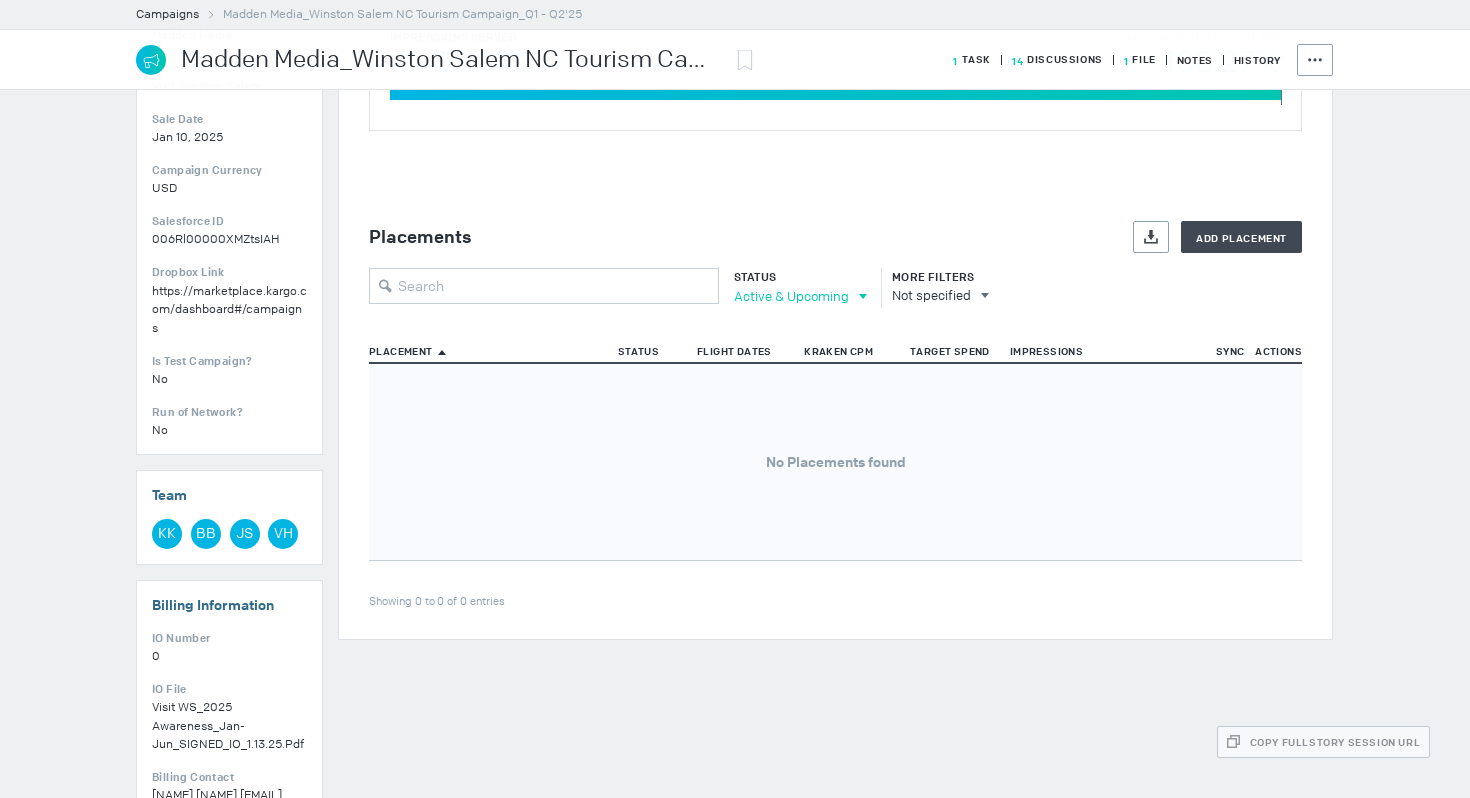 click on "Active & Upcoming" at bounding box center [791, 296] 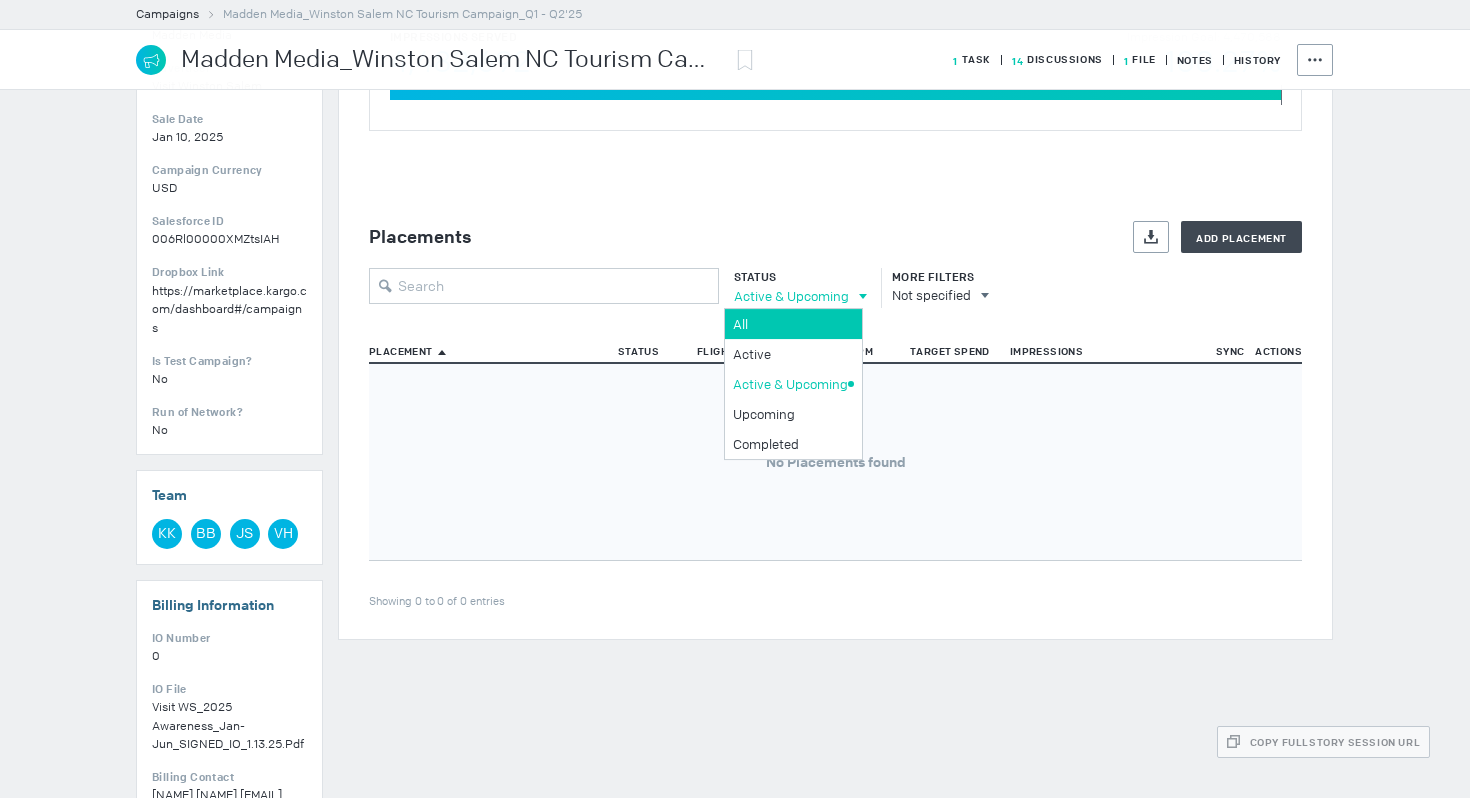 click on "All" at bounding box center (793, 324) 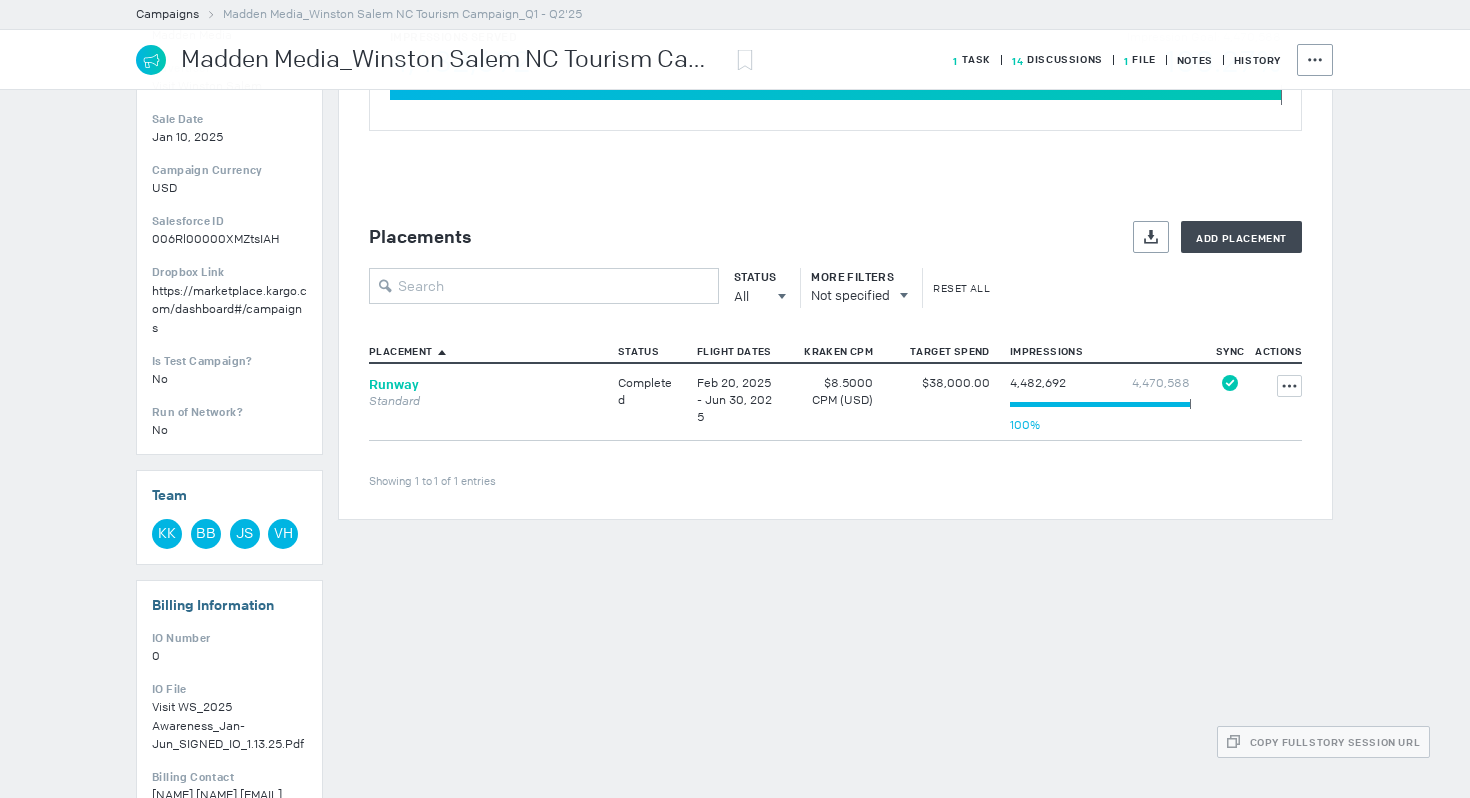 click on "Runway" at bounding box center (394, 384) 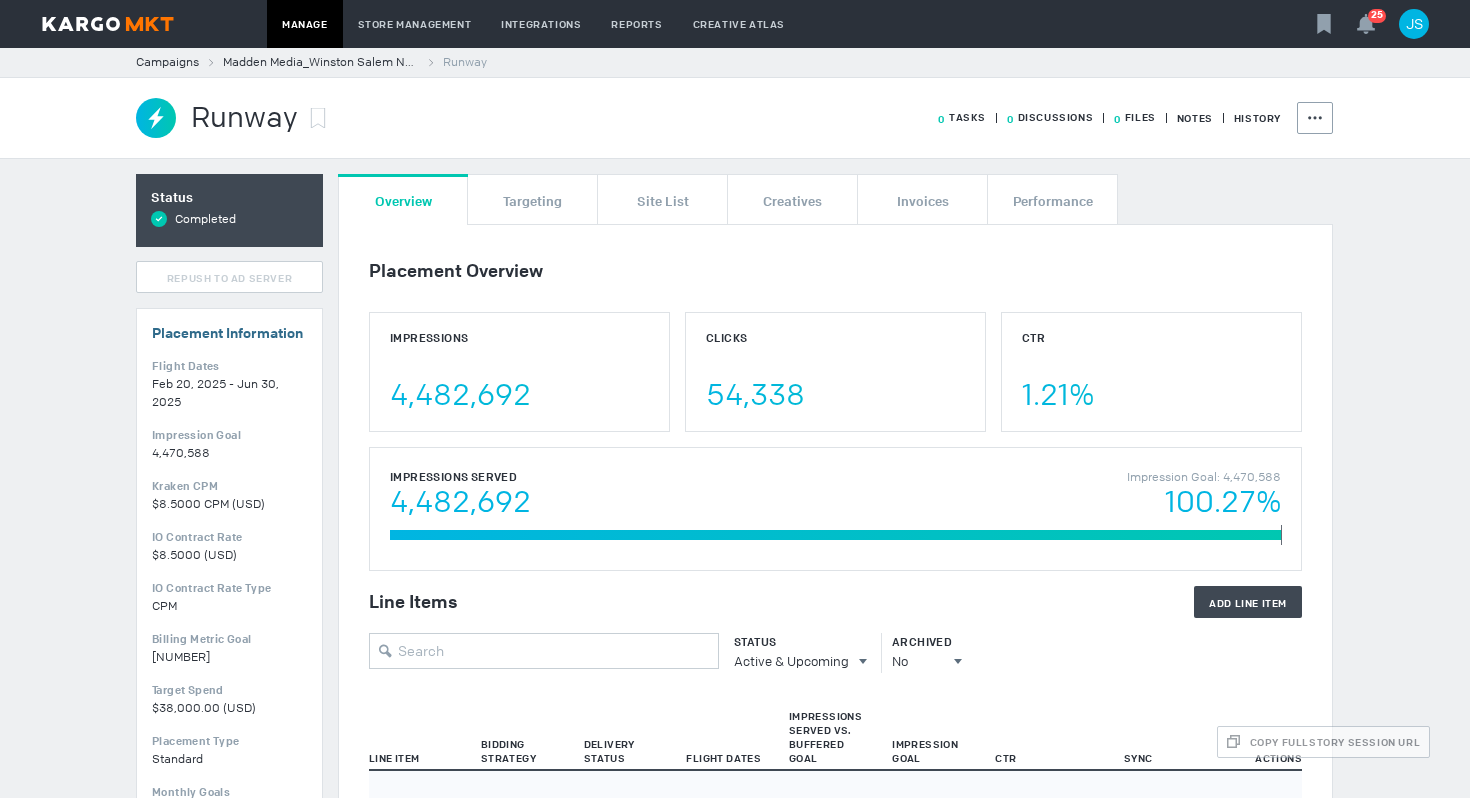 scroll, scrollTop: 298, scrollLeft: 0, axis: vertical 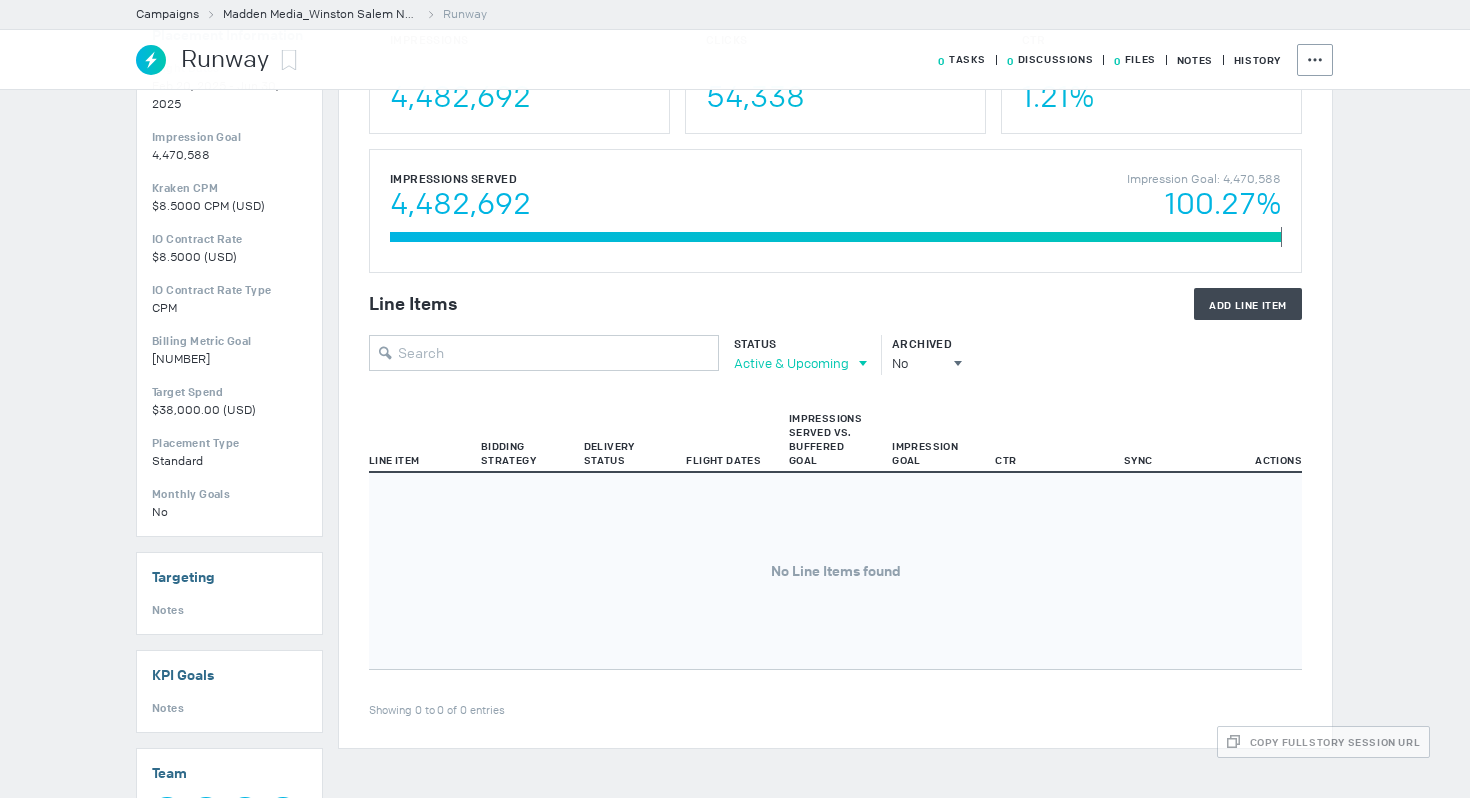 click on "Active & Upcoming" at bounding box center (791, 363) 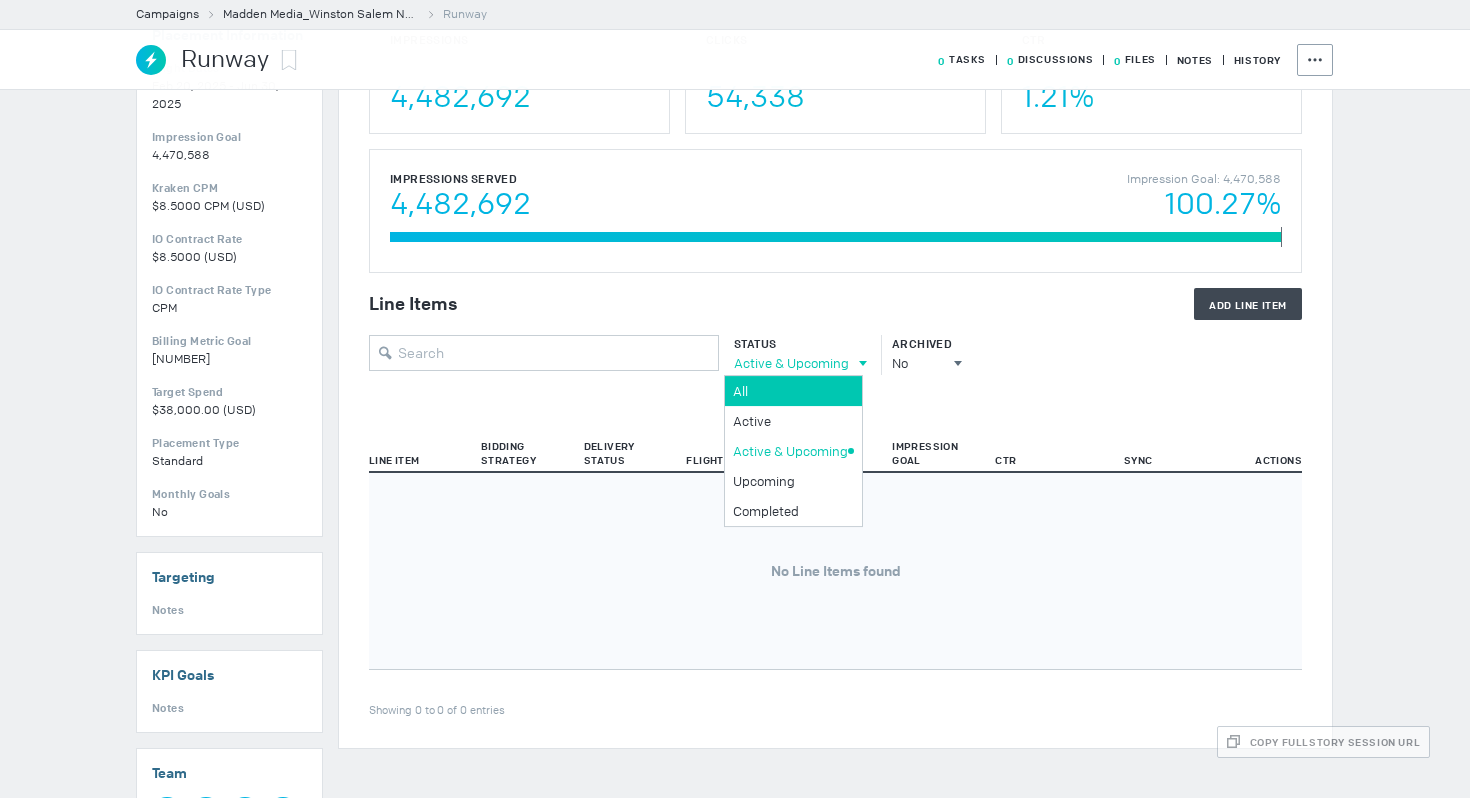 click on "All" at bounding box center (790, 391) 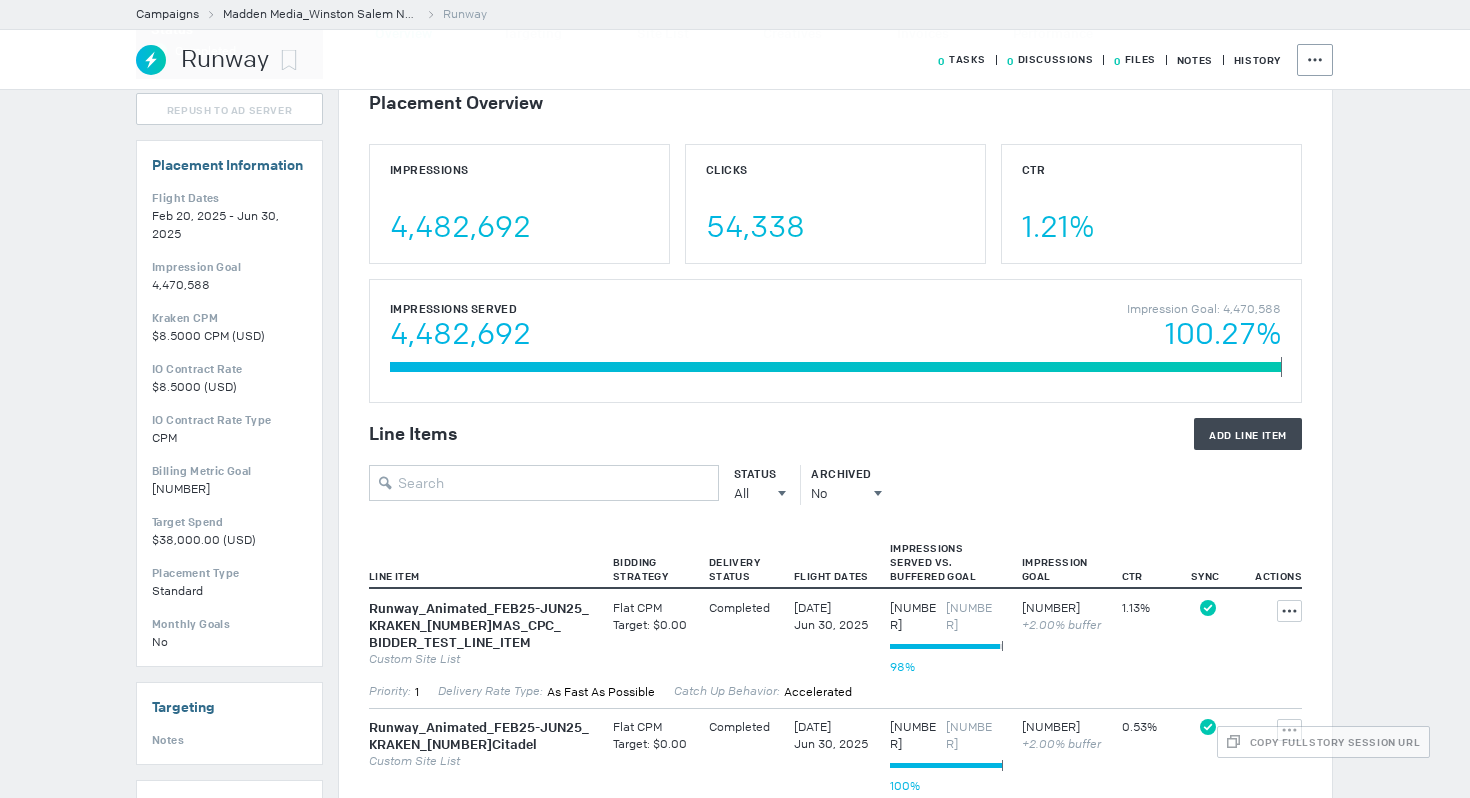 scroll, scrollTop: 0, scrollLeft: 0, axis: both 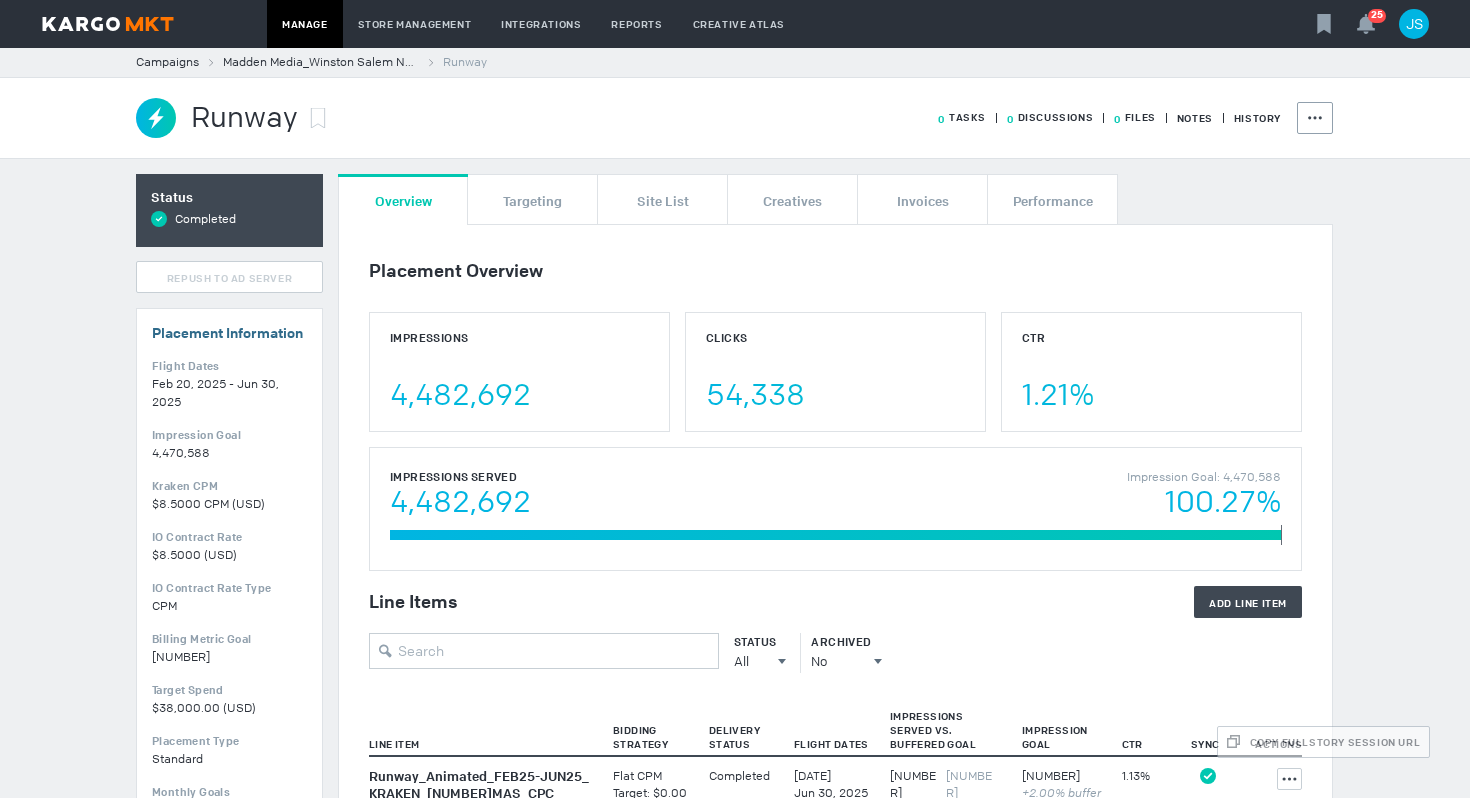 click on "0 Tasks 0 Discussions 0 Files Notes History   Actions" at bounding box center (834, 118) 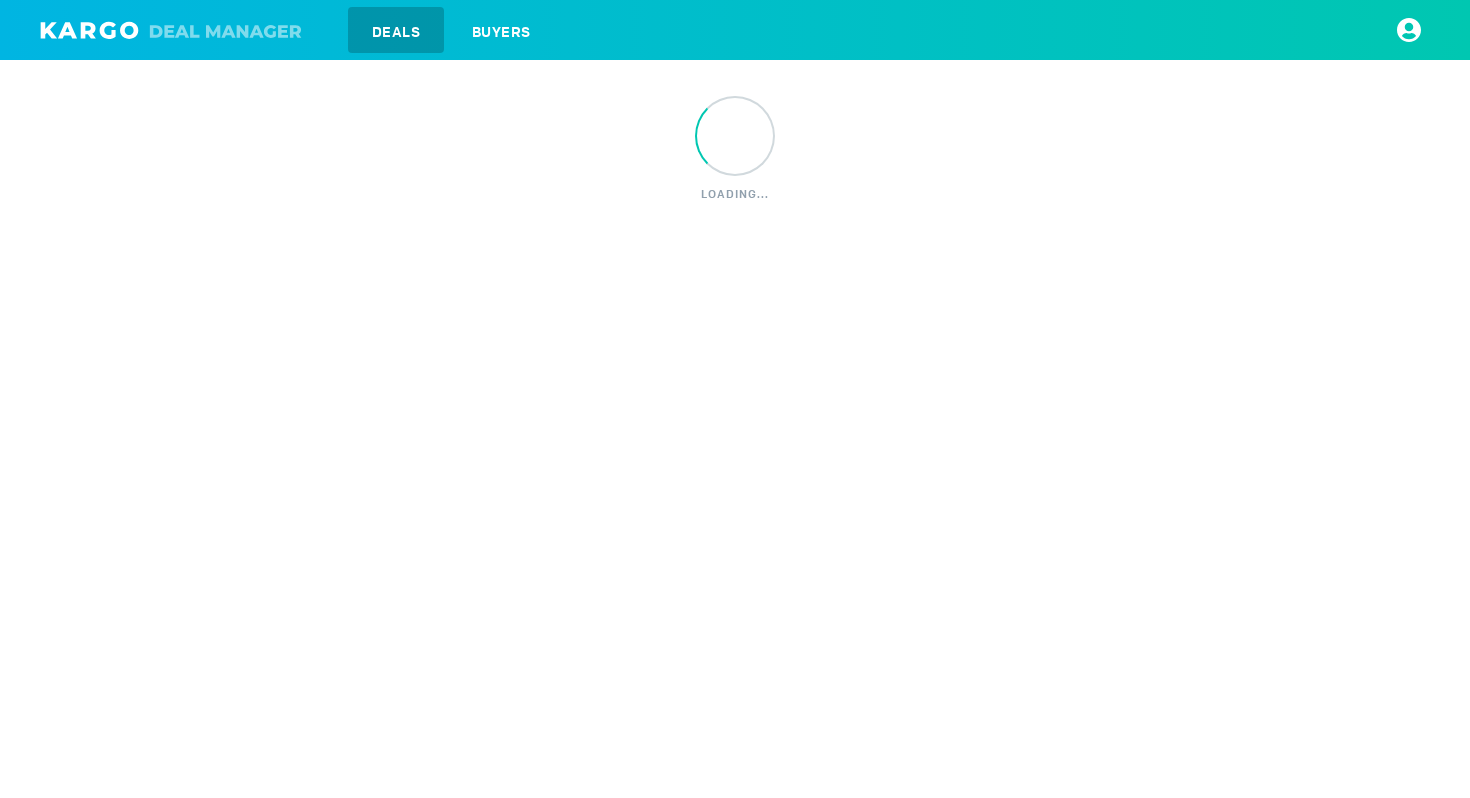 scroll, scrollTop: 0, scrollLeft: 0, axis: both 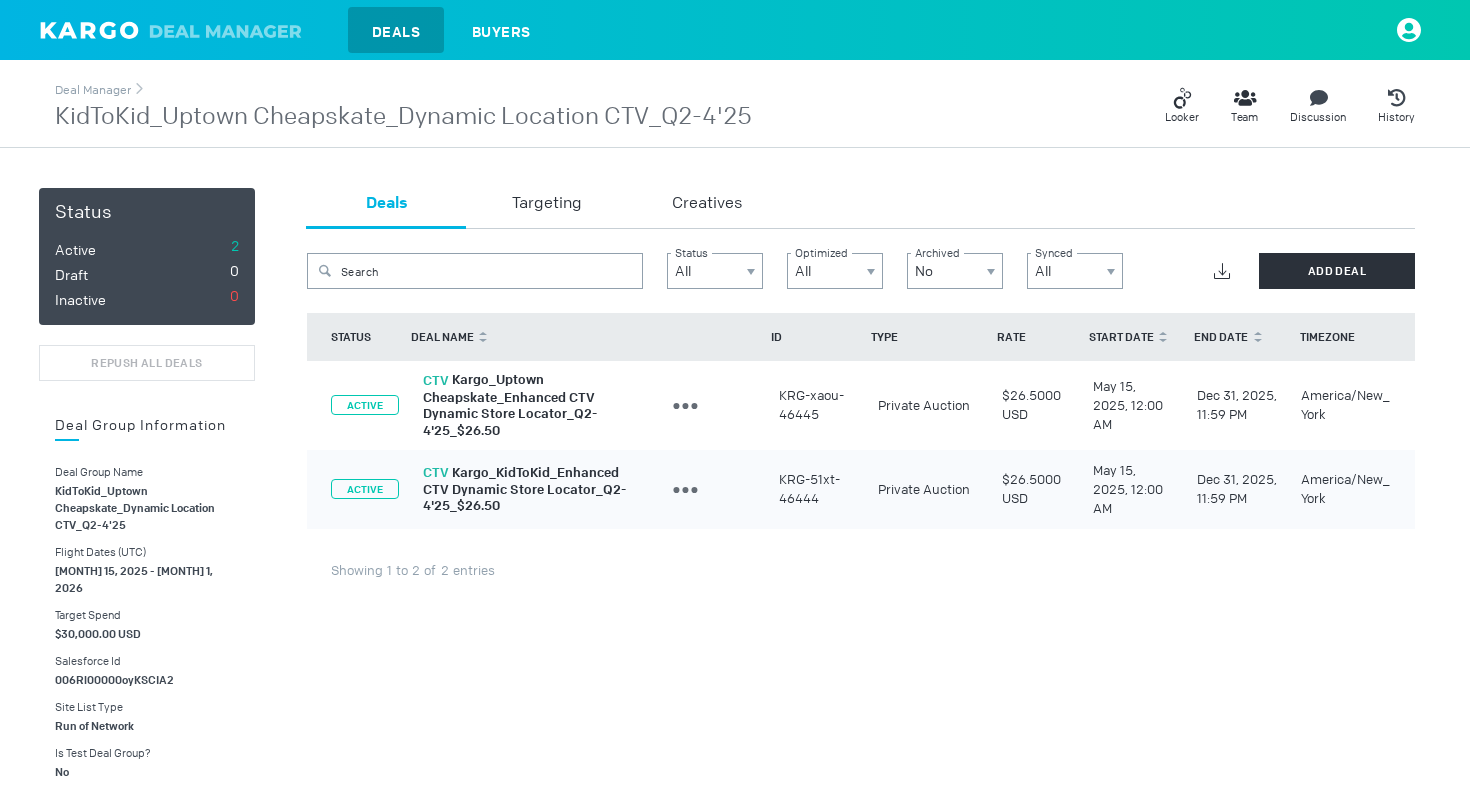 click at bounding box center (229, 31) 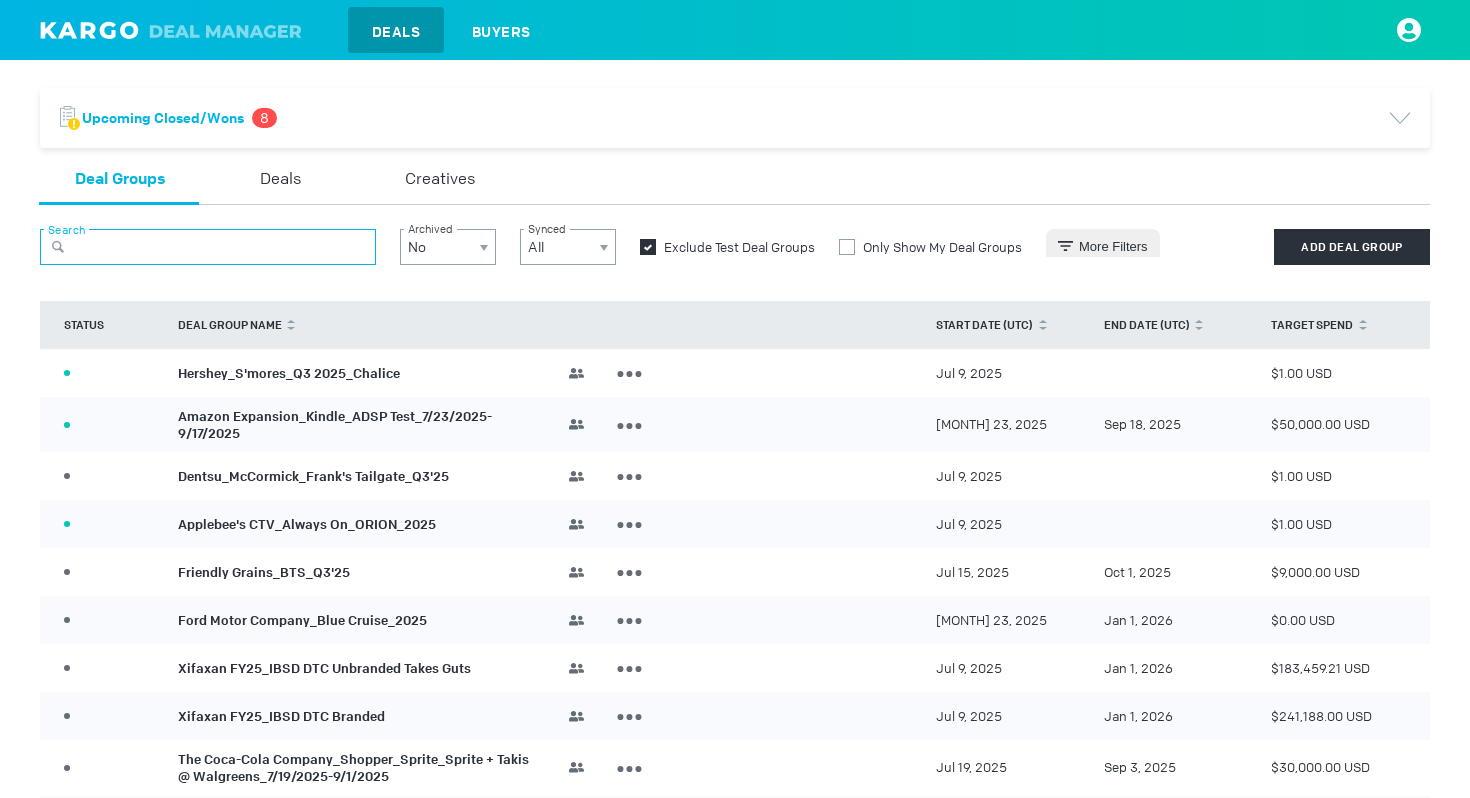 click at bounding box center (208, 247) 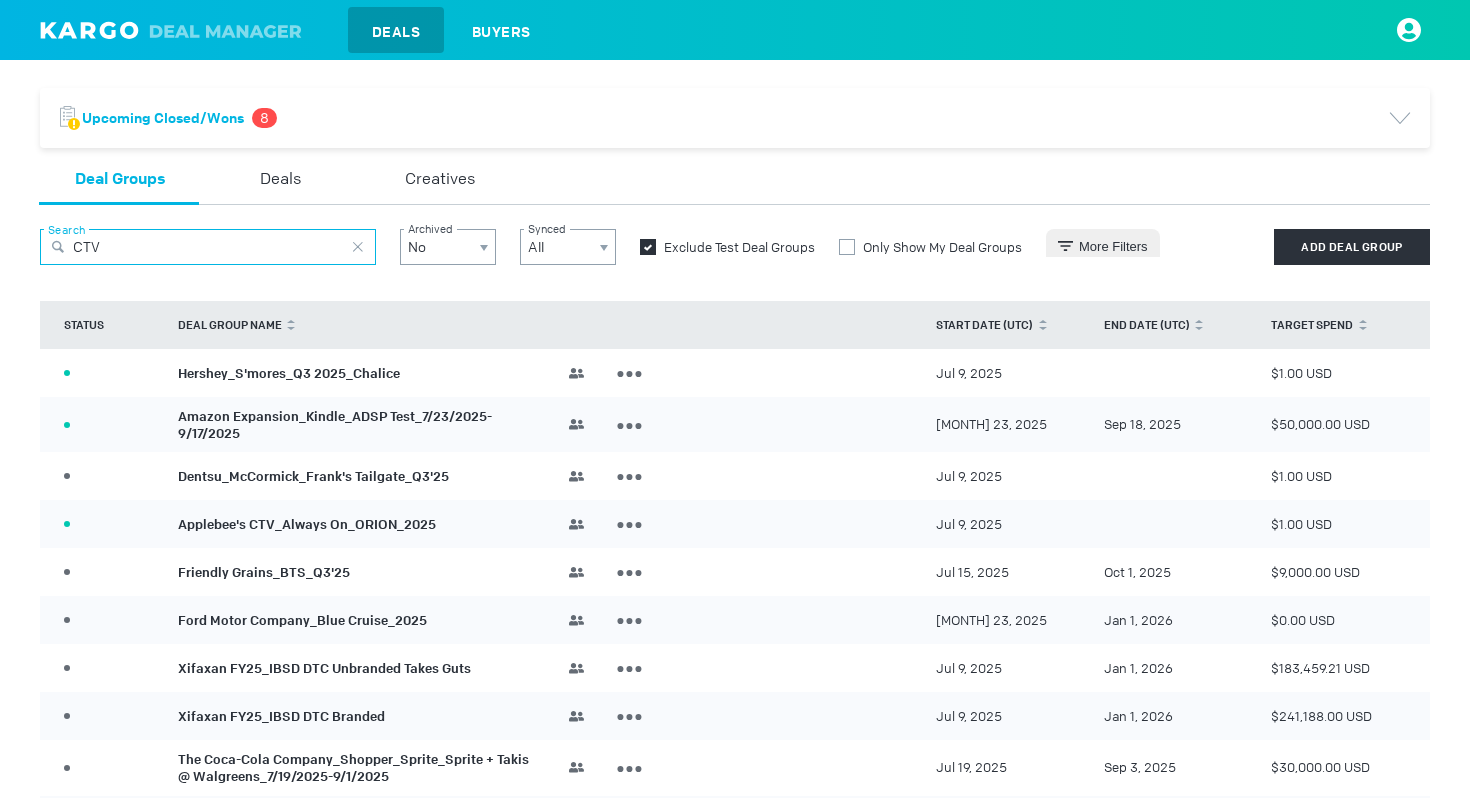 type on "CTV" 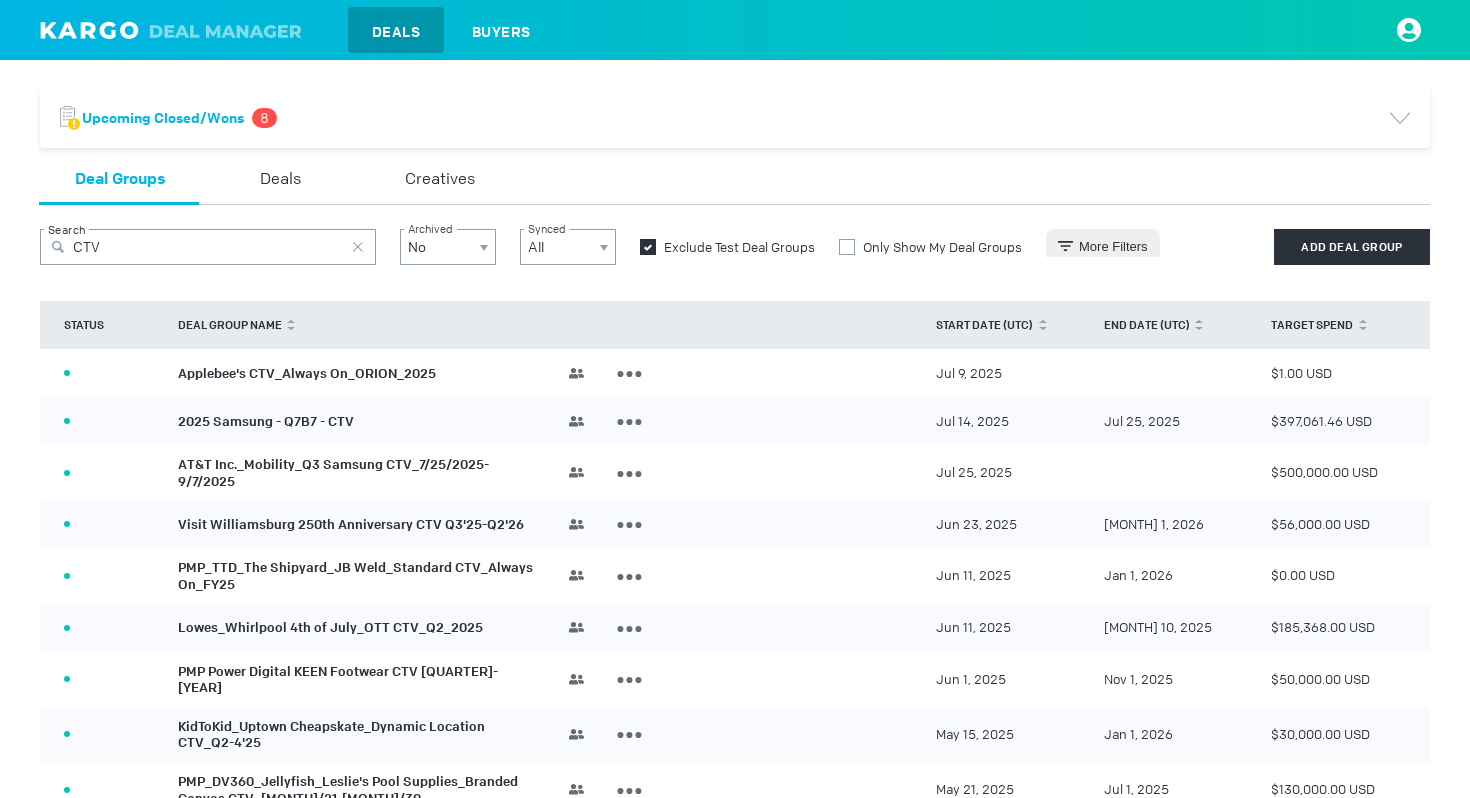 click on "Applebee's CTV_Always On_ORION_2025" at bounding box center [307, 372] 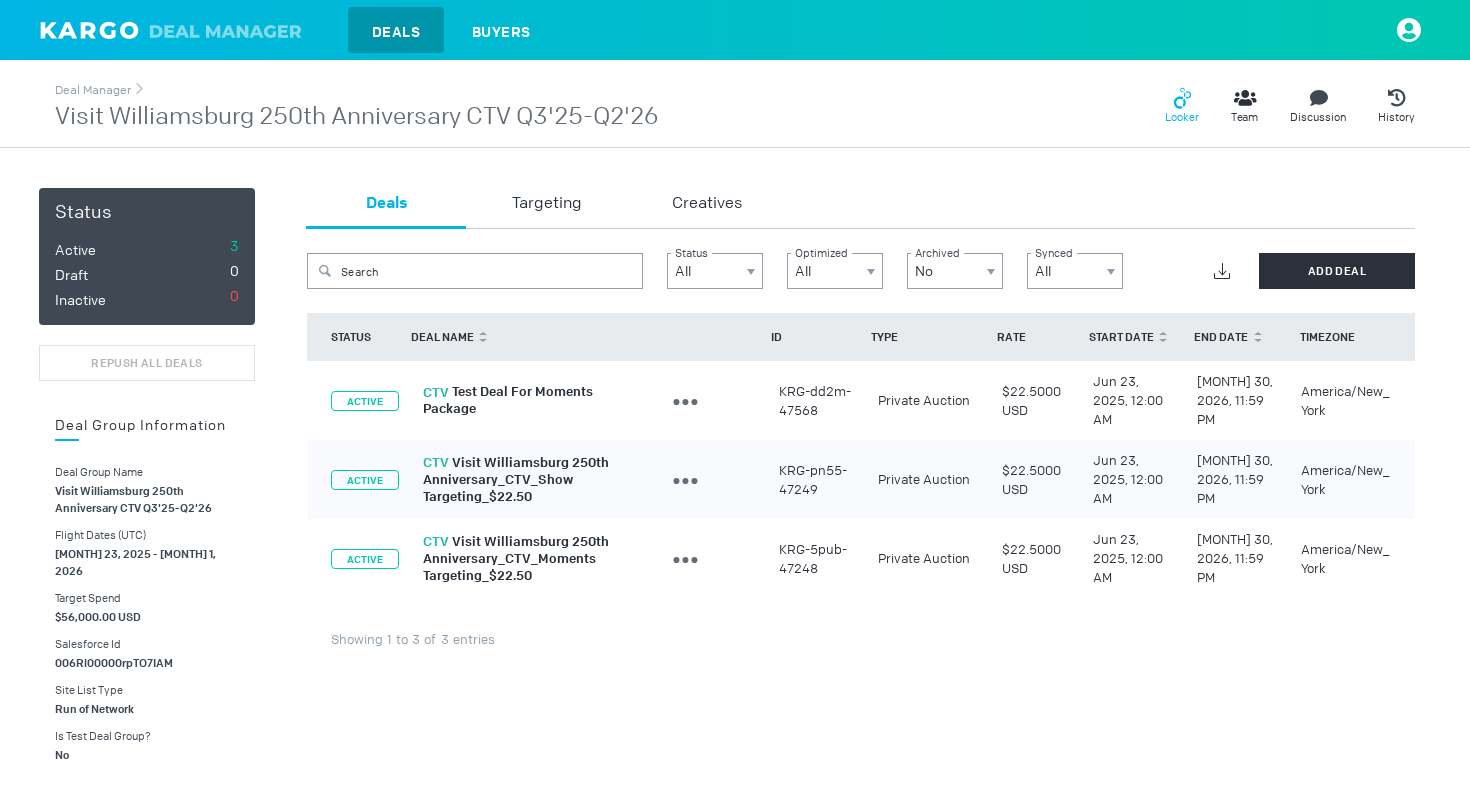 click on "Looker" at bounding box center [1182, 106] 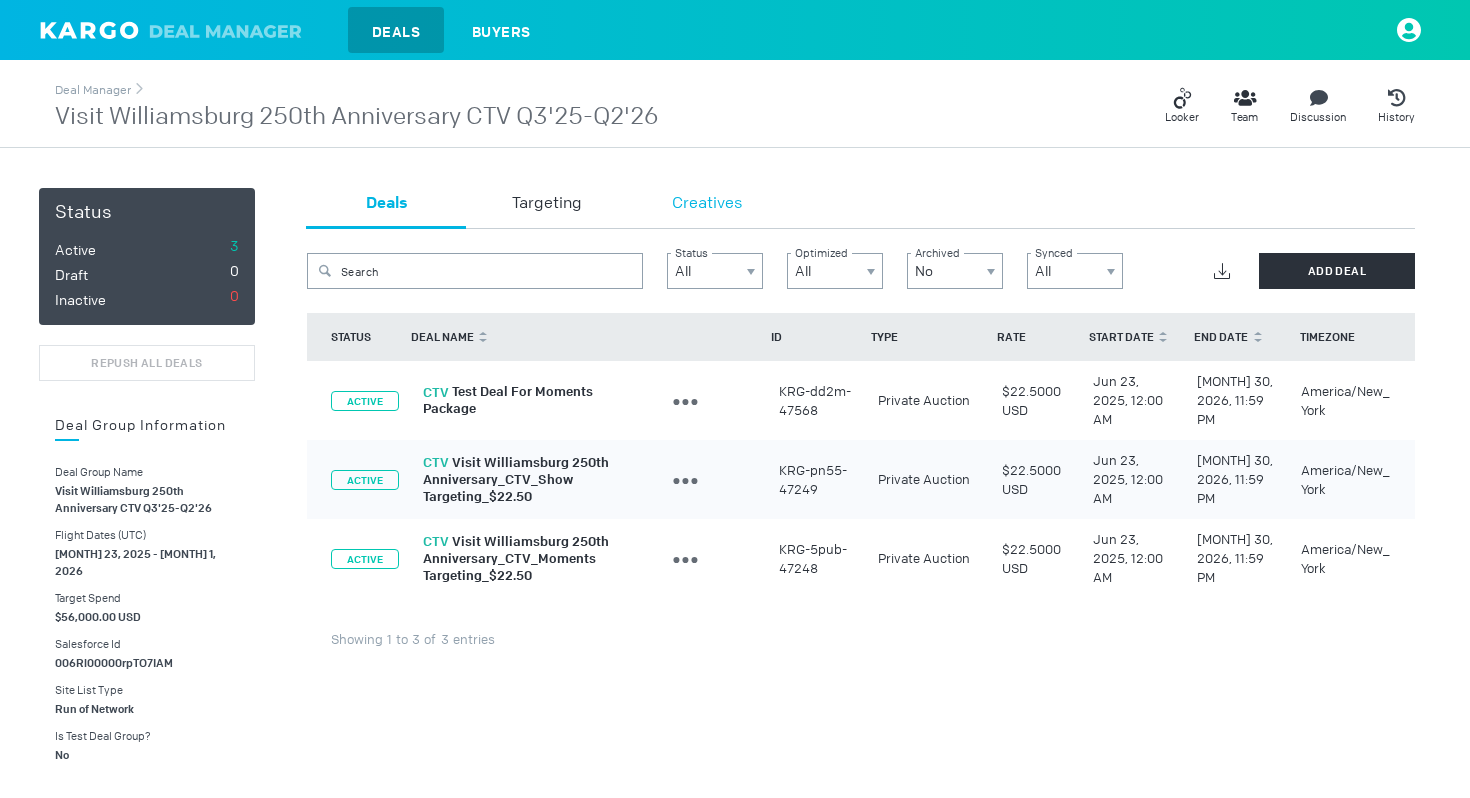 click on "Creatives" at bounding box center (707, 204) 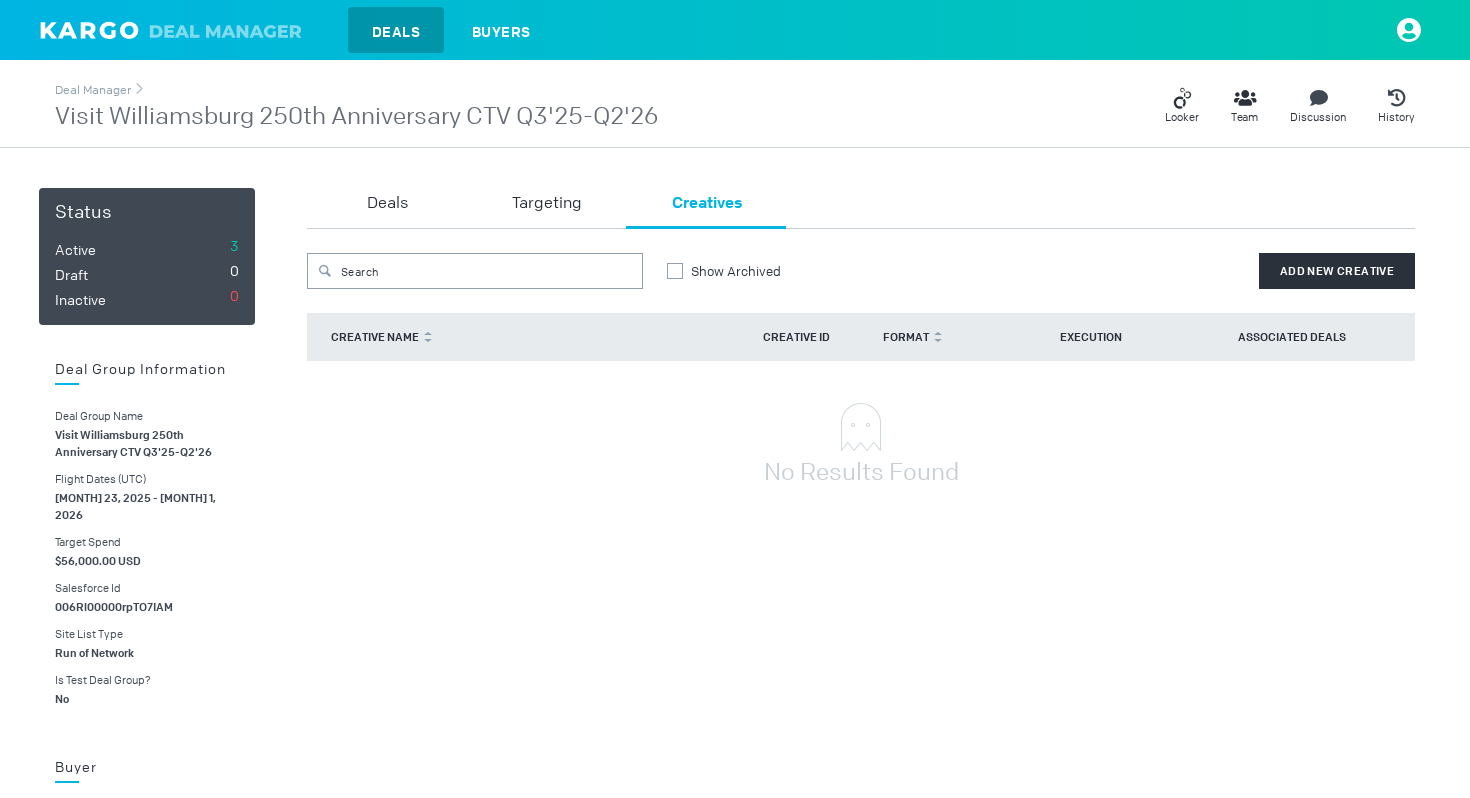 click on "Looker Team Discussion History" at bounding box center [1036, 106] 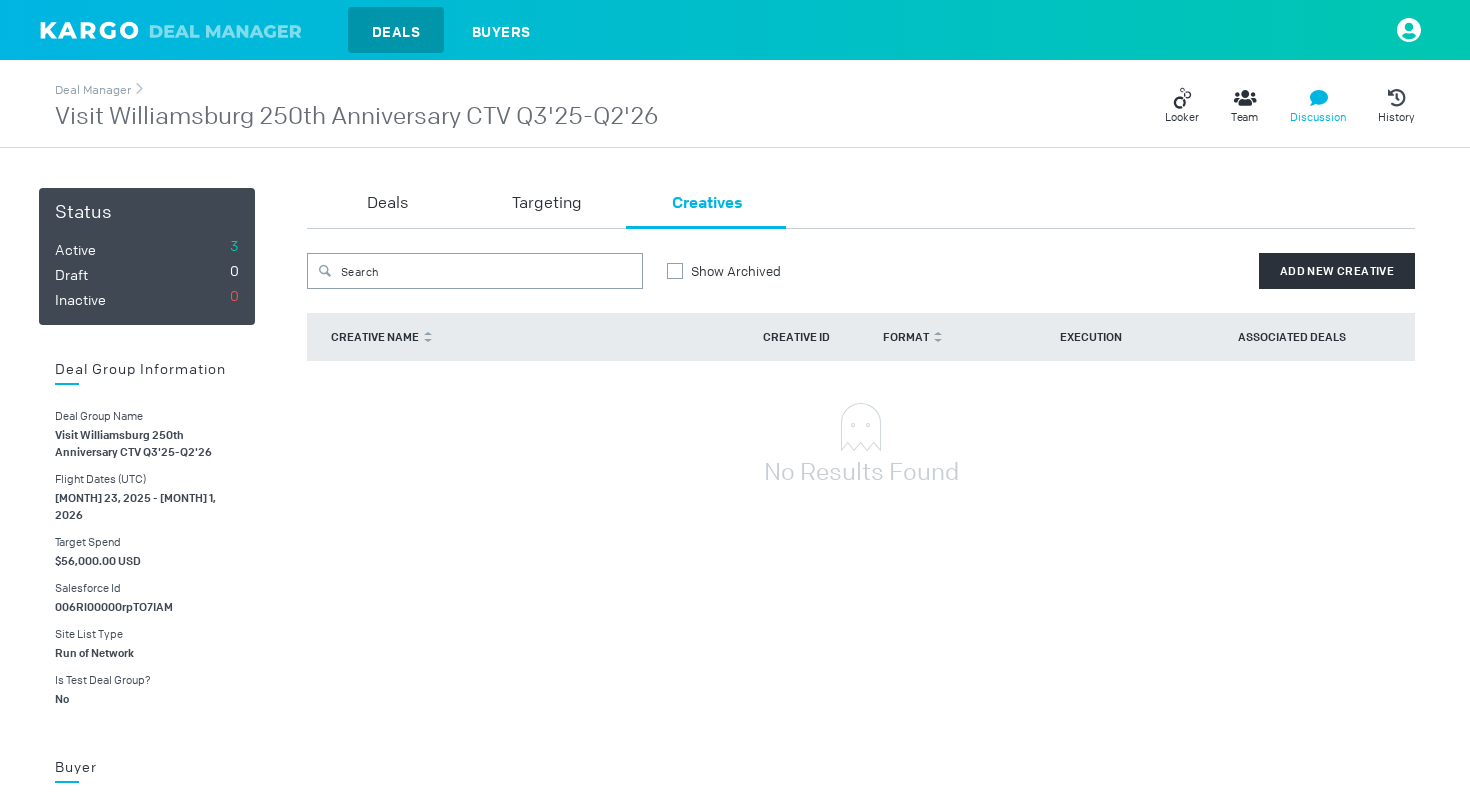 click at bounding box center (1182, 98) 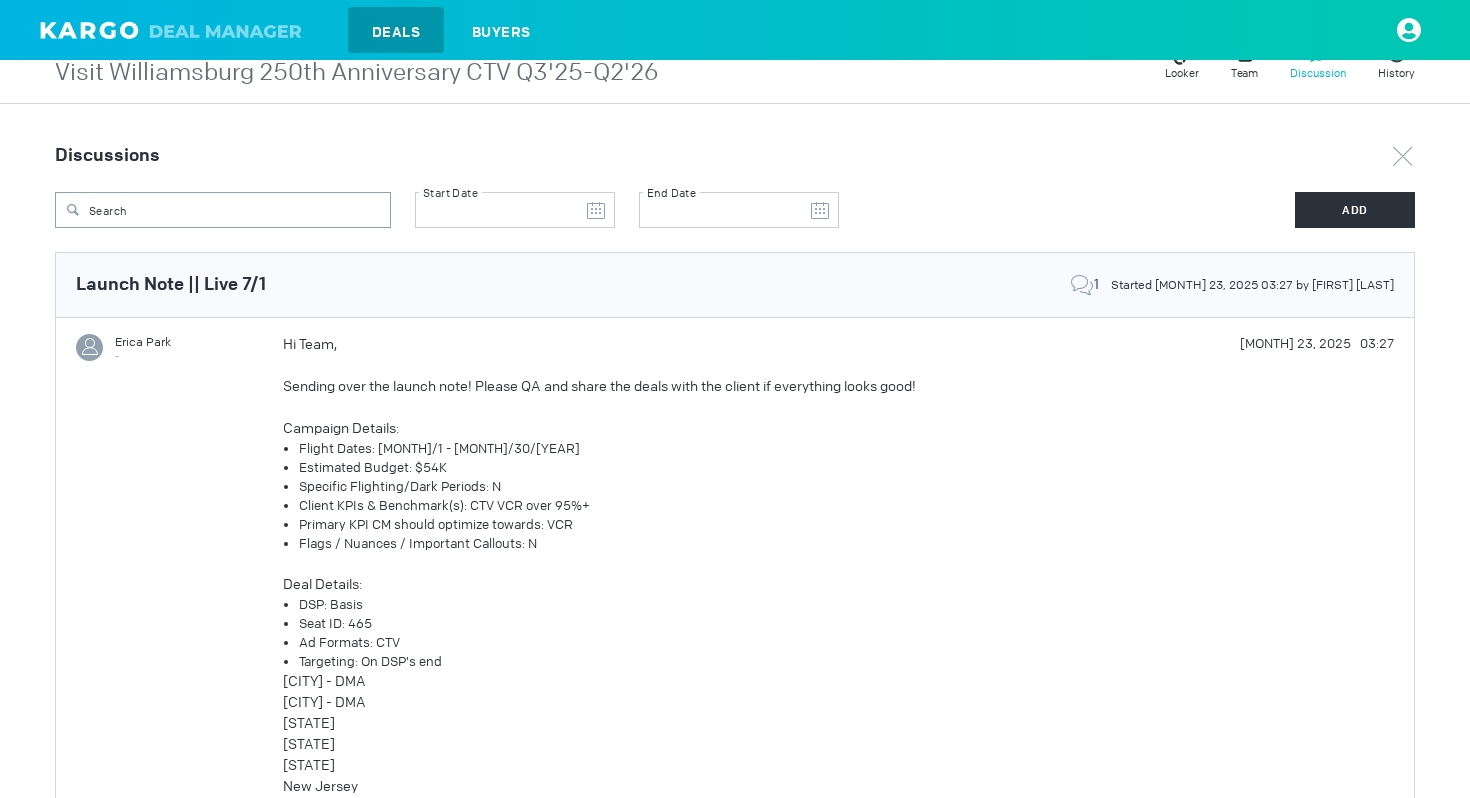 scroll, scrollTop: 0, scrollLeft: 0, axis: both 